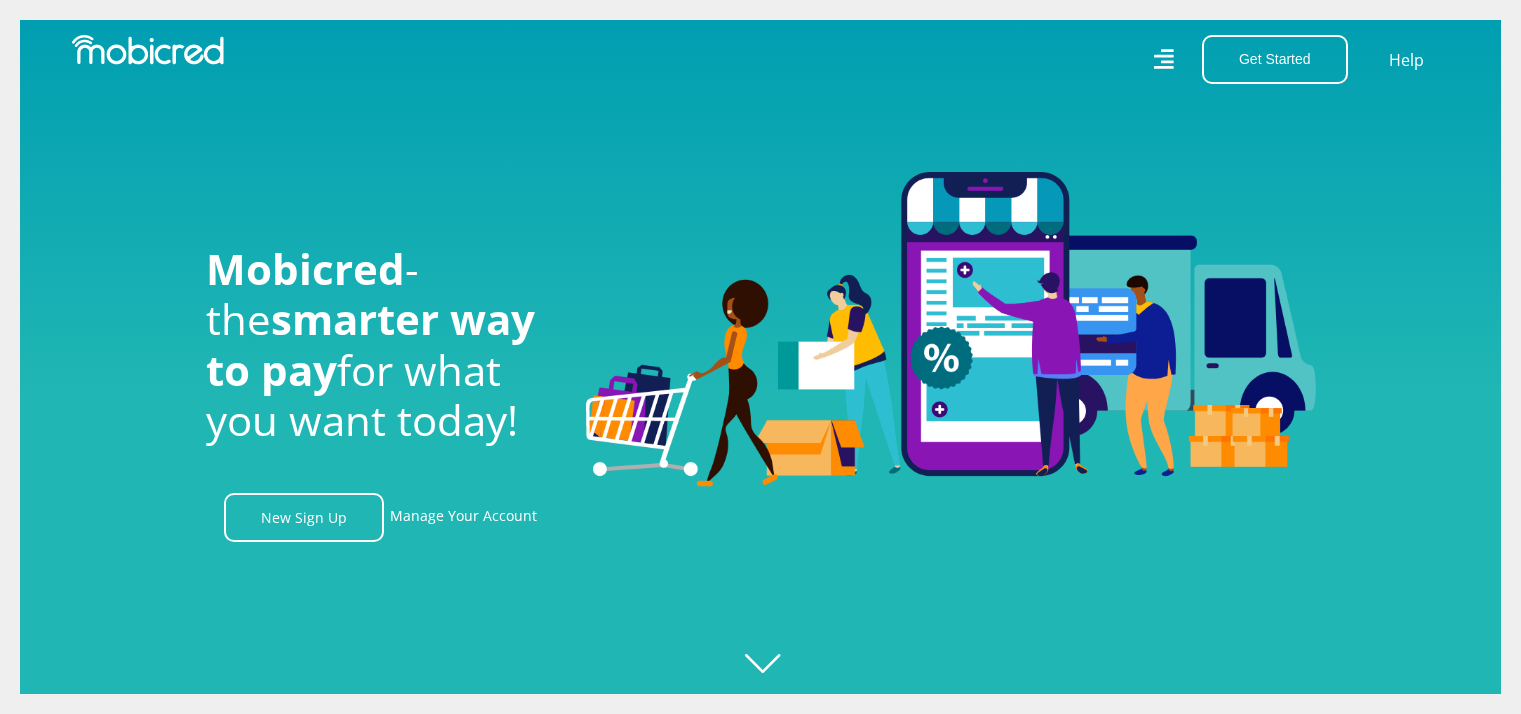 scroll, scrollTop: 0, scrollLeft: 0, axis: both 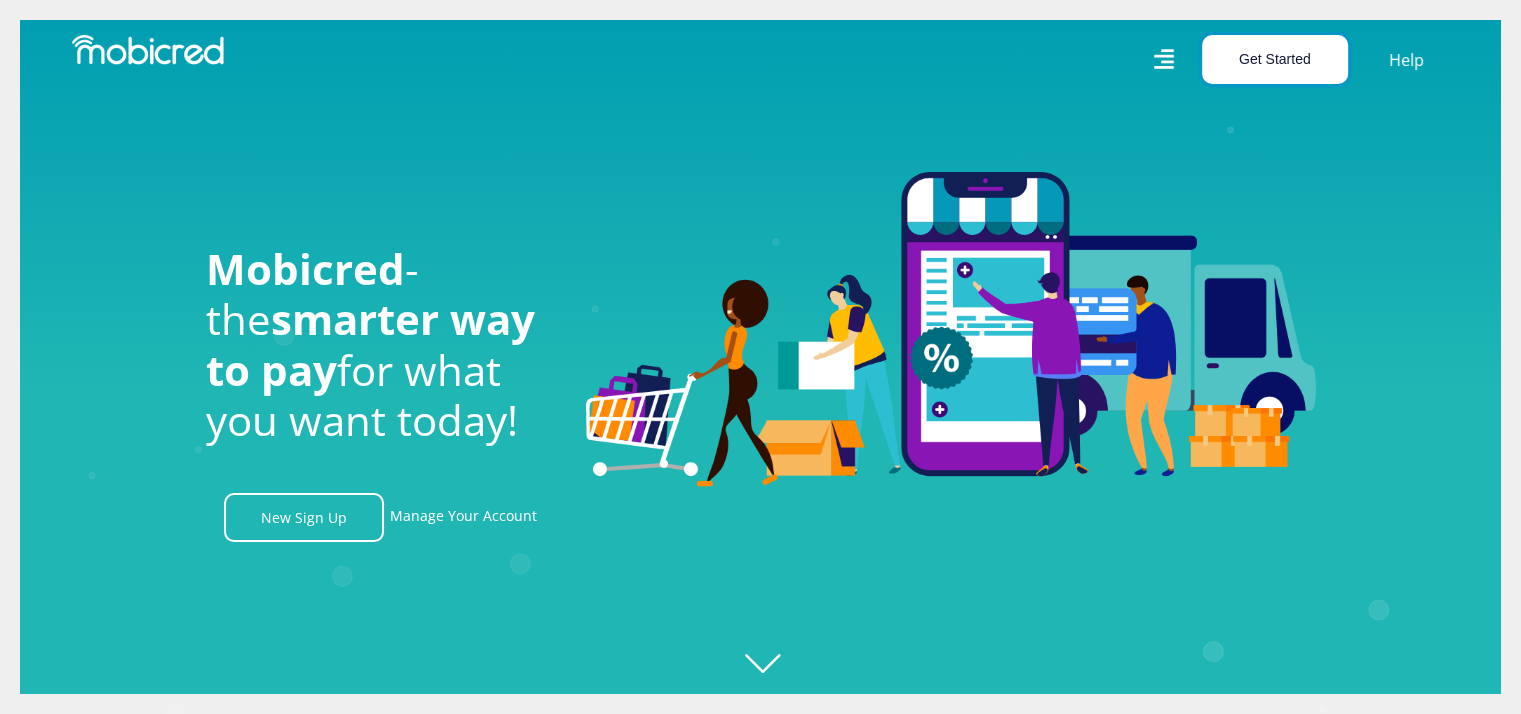 click on "Get Started" at bounding box center [1275, 59] 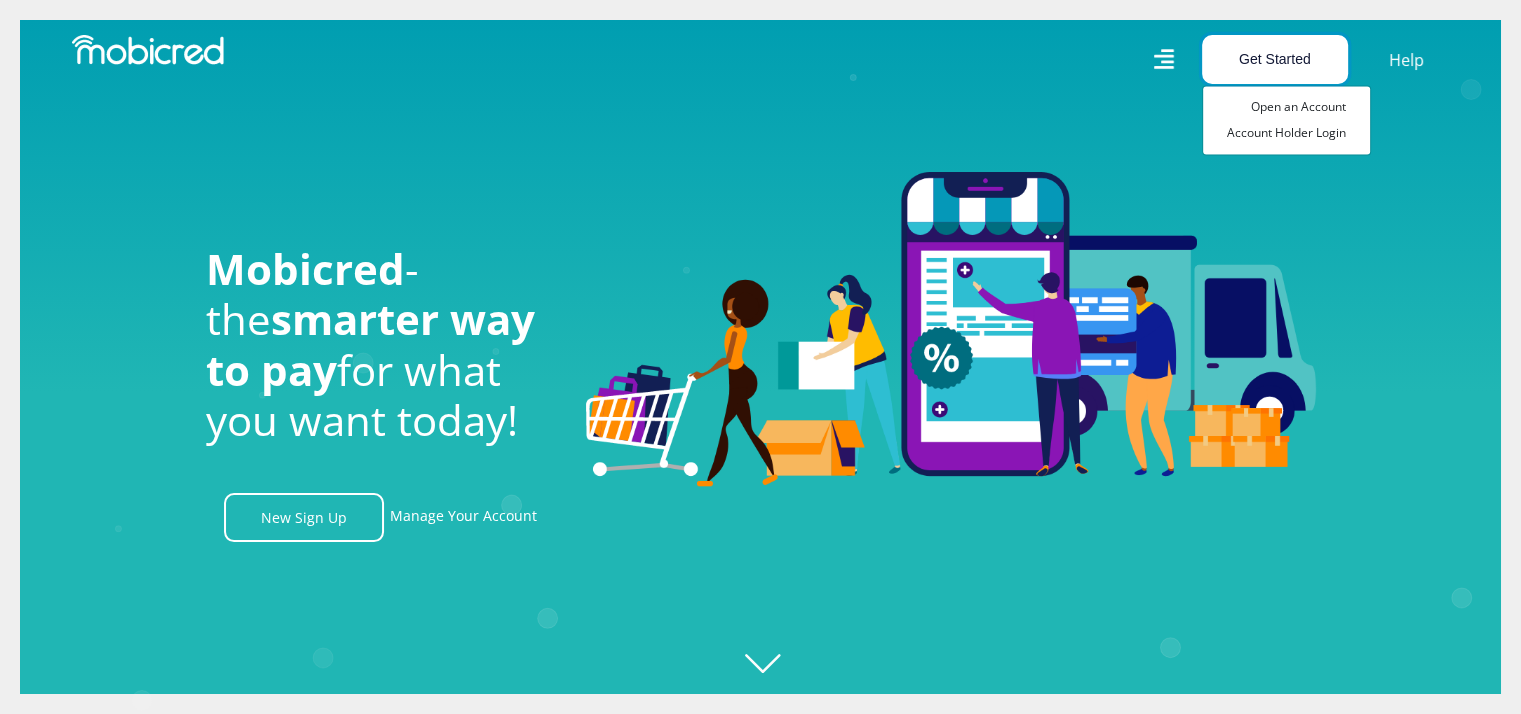 scroll, scrollTop: 0, scrollLeft: 3704, axis: horizontal 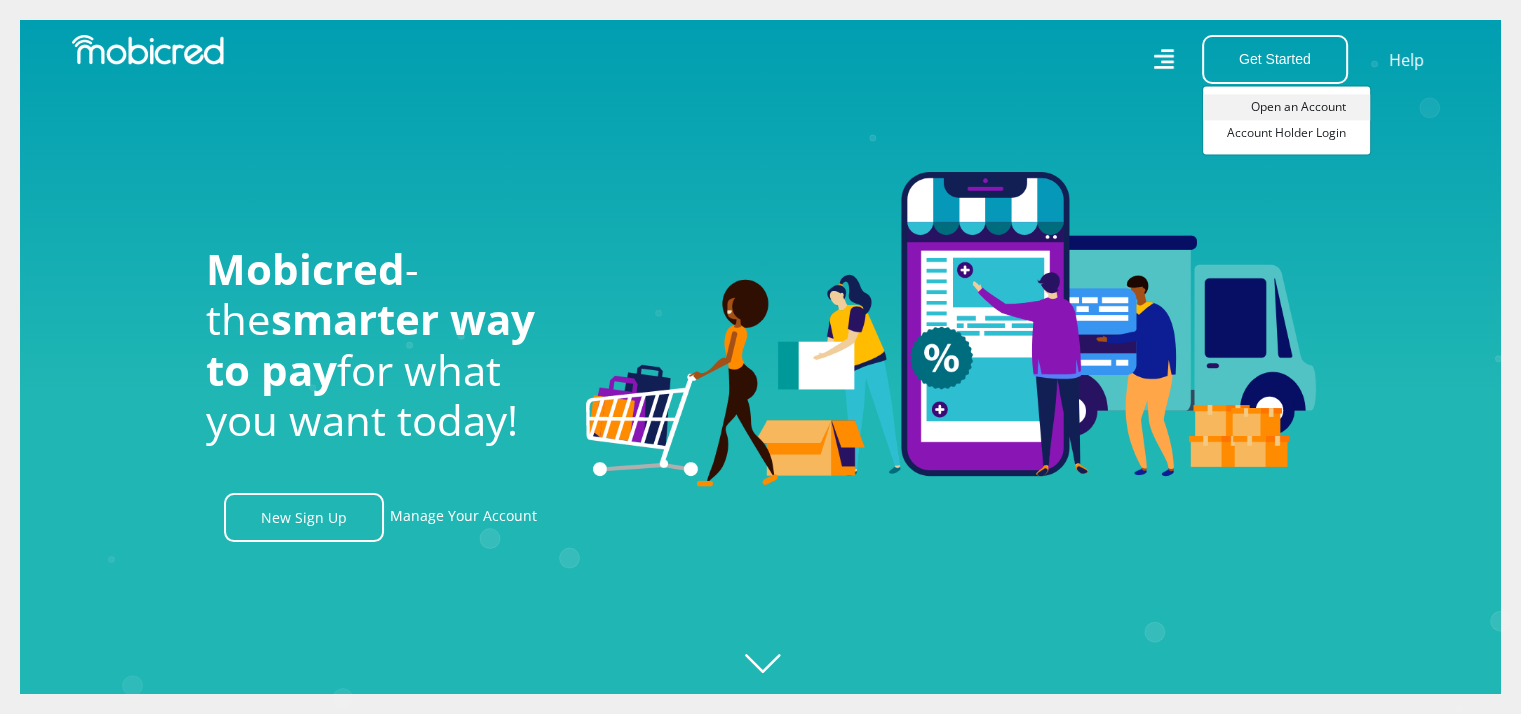 click on "Open an Account" at bounding box center (1286, 107) 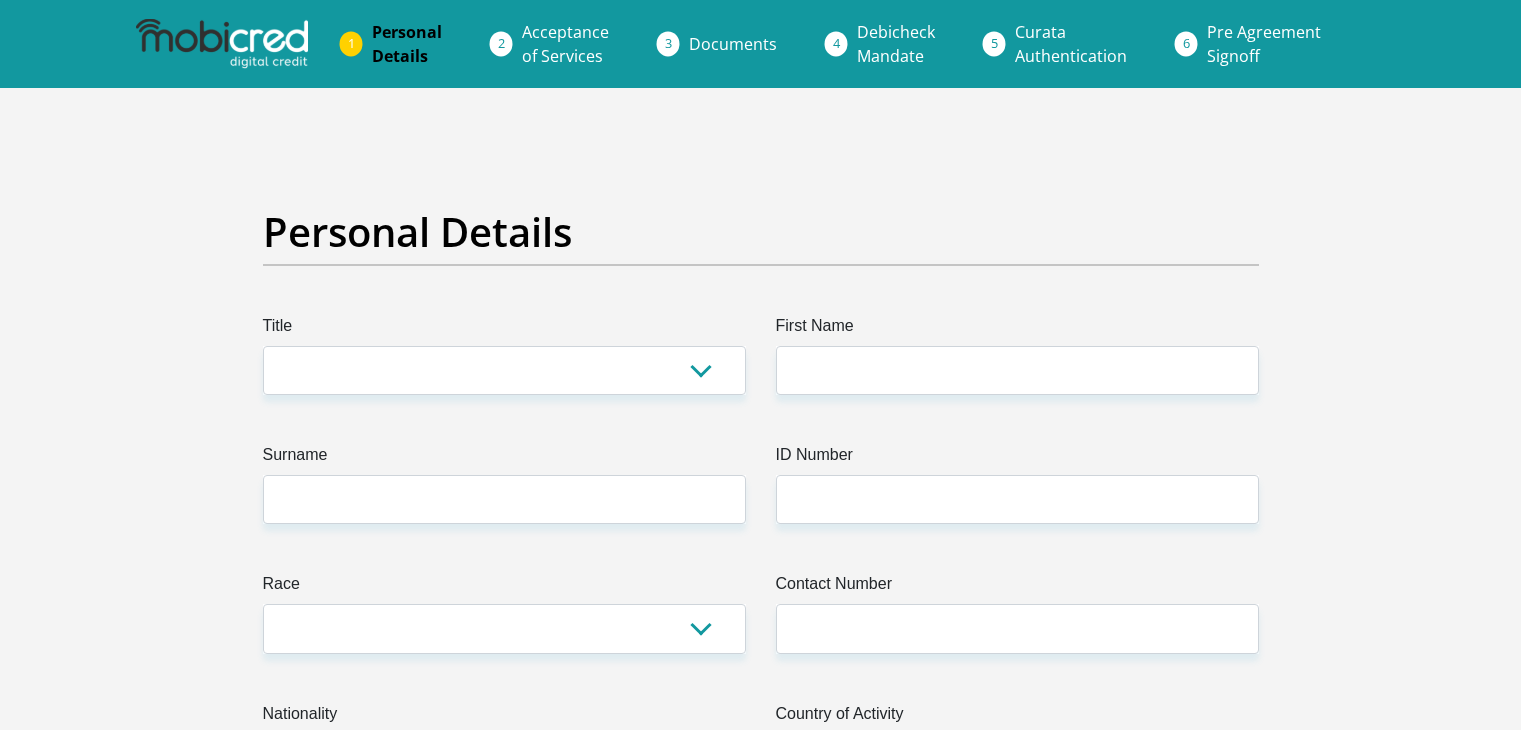 scroll, scrollTop: 0, scrollLeft: 0, axis: both 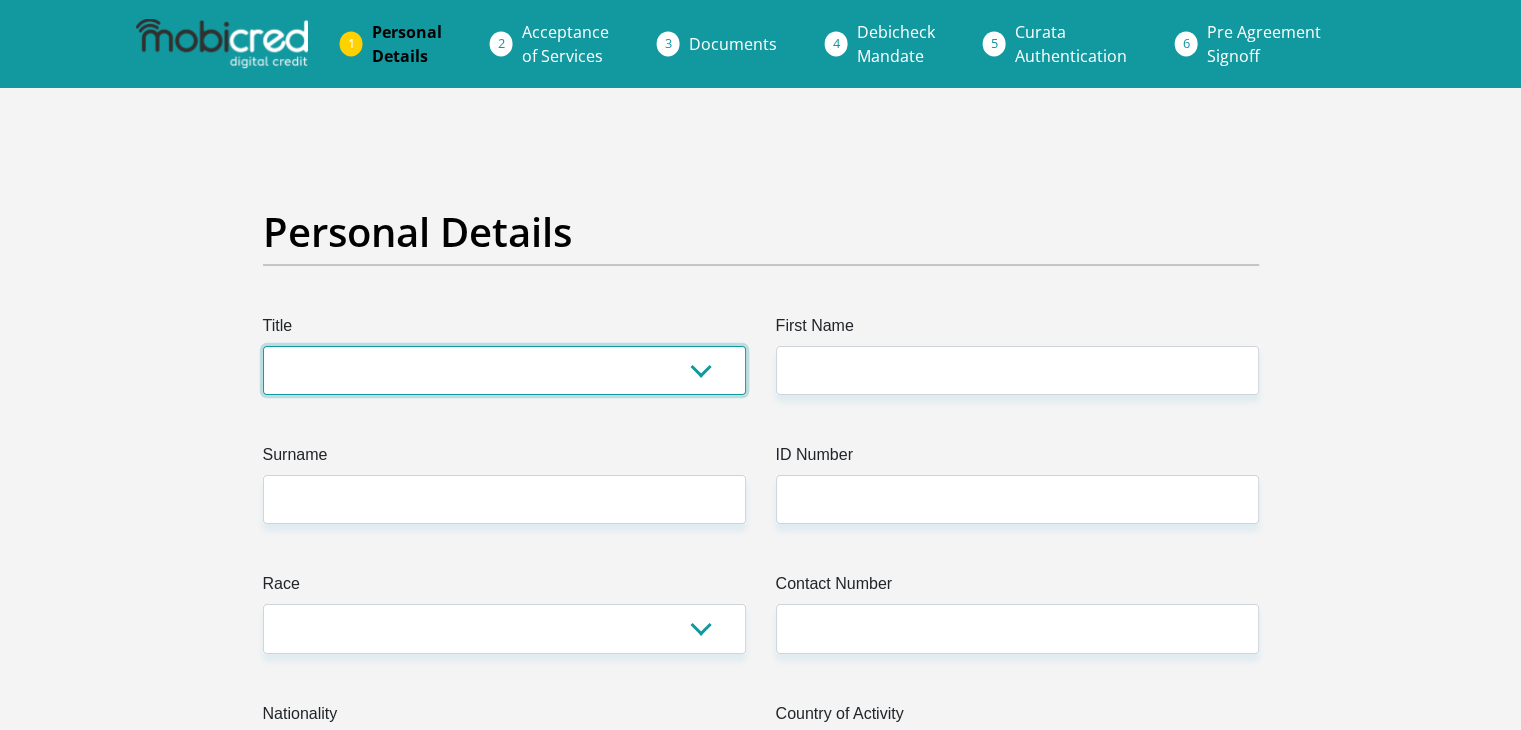 click on "Mr
Ms
Mrs
Dr
Other" at bounding box center [504, 370] 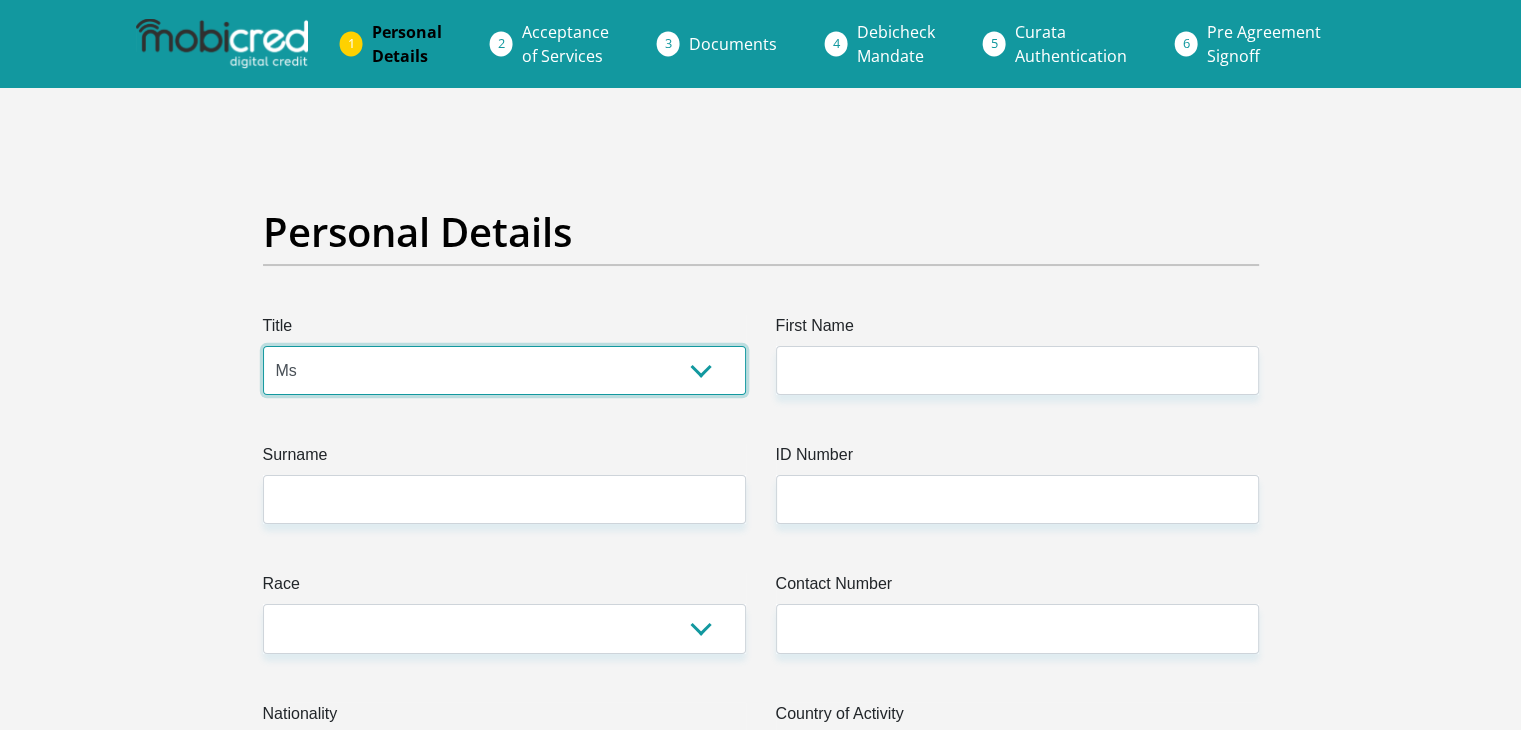 click on "Mr
Ms
Mrs
Dr
Other" at bounding box center (504, 370) 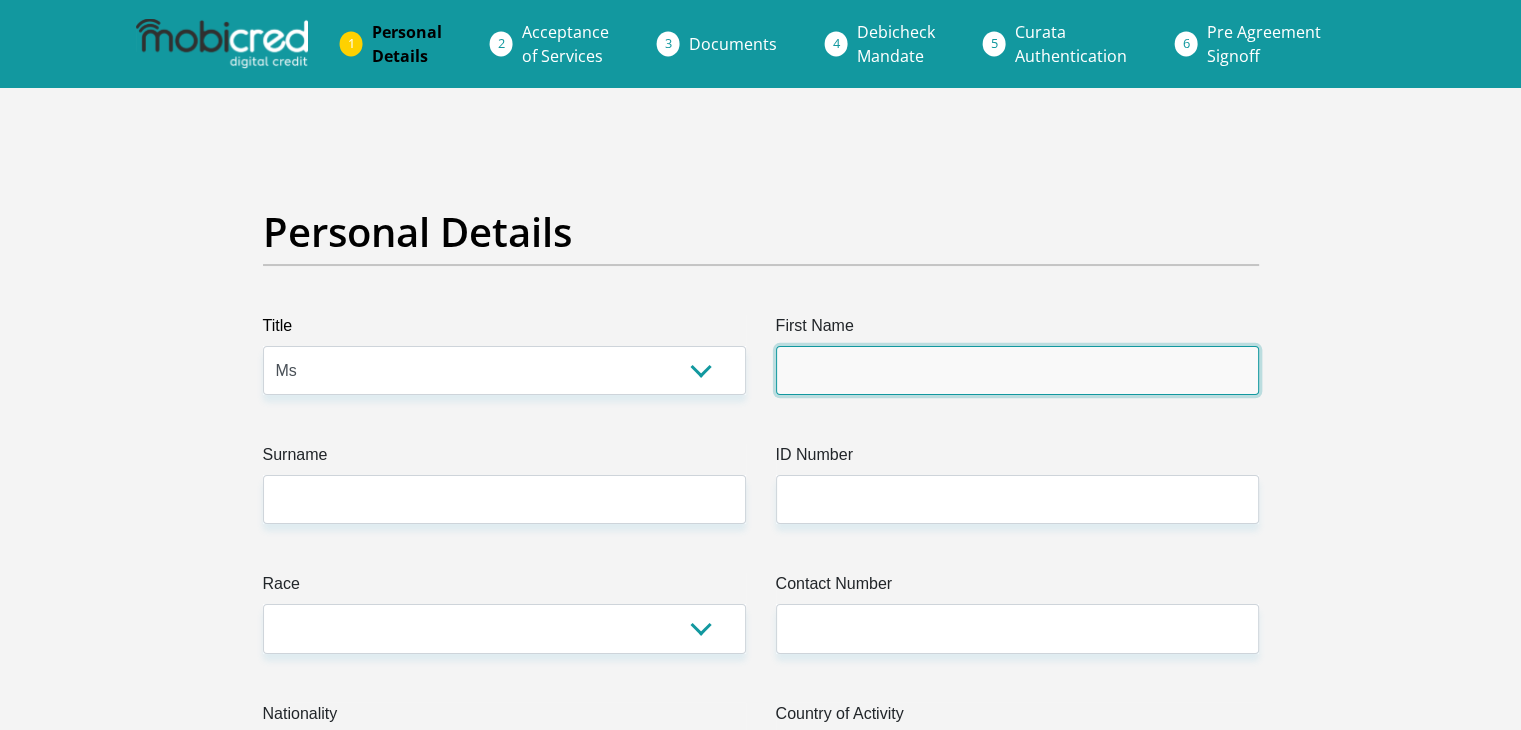 click on "First Name" at bounding box center (1017, 370) 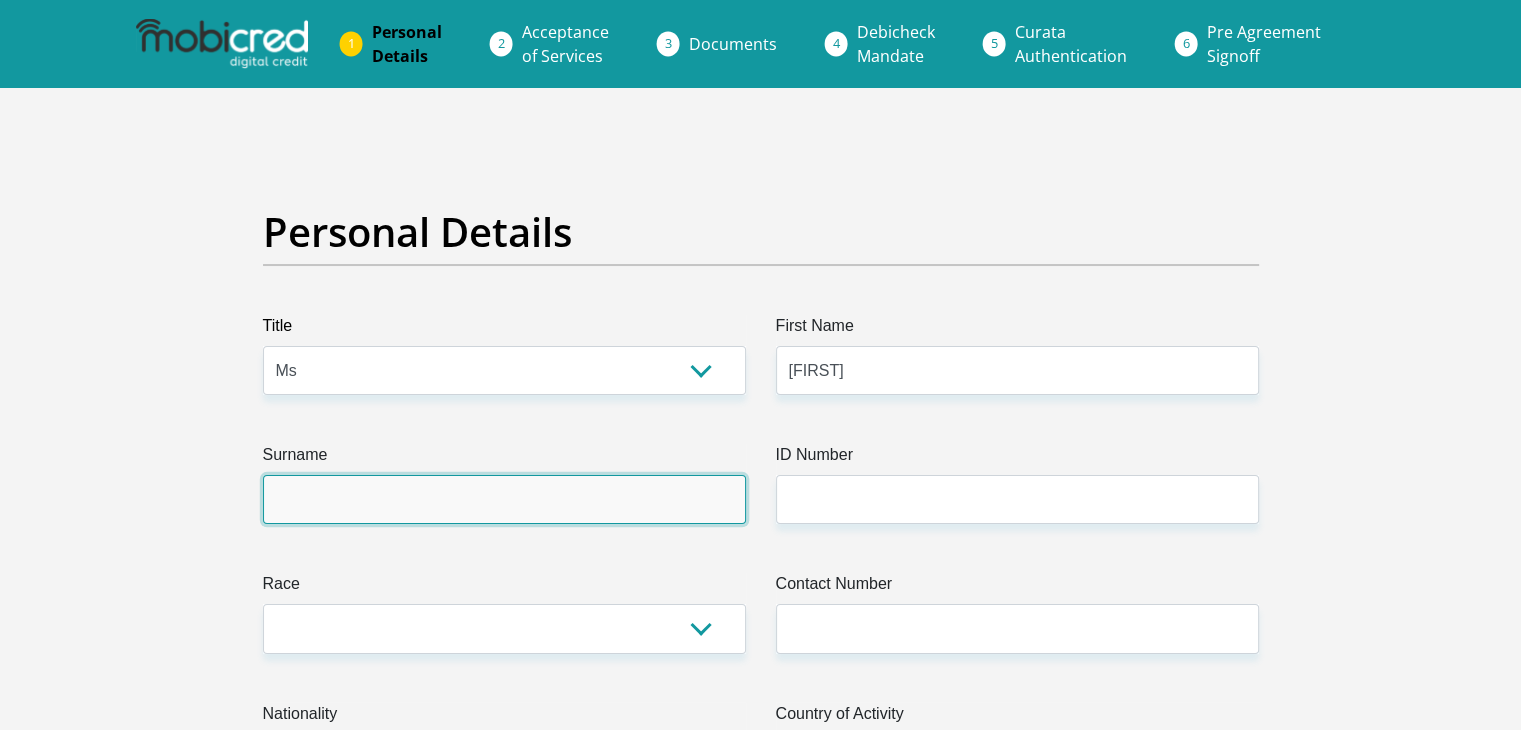 type on "[LAST]" 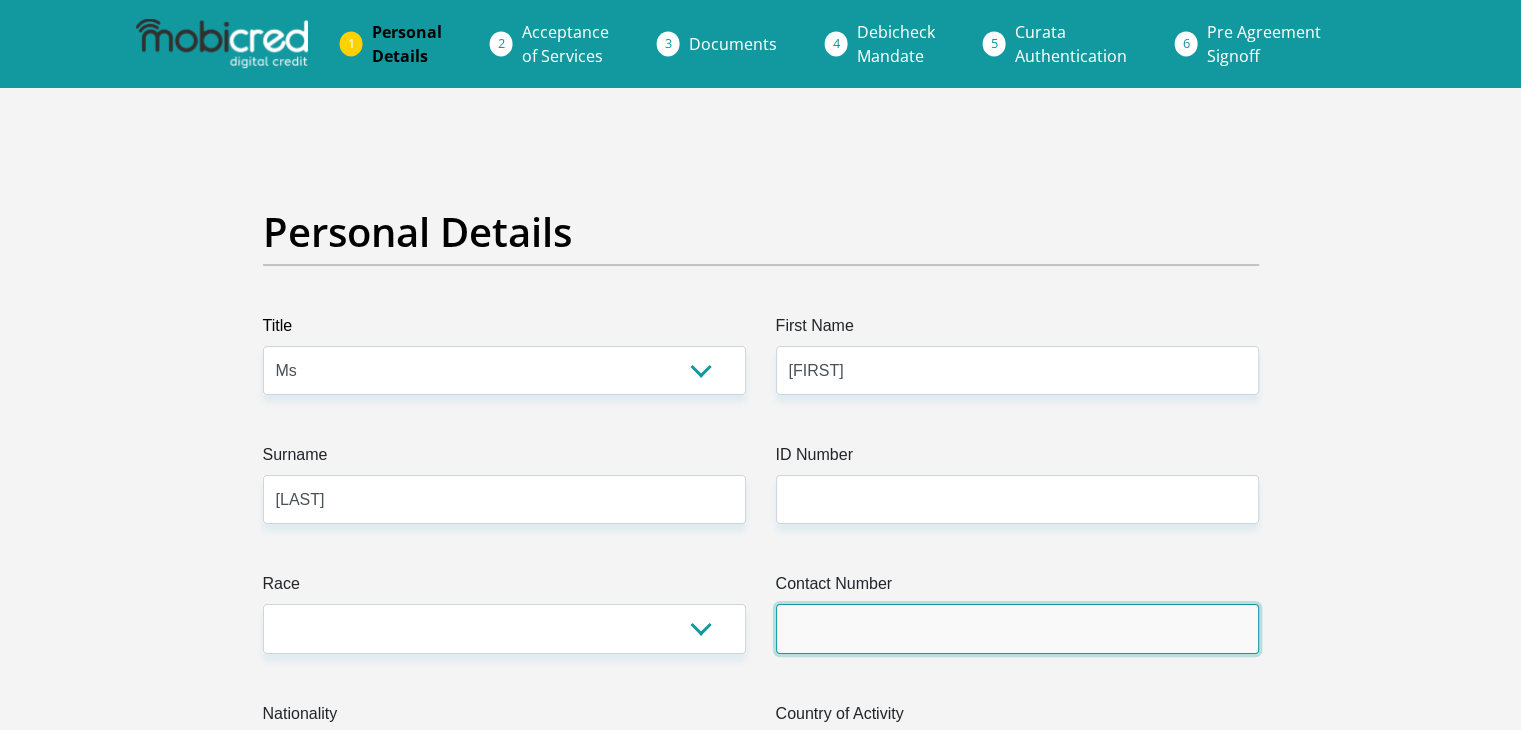 type on "[PHONE]" 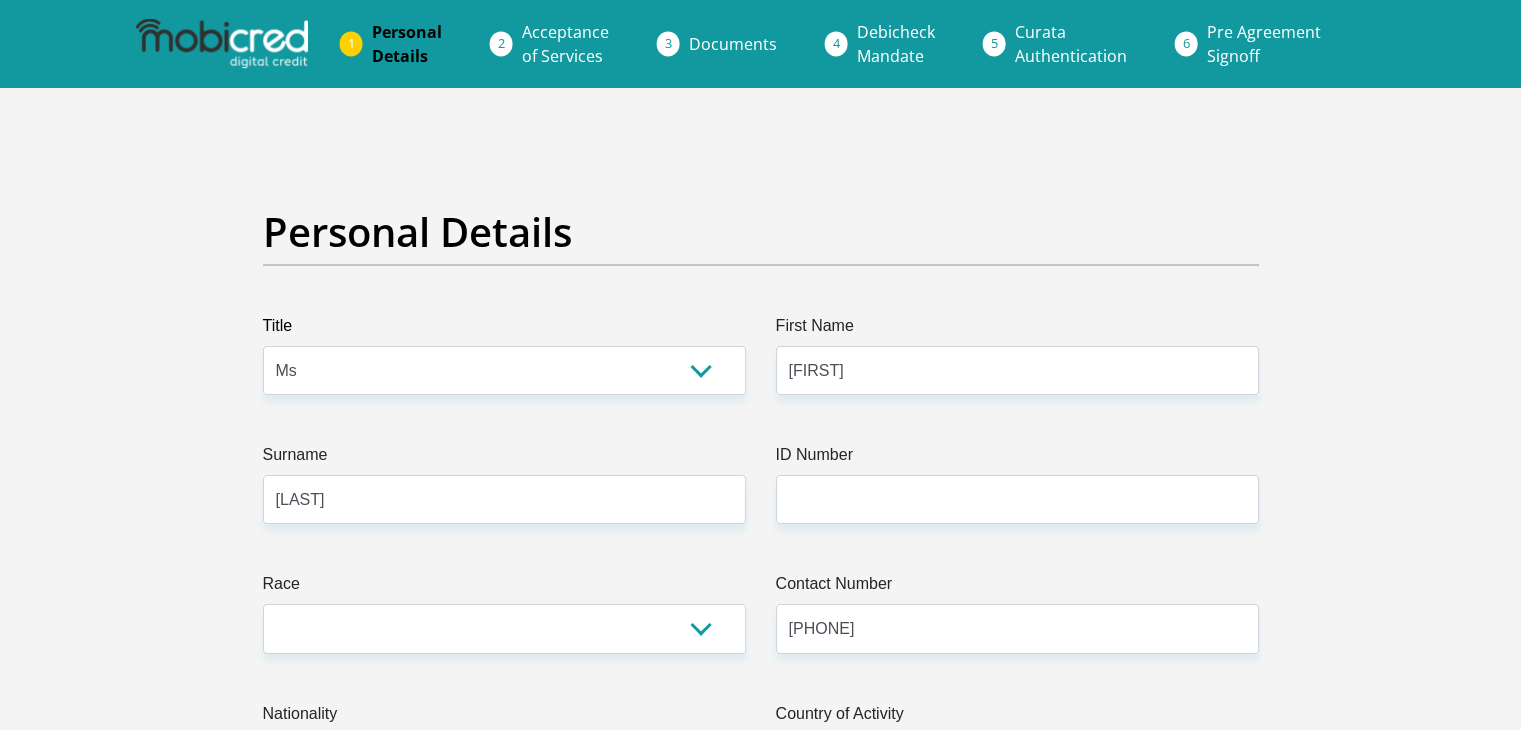 select on "ZAF" 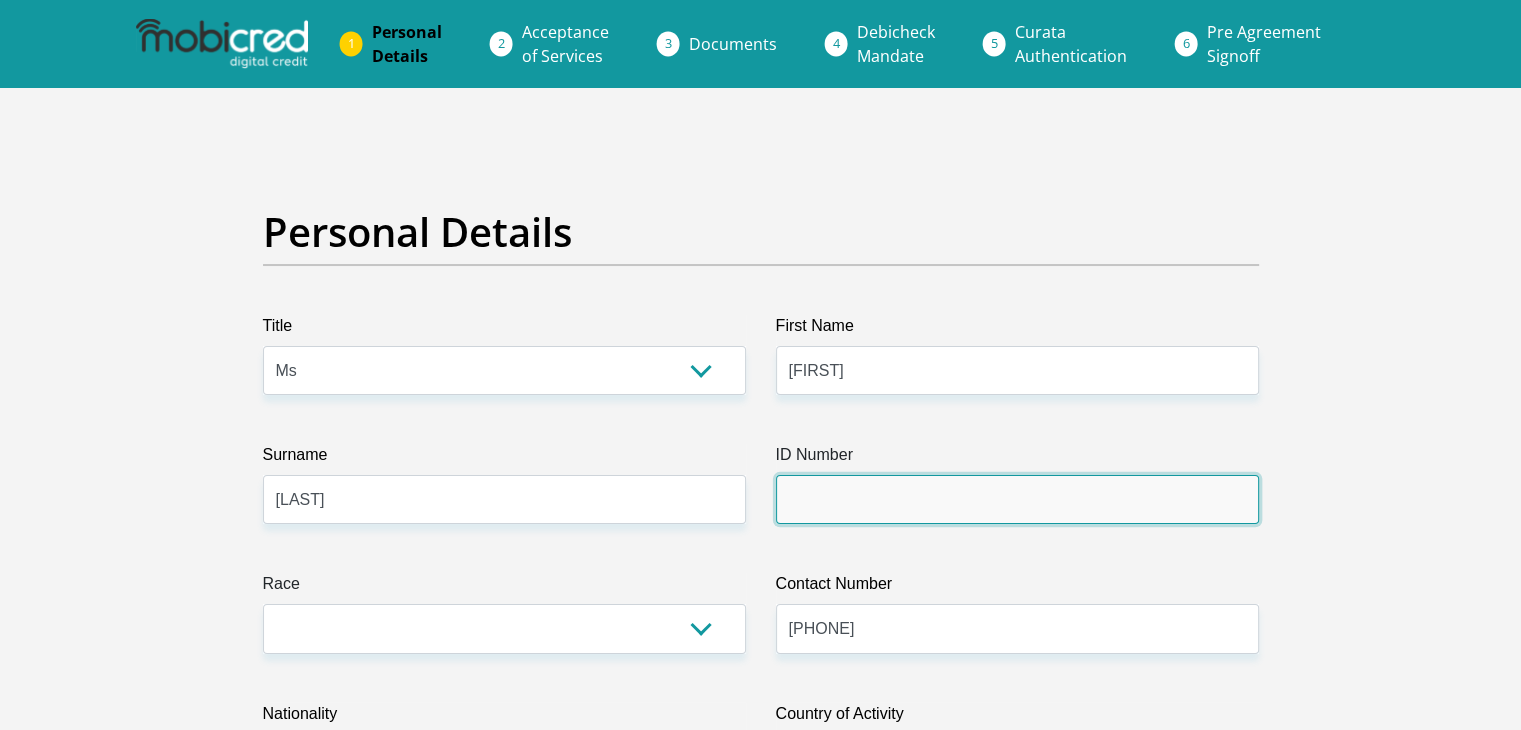 click on "ID Number" at bounding box center (1017, 499) 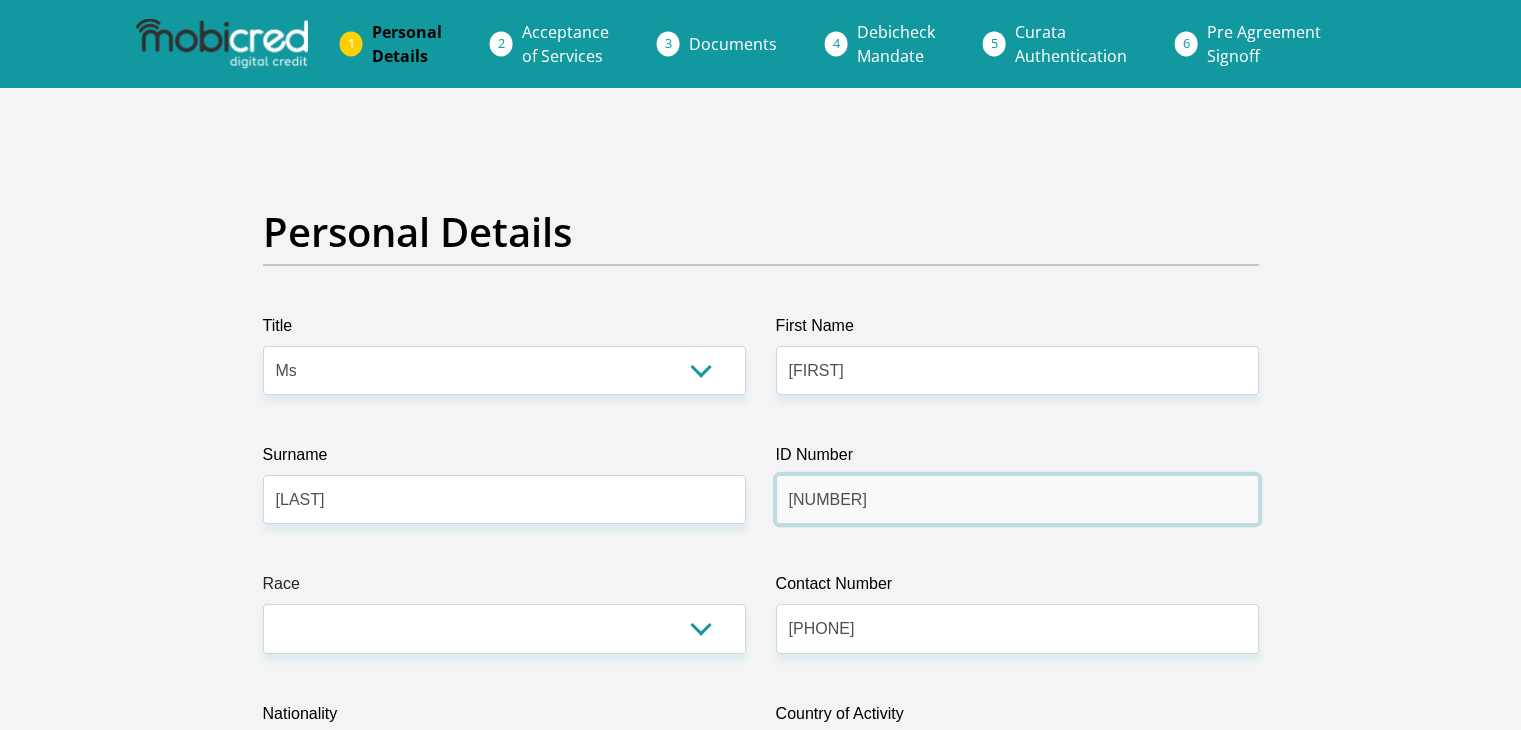 type on "[NUMBER]" 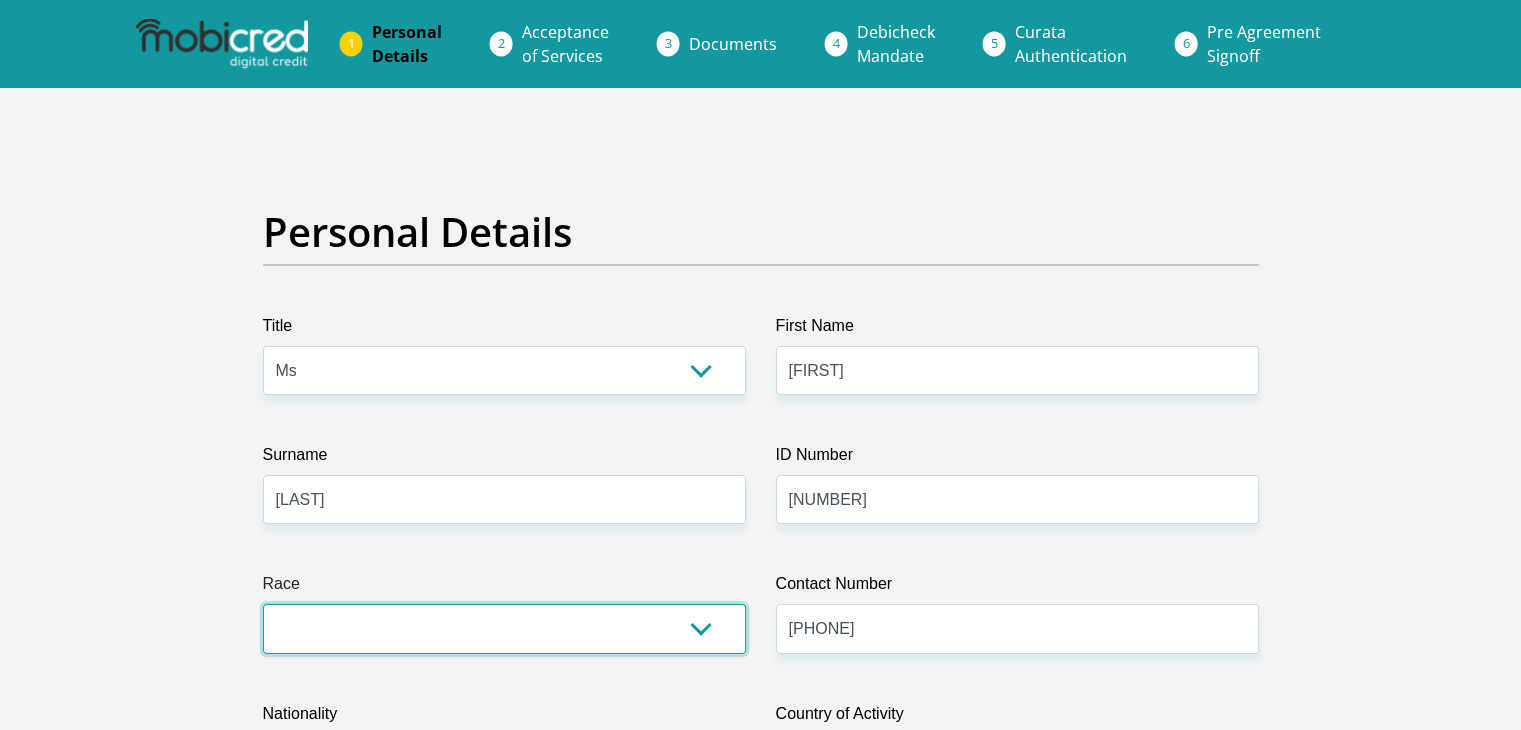 click on "Black
Coloured
Indian
White
Other" at bounding box center (504, 628) 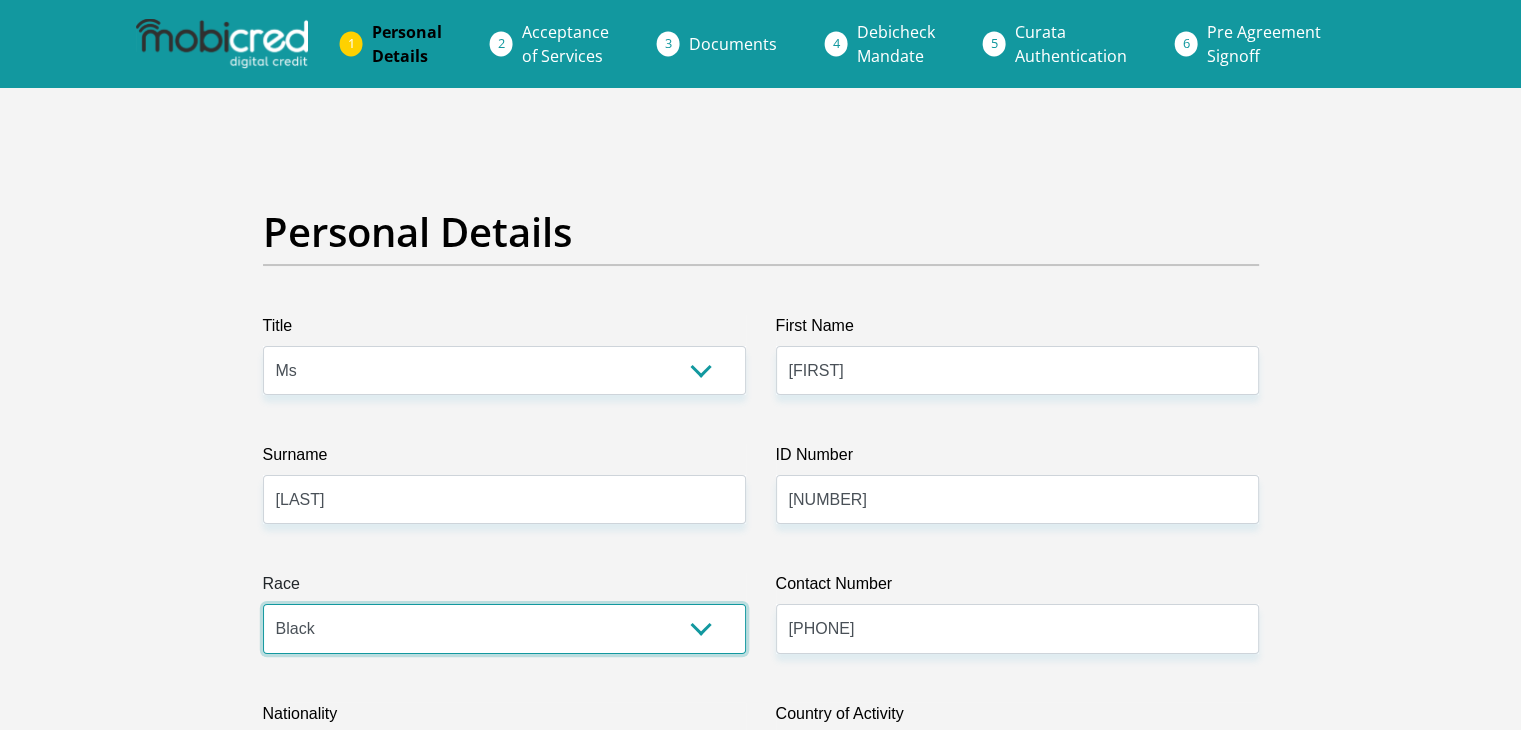 click on "Black
Coloured
Indian
White
Other" at bounding box center [504, 628] 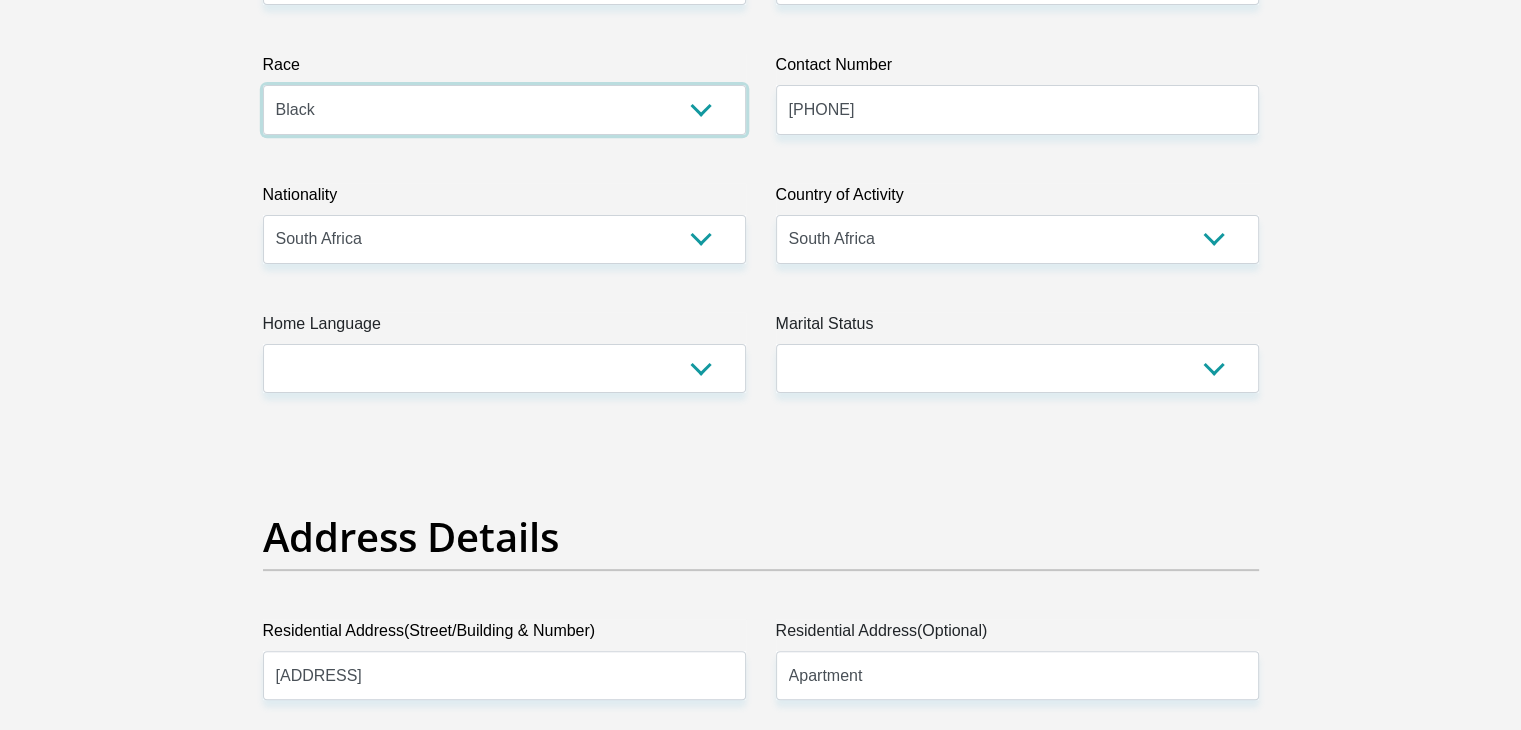 scroll, scrollTop: 511, scrollLeft: 0, axis: vertical 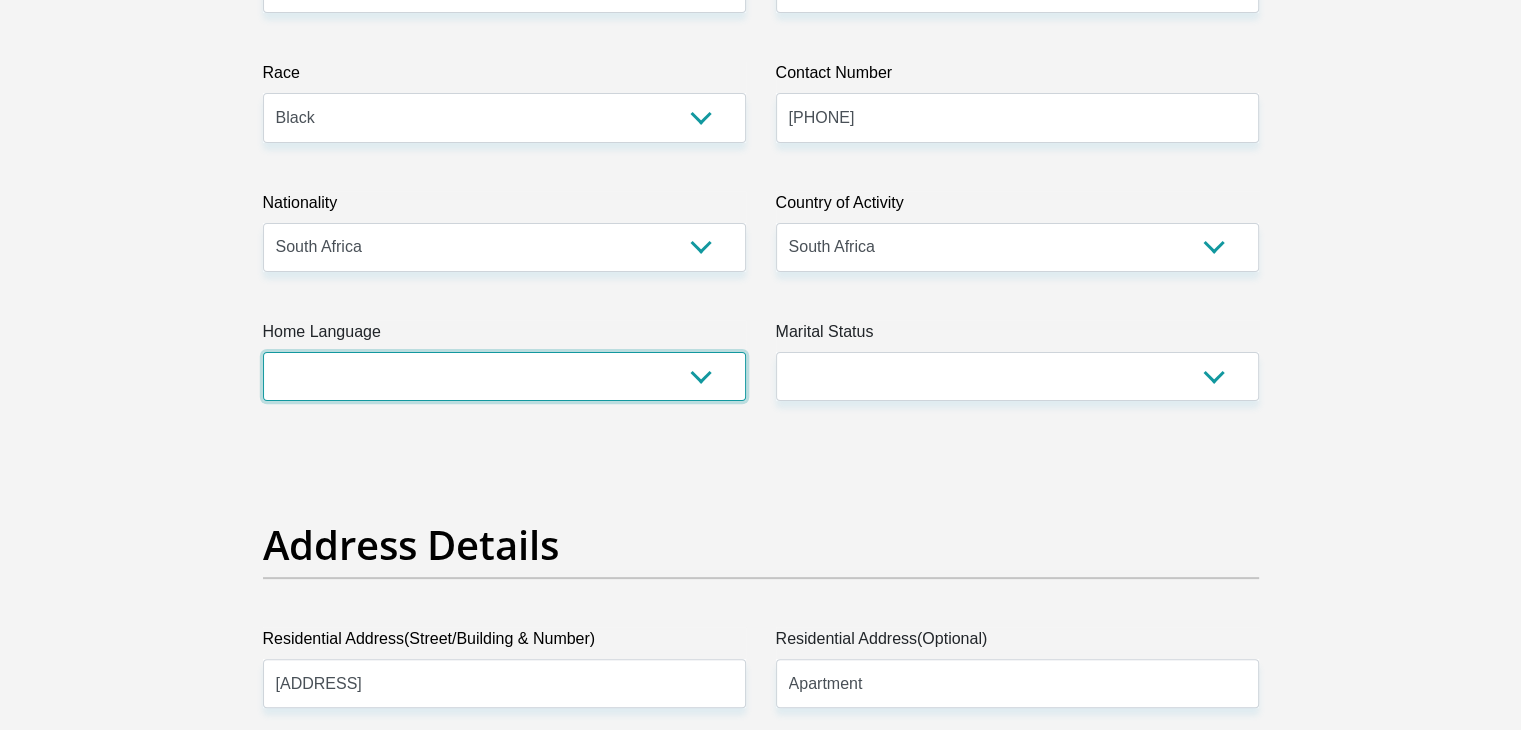 click on "Afrikaans
English
Sepedi
South Ndebele
Southern Sotho
Swati
Tsonga
Tswana
Venda
Xhosa
Zulu
Other" at bounding box center [504, 376] 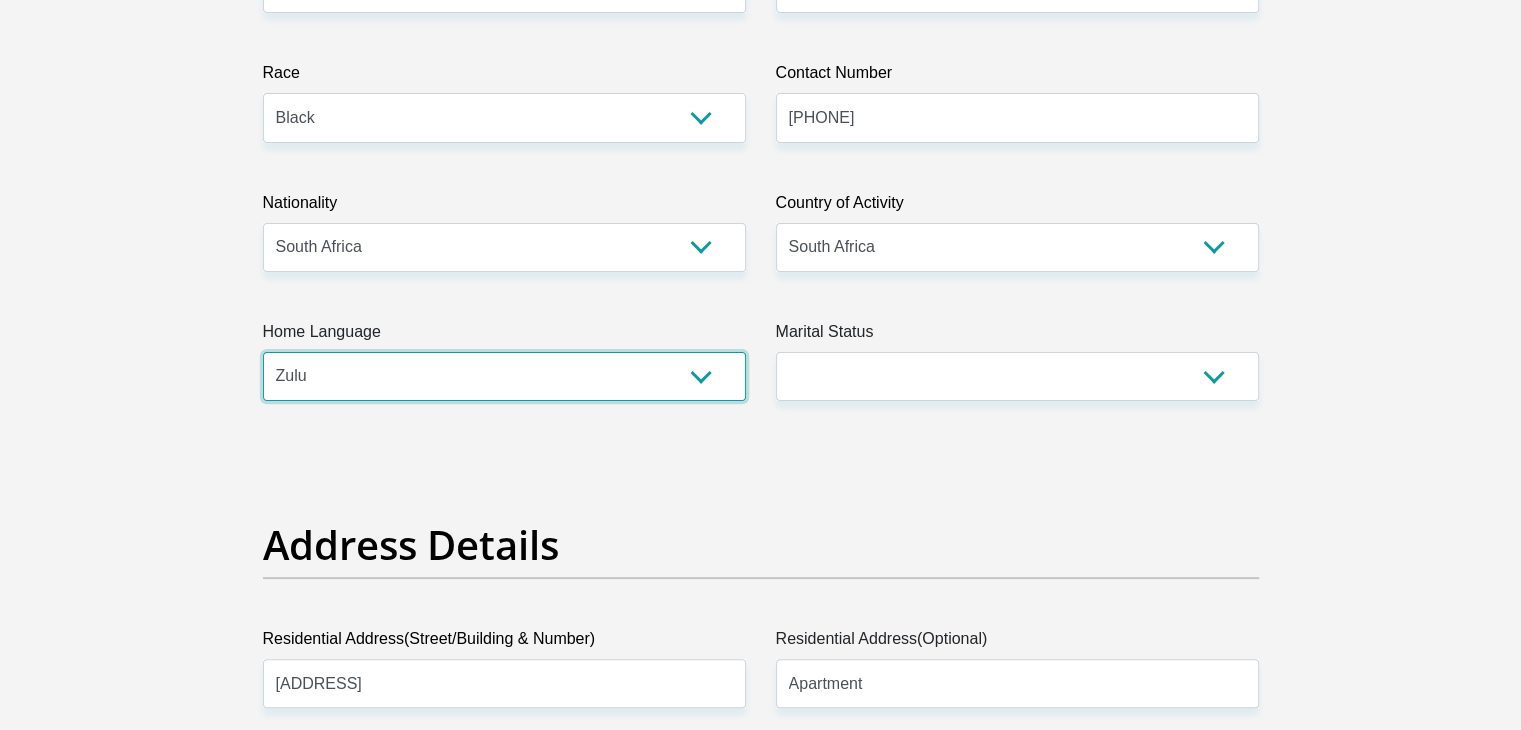 click on "Afrikaans
English
Sepedi
South Ndebele
Southern Sotho
Swati
Tsonga
Tswana
Venda
Xhosa
Zulu
Other" at bounding box center [504, 376] 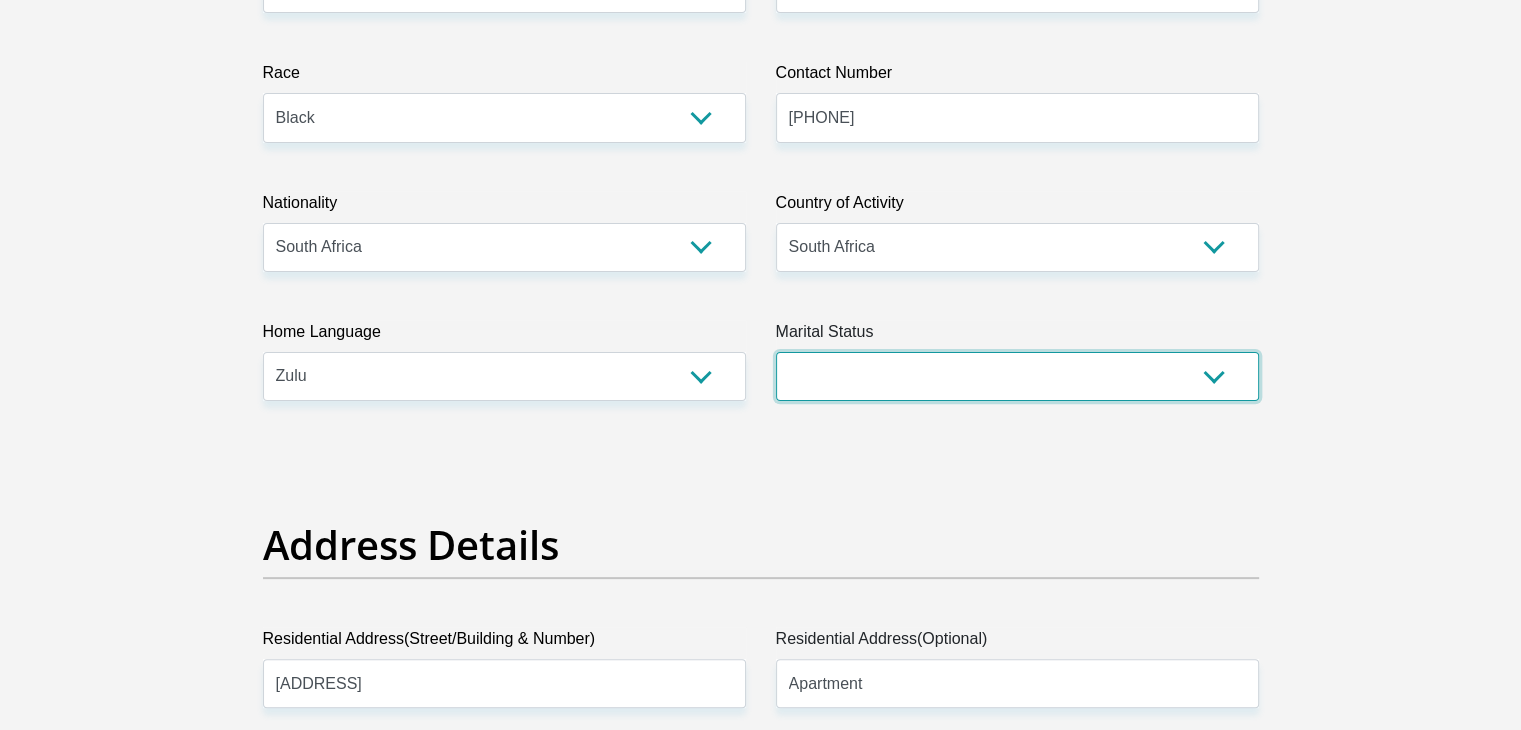 click on "Married ANC
Single
Divorced
Widowed
Married COP or Customary Law" at bounding box center (1017, 376) 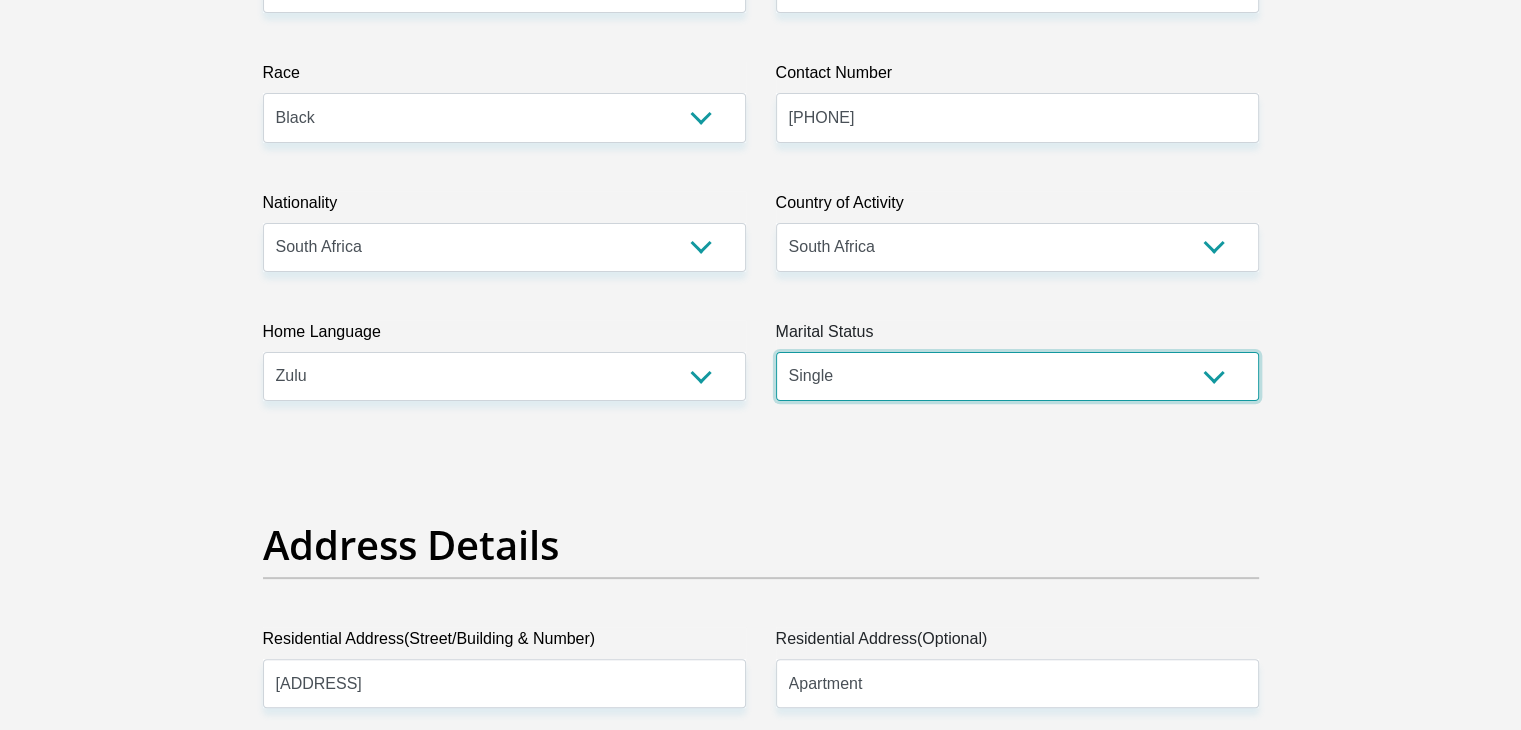 click on "Married ANC
Single
Divorced
Widowed
Married COP or Customary Law" at bounding box center (1017, 376) 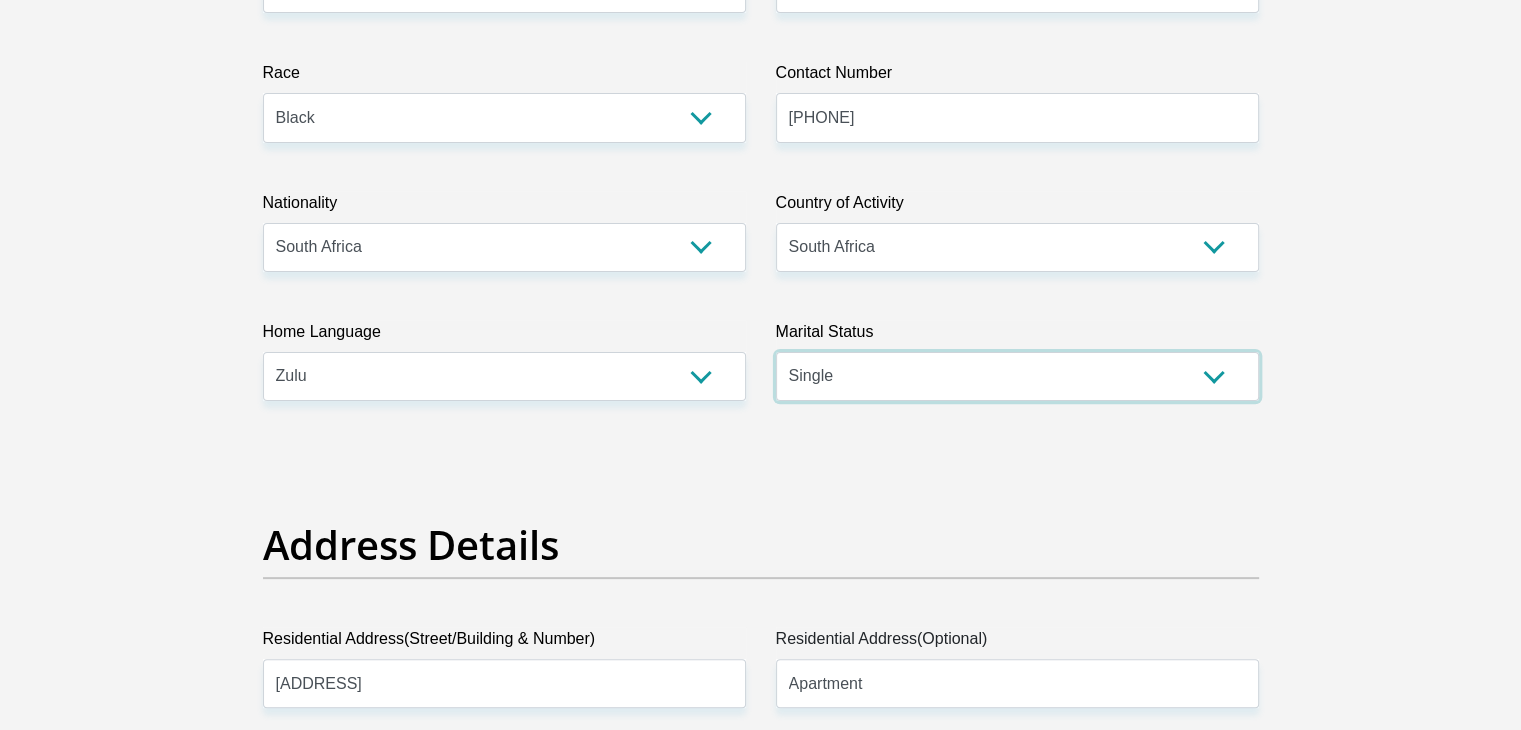 click on "Married ANC
Single
Divorced
Widowed
Married COP or Customary Law" at bounding box center (1017, 376) 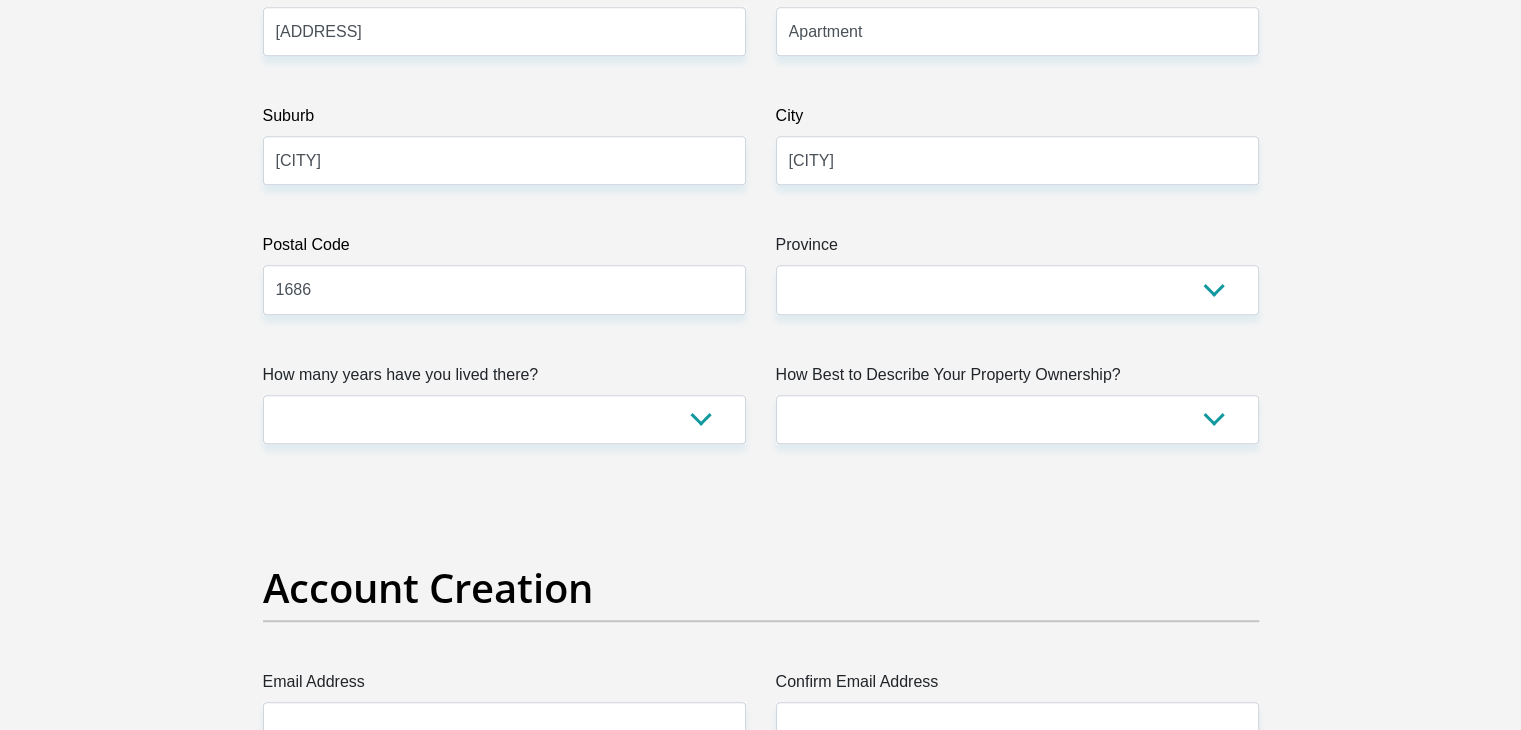 scroll, scrollTop: 1180, scrollLeft: 0, axis: vertical 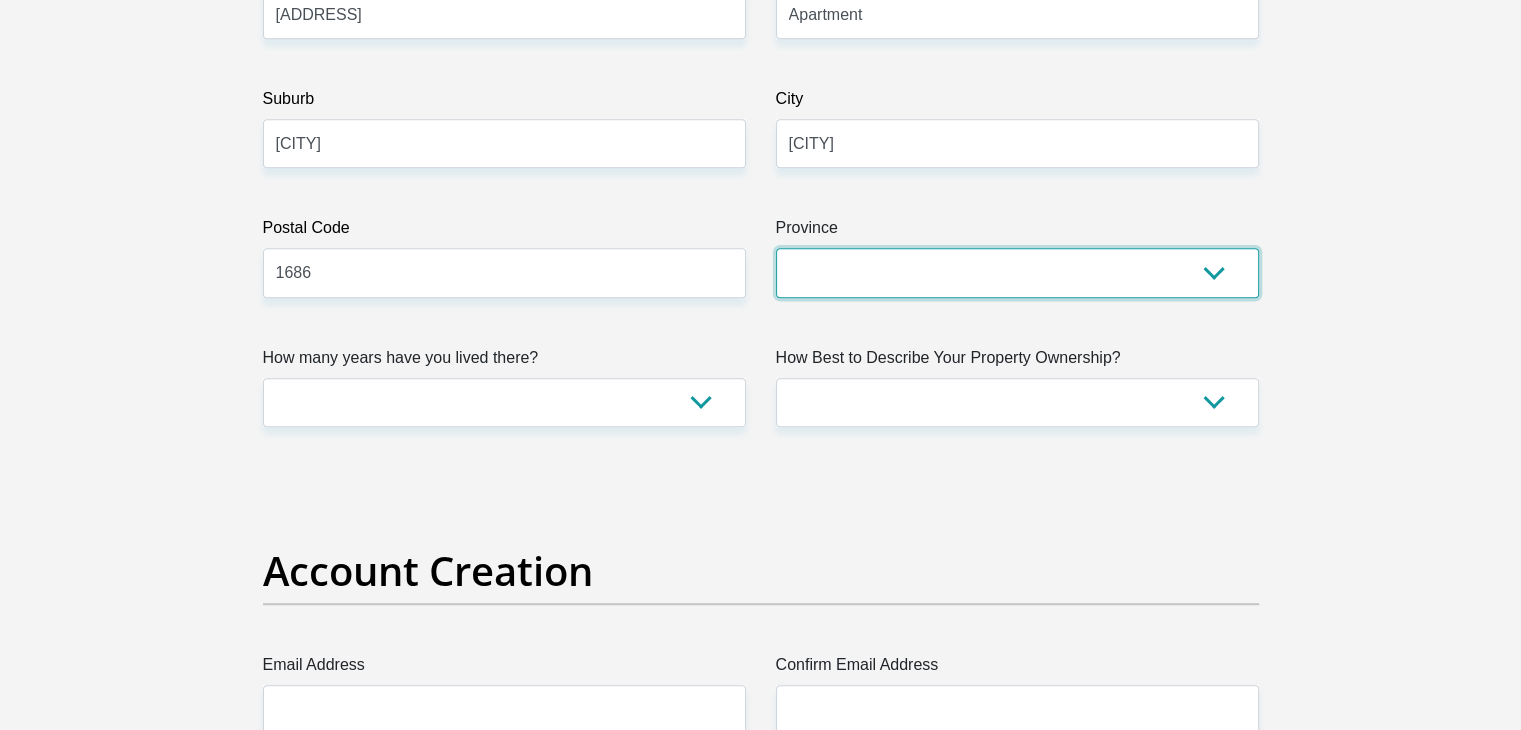 click on "Eastern Cape
Free State
Gauteng
KwaZulu-Natal
Limpopo
Mpumalanga
Northern Cape
North West
Western Cape" at bounding box center (1017, 272) 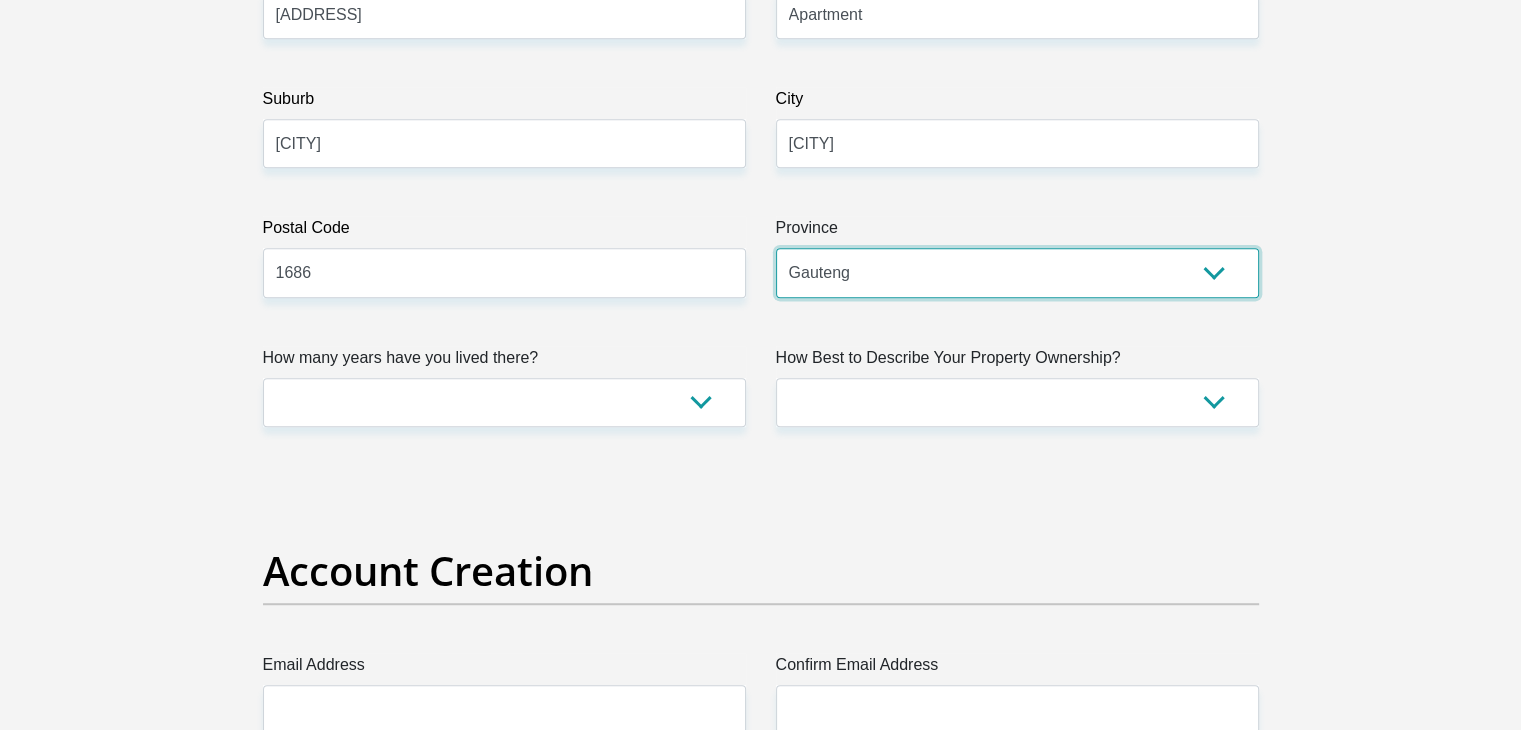 click on "Eastern Cape
Free State
Gauteng
KwaZulu-Natal
Limpopo
Mpumalanga
Northern Cape
North West
Western Cape" at bounding box center [1017, 272] 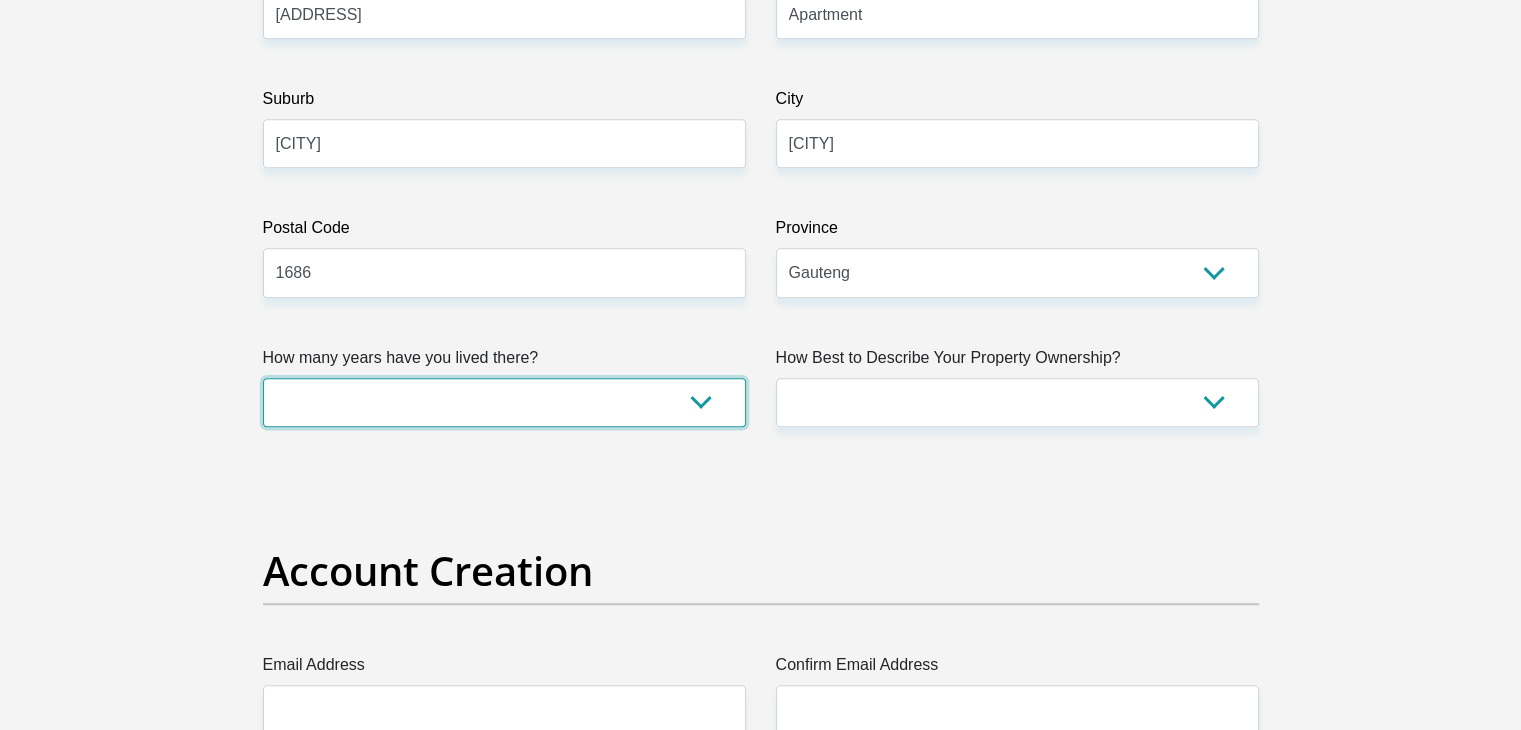 click on "less than 1 year
1-3 years
3-5 years
5+ years" at bounding box center [504, 402] 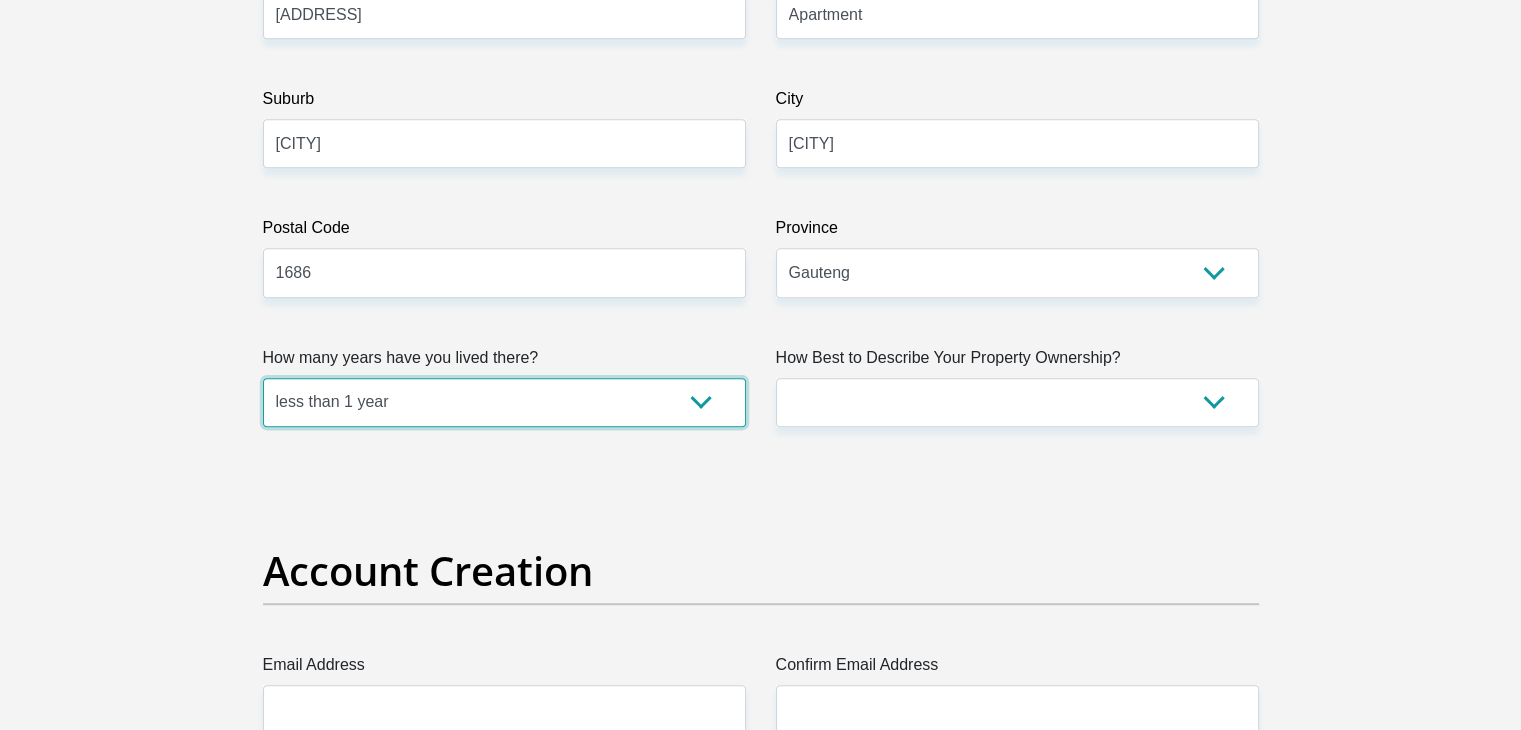 click on "less than 1 year
1-3 years
3-5 years
5+ years" at bounding box center [504, 402] 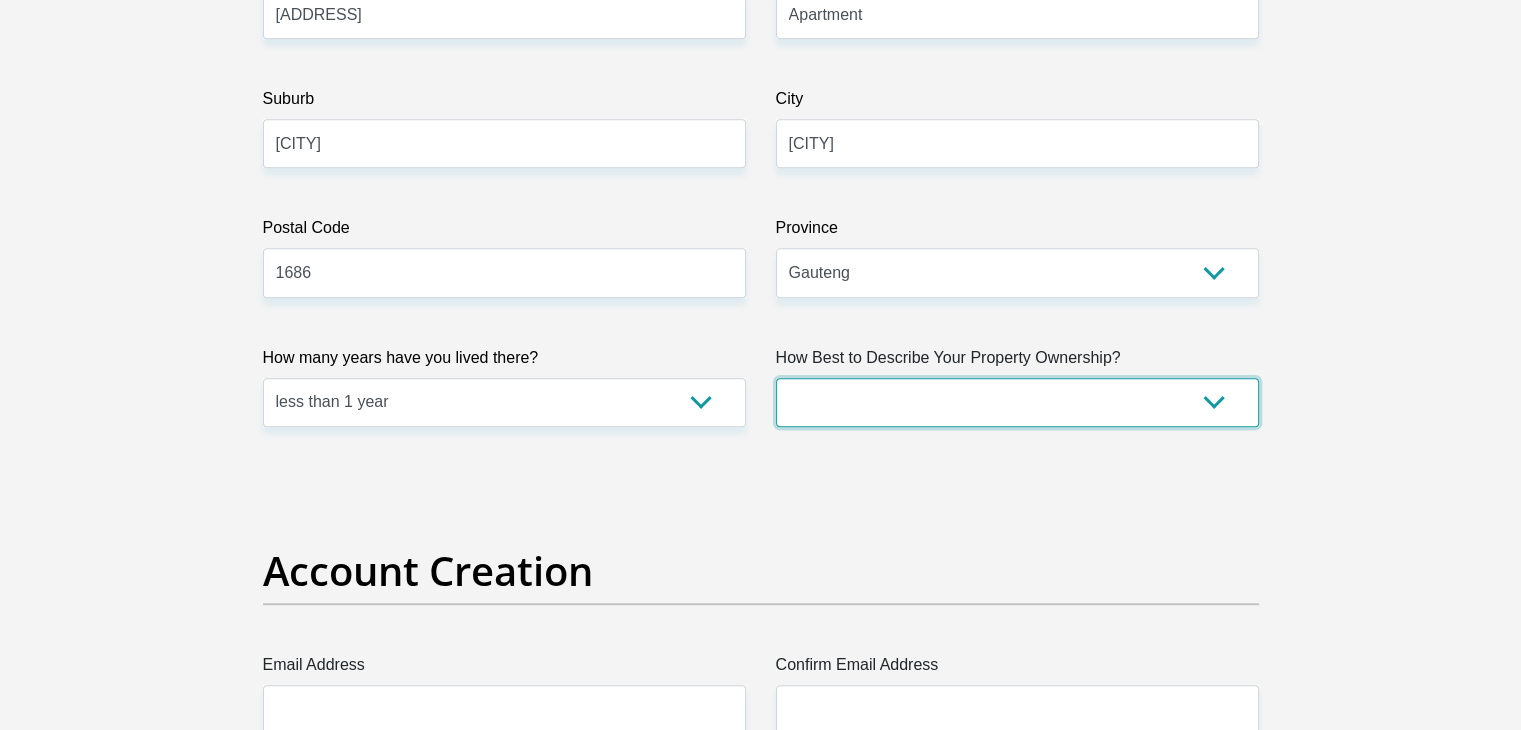 click on "Owned
Rented
Family Owned
Company Dwelling" at bounding box center [1017, 402] 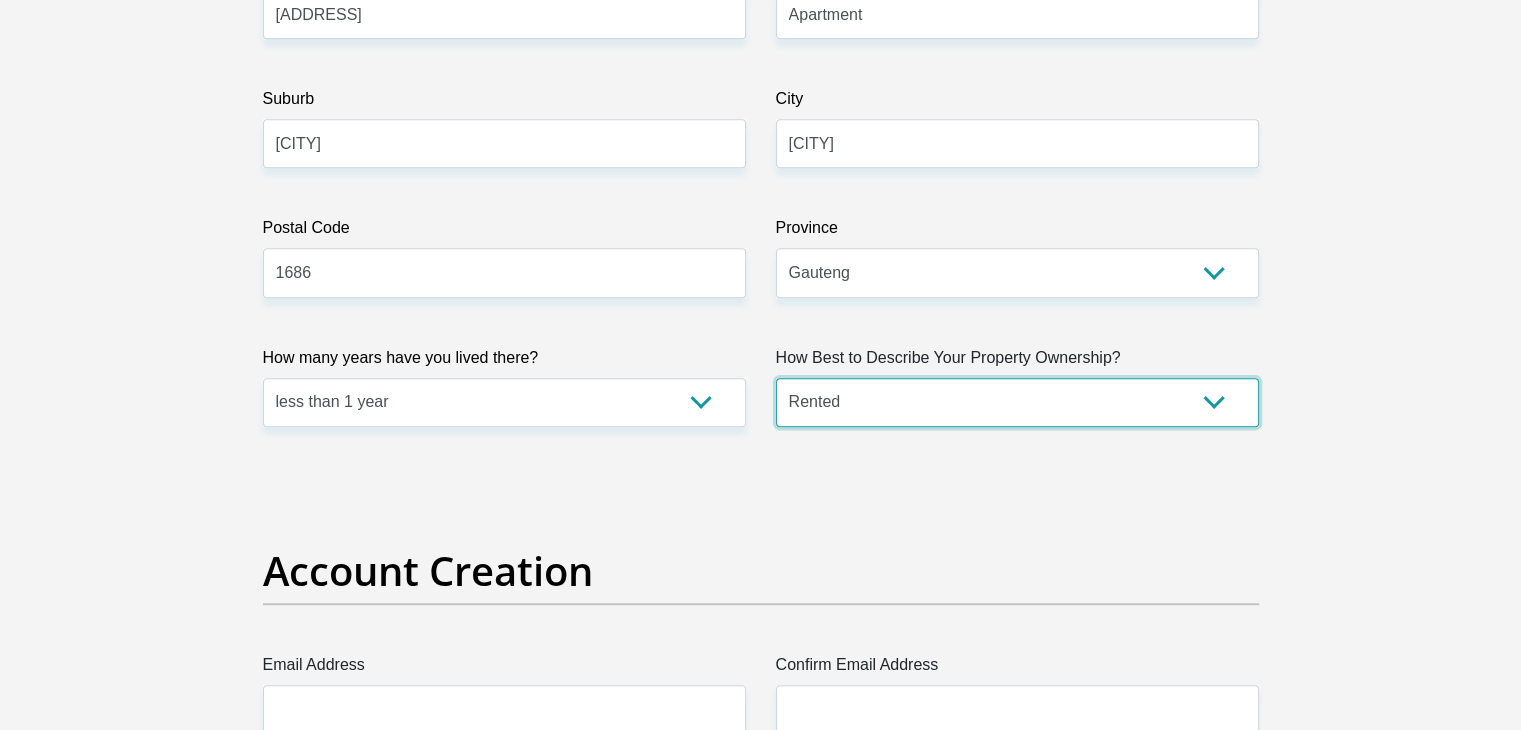 click on "Owned
Rented
Family Owned
Company Dwelling" at bounding box center (1017, 402) 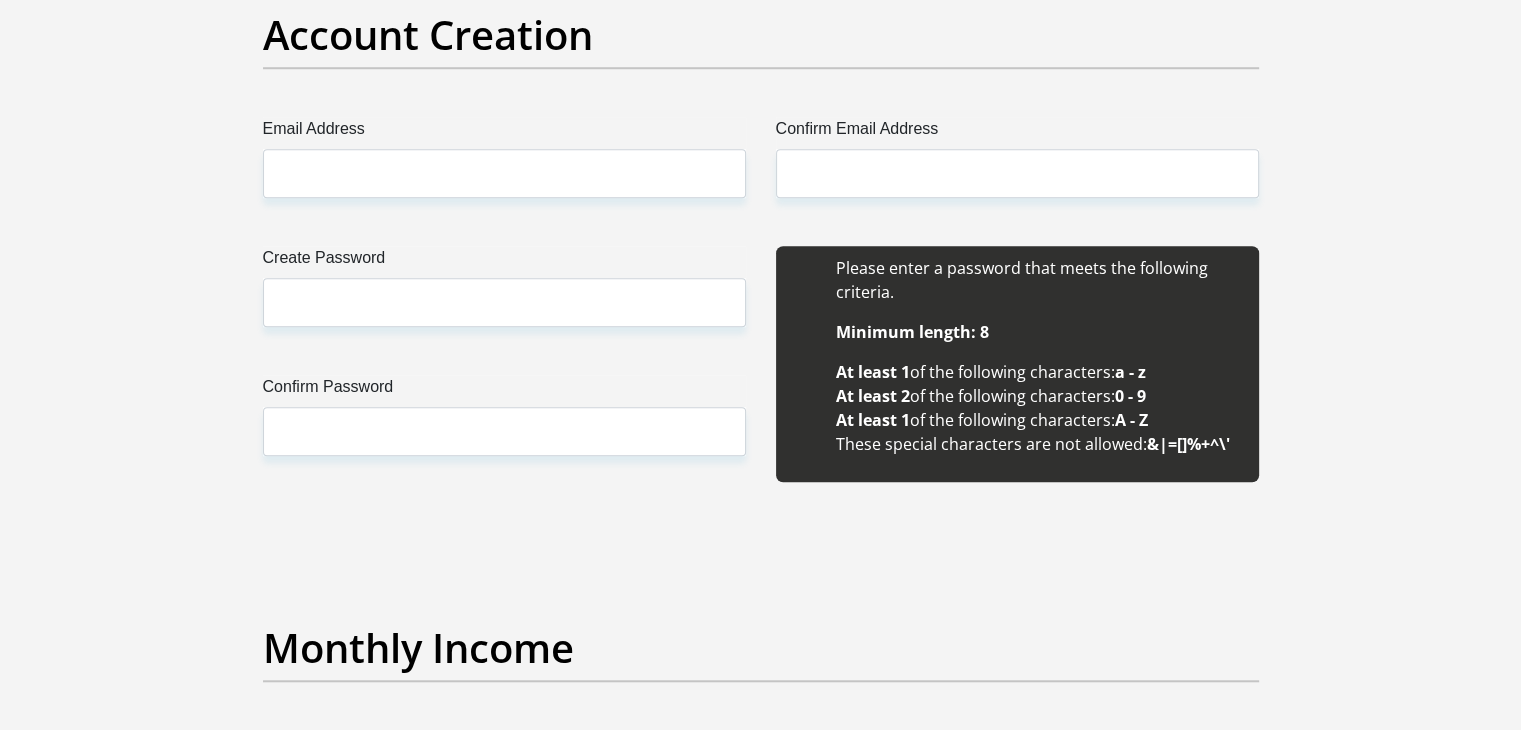 scroll, scrollTop: 1708, scrollLeft: 0, axis: vertical 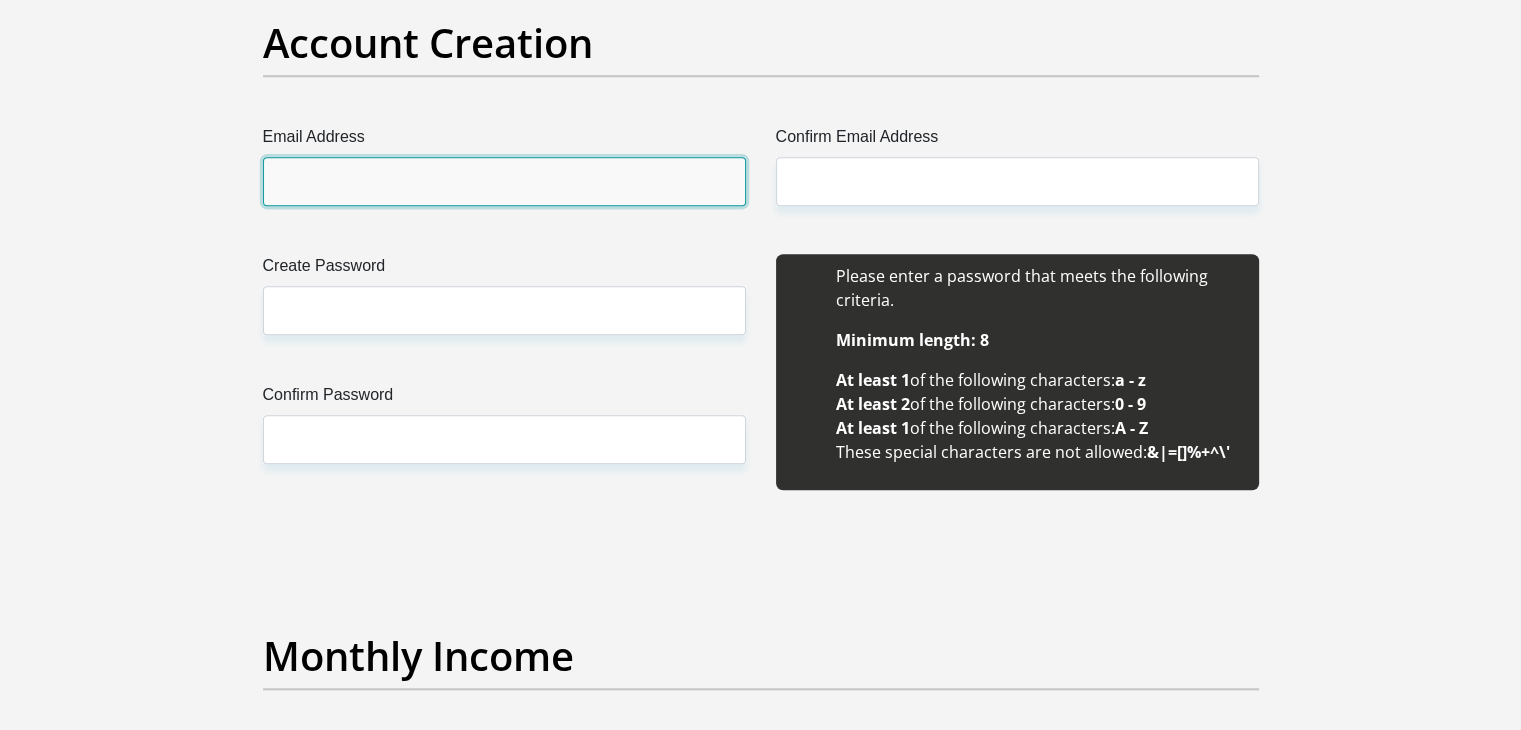click on "Email Address" at bounding box center [504, 181] 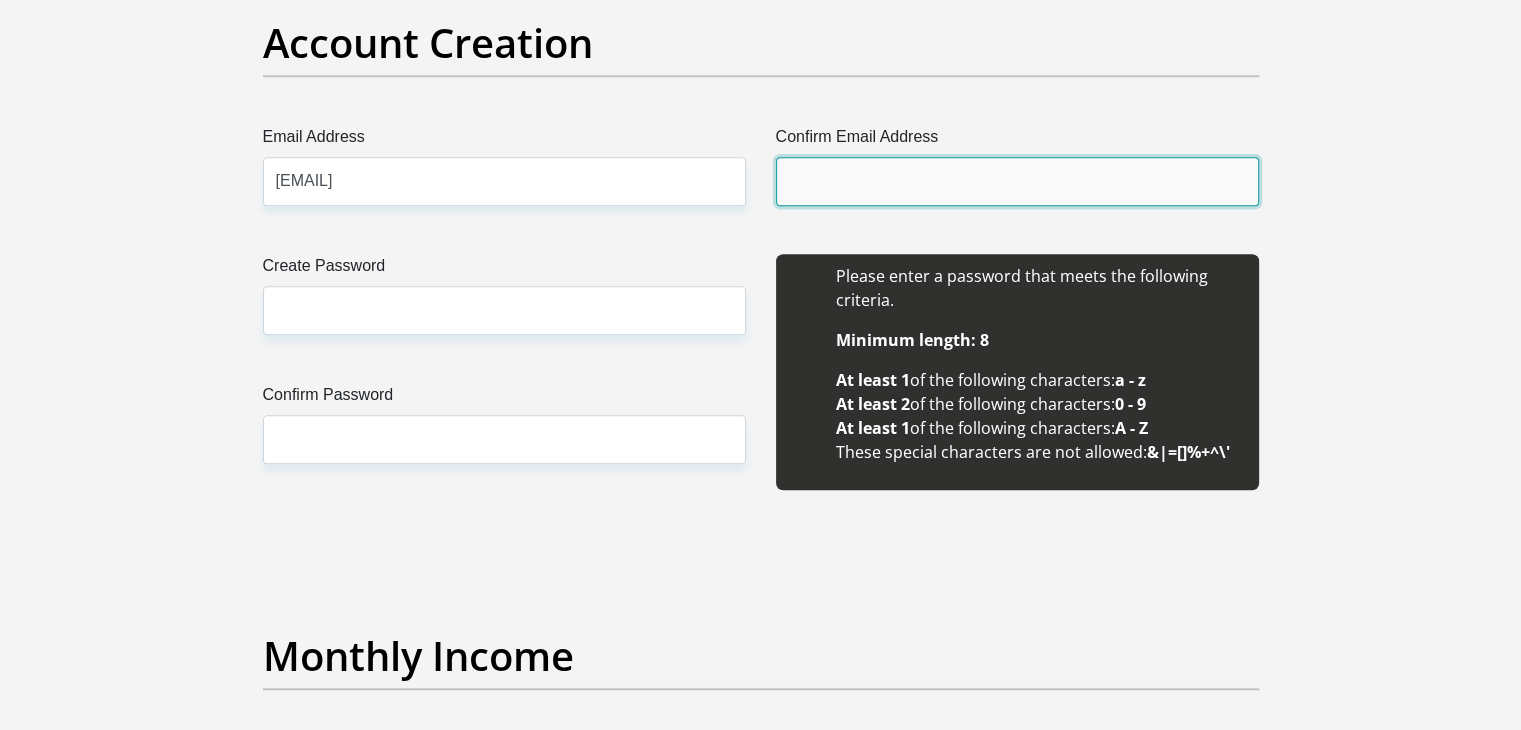 type on "[EMAIL]" 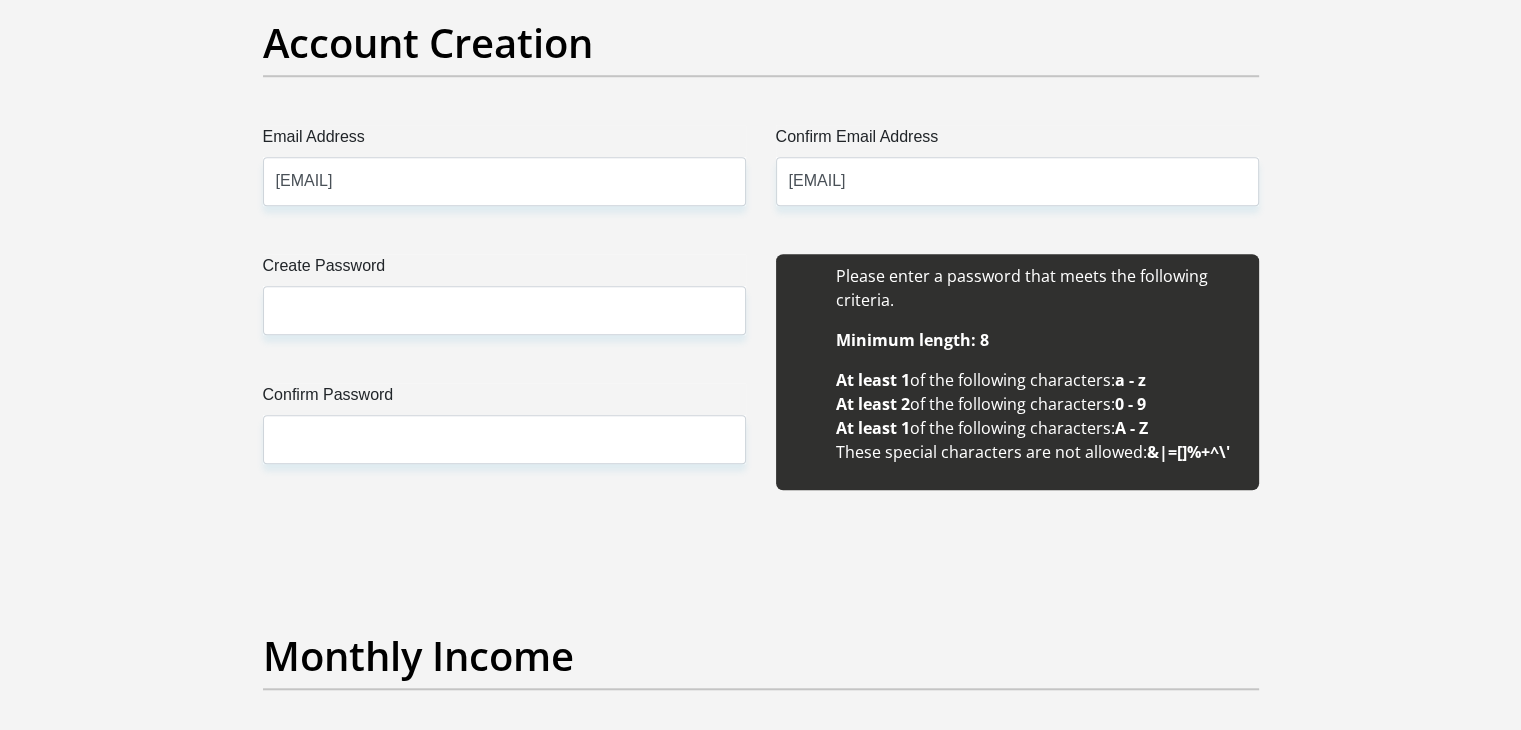 type 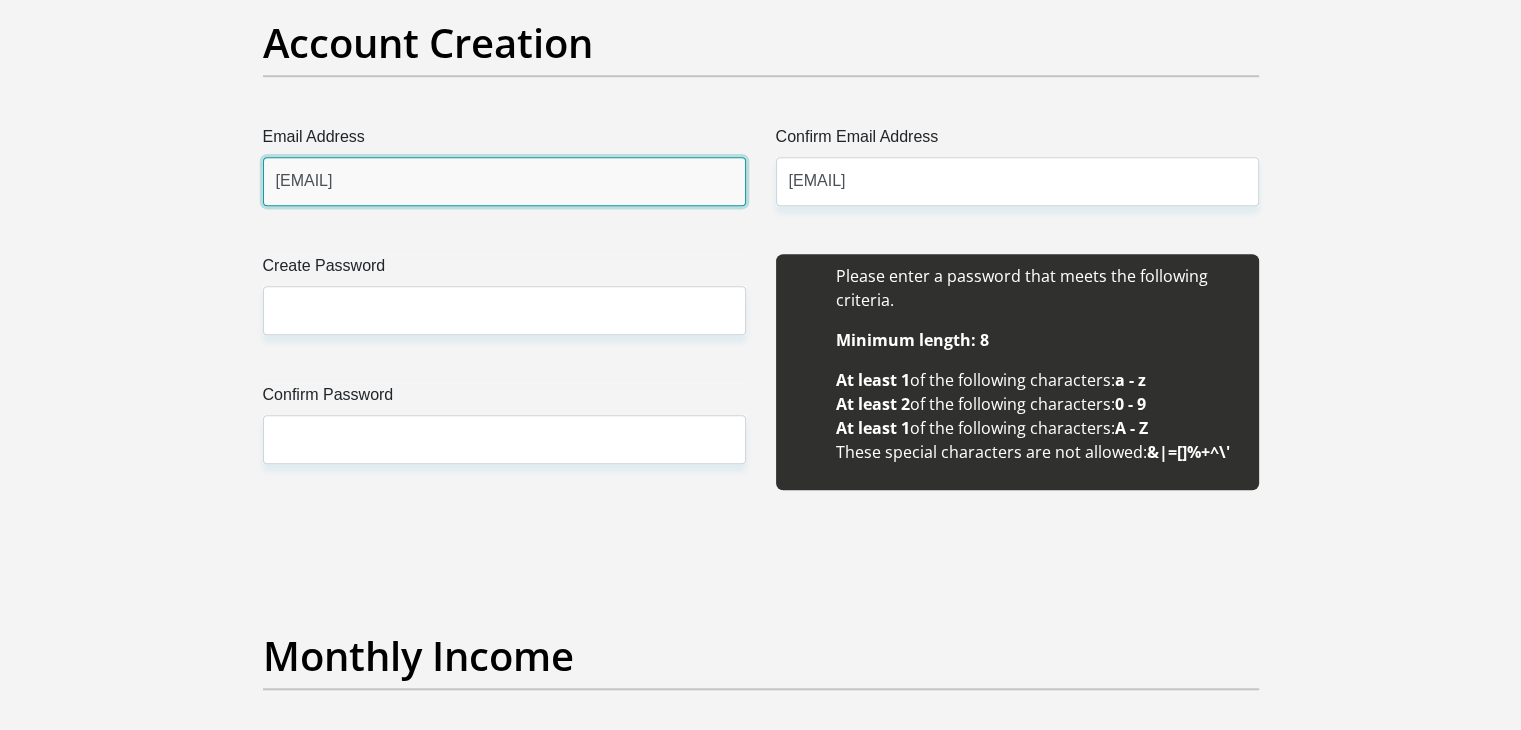 type 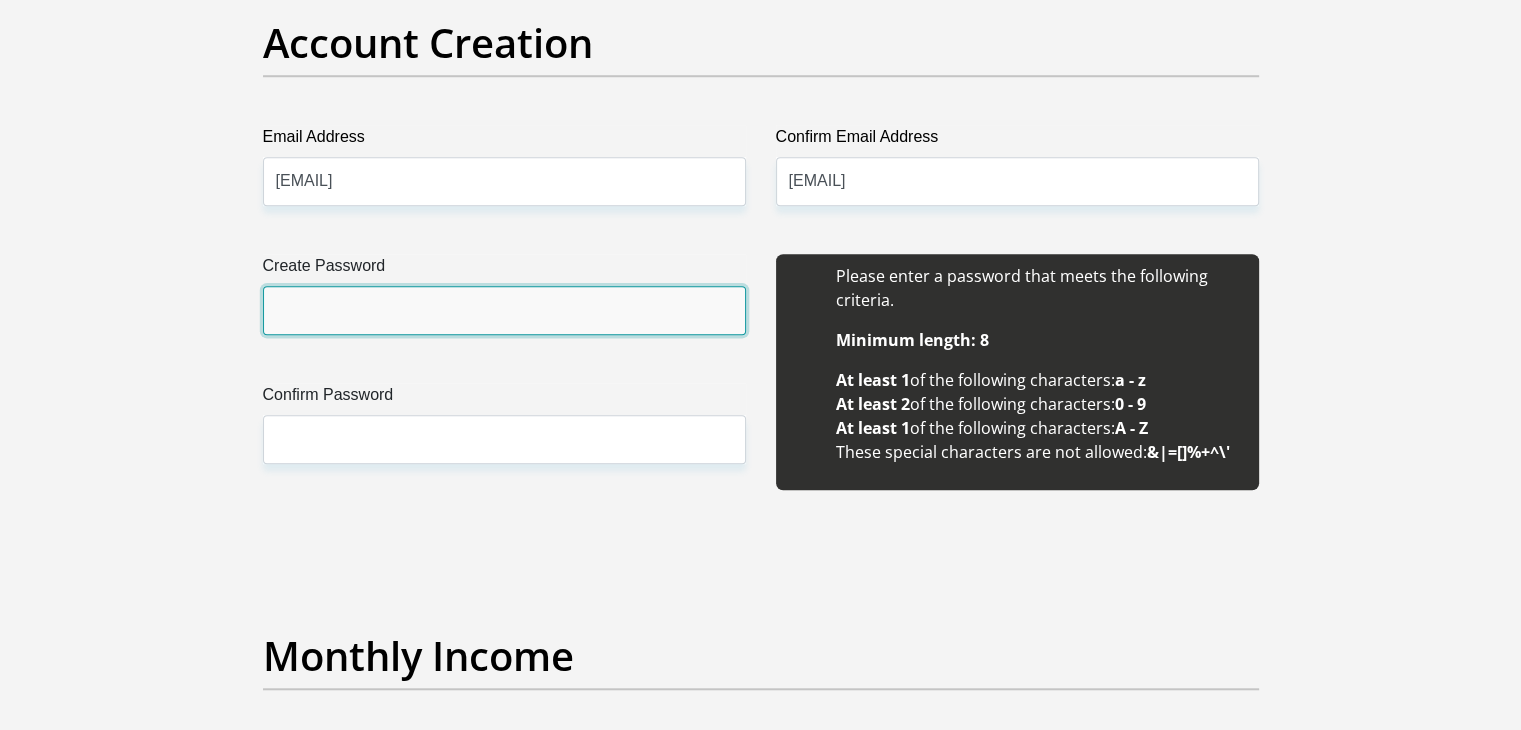 click on "Create Password" at bounding box center [504, 310] 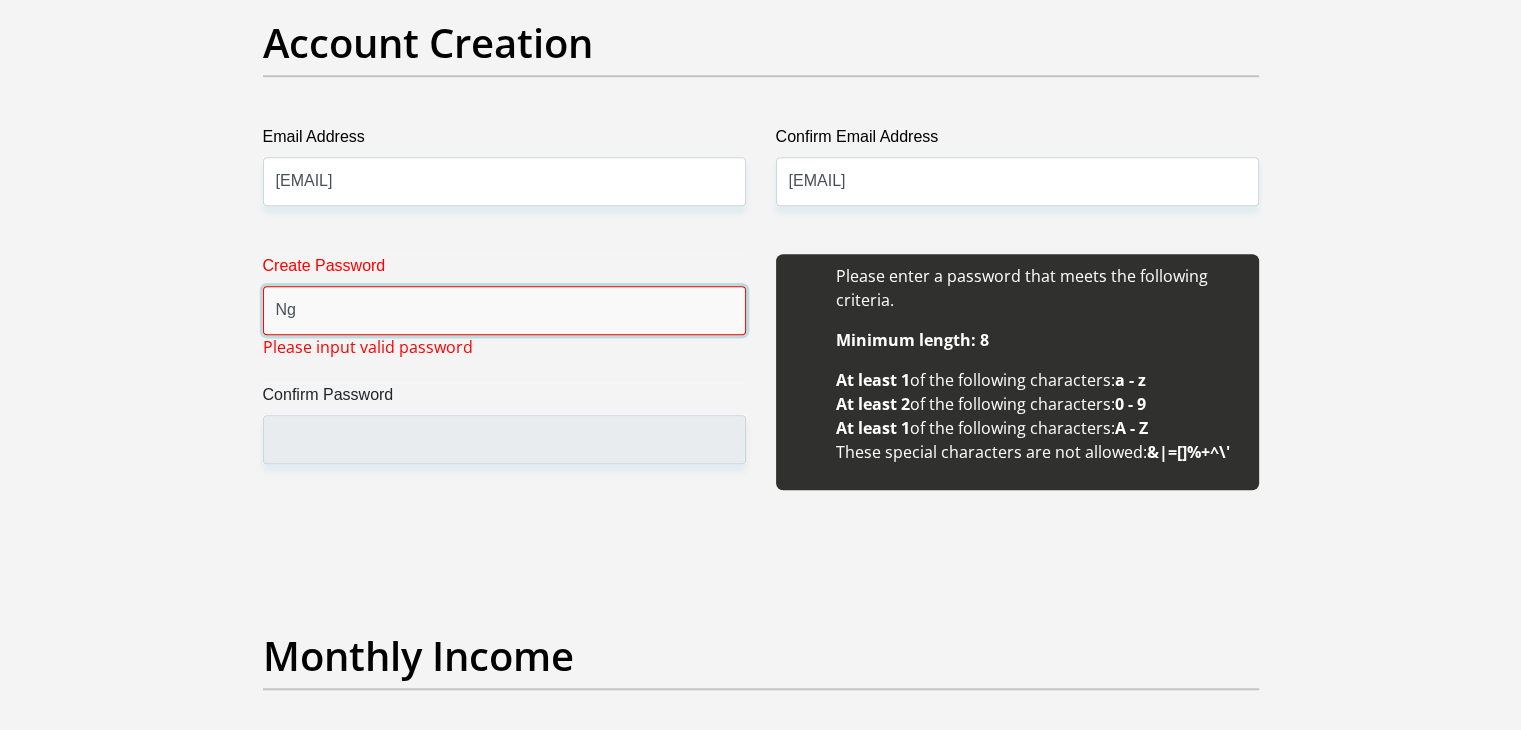 type on "N" 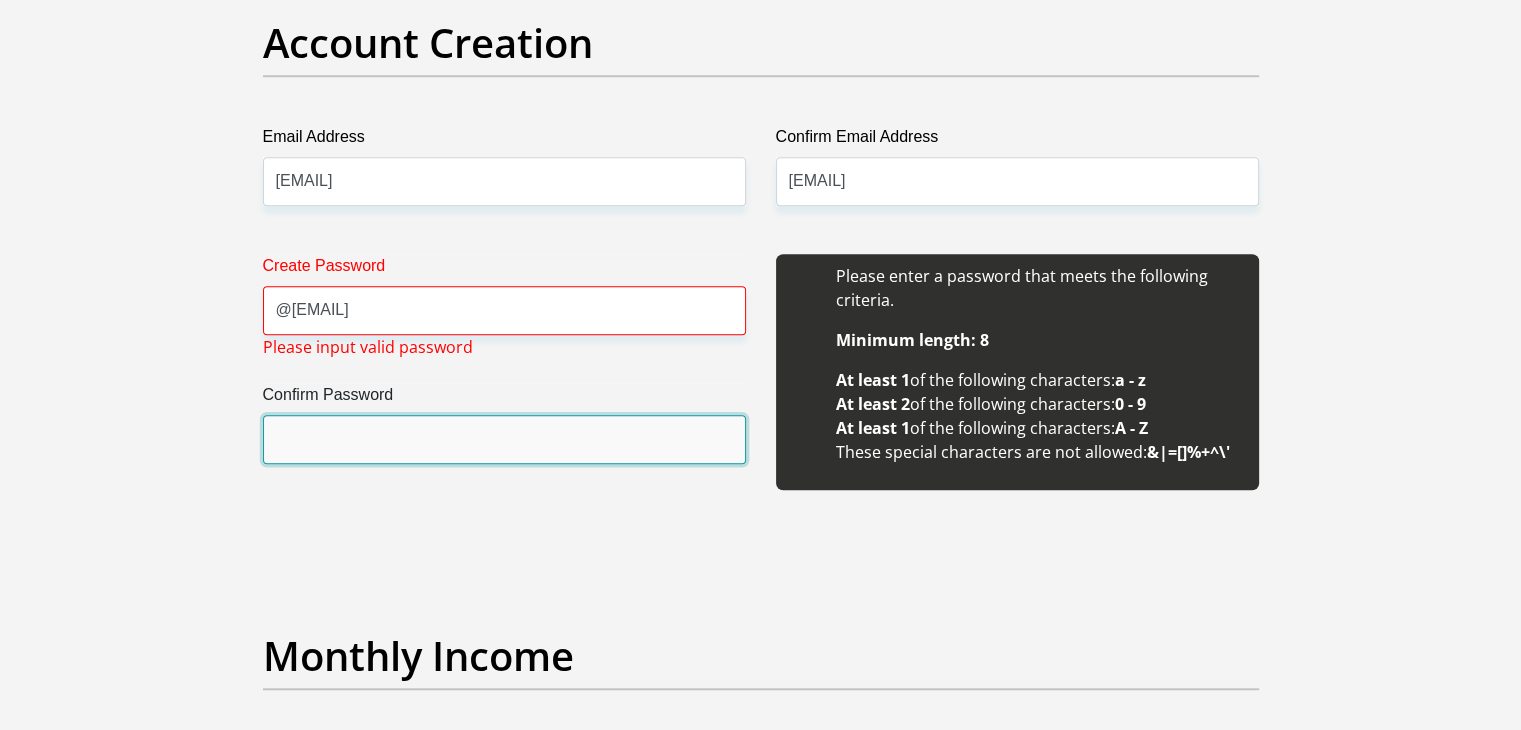 click on "Confirm Password" at bounding box center (504, 439) 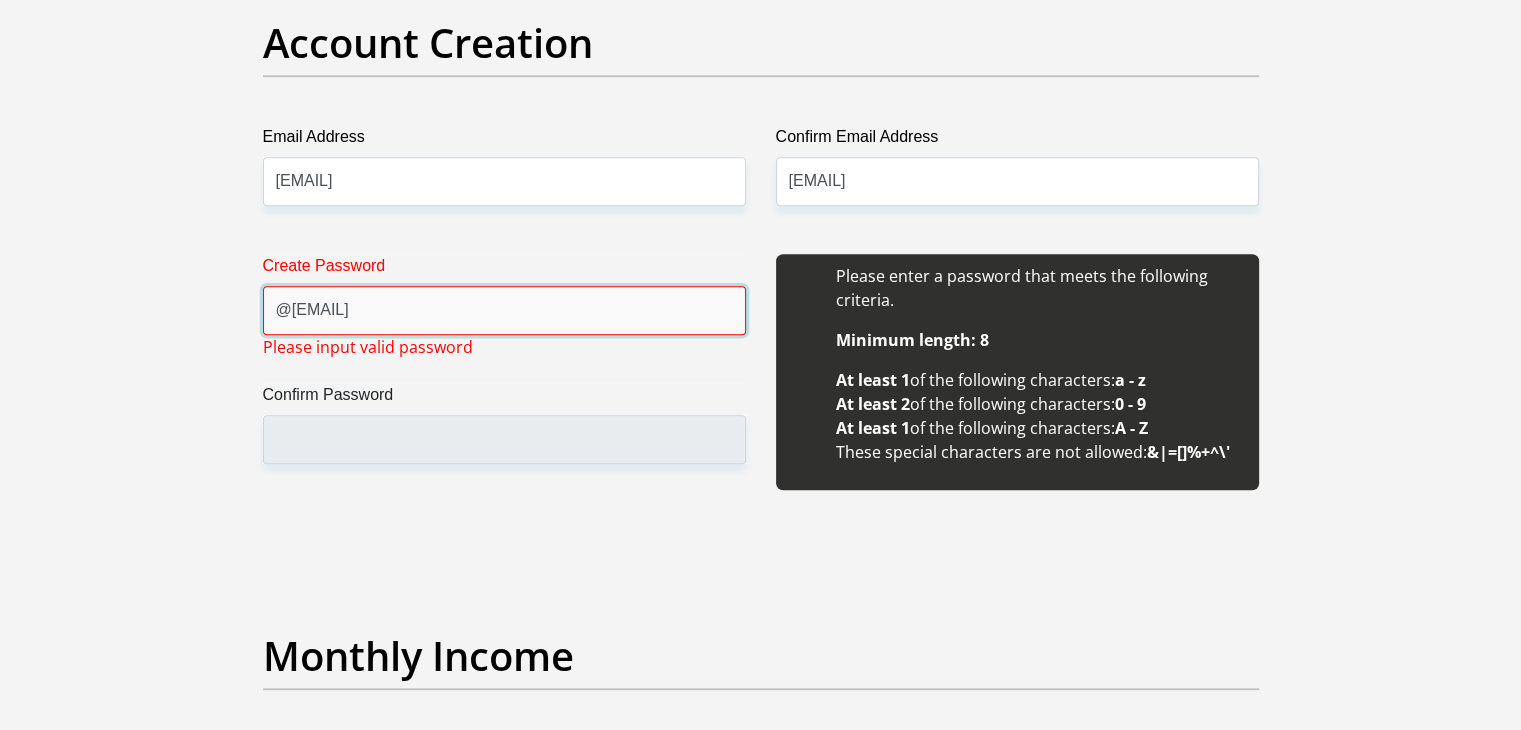 click on "@[EMAIL]" at bounding box center (504, 310) 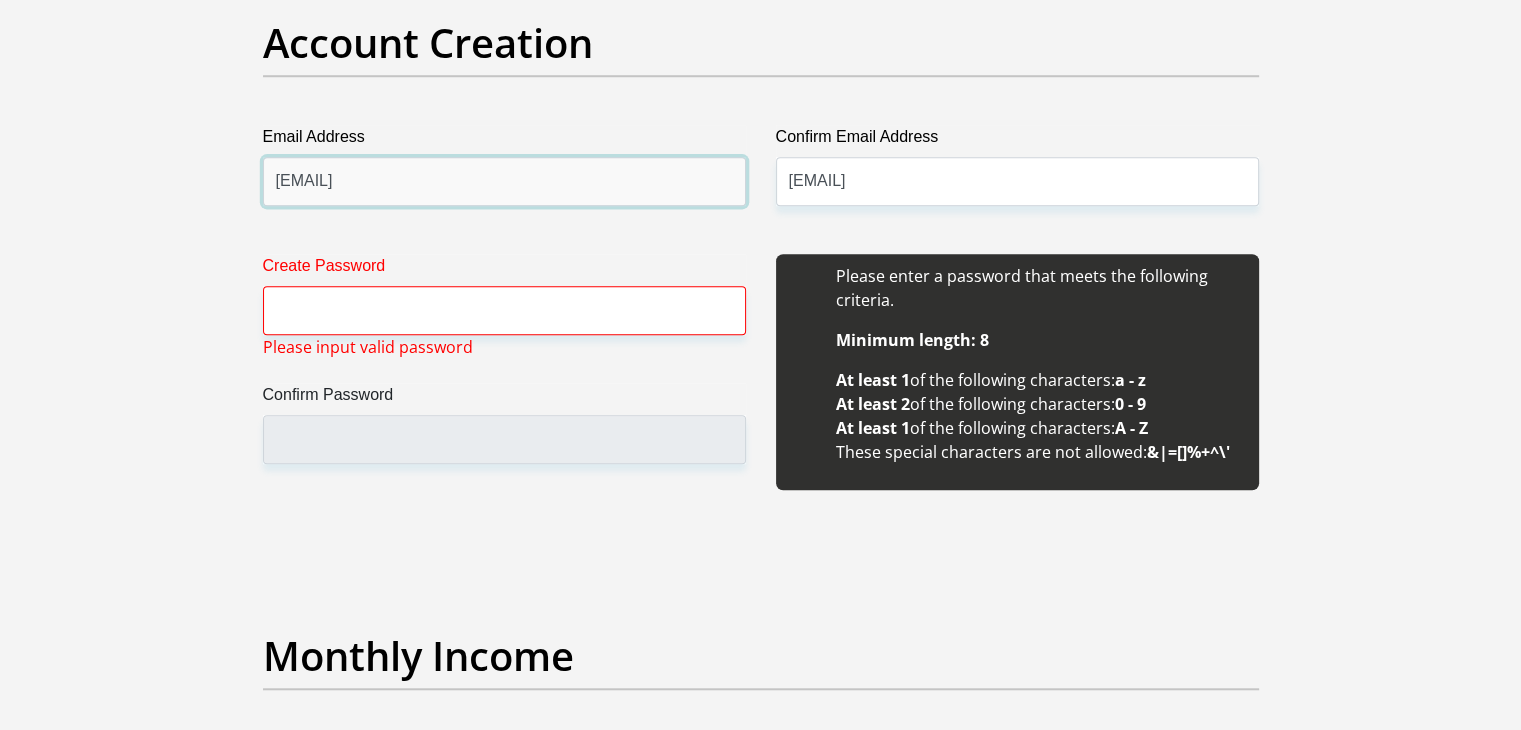 click on "[EMAIL]" at bounding box center [504, 181] 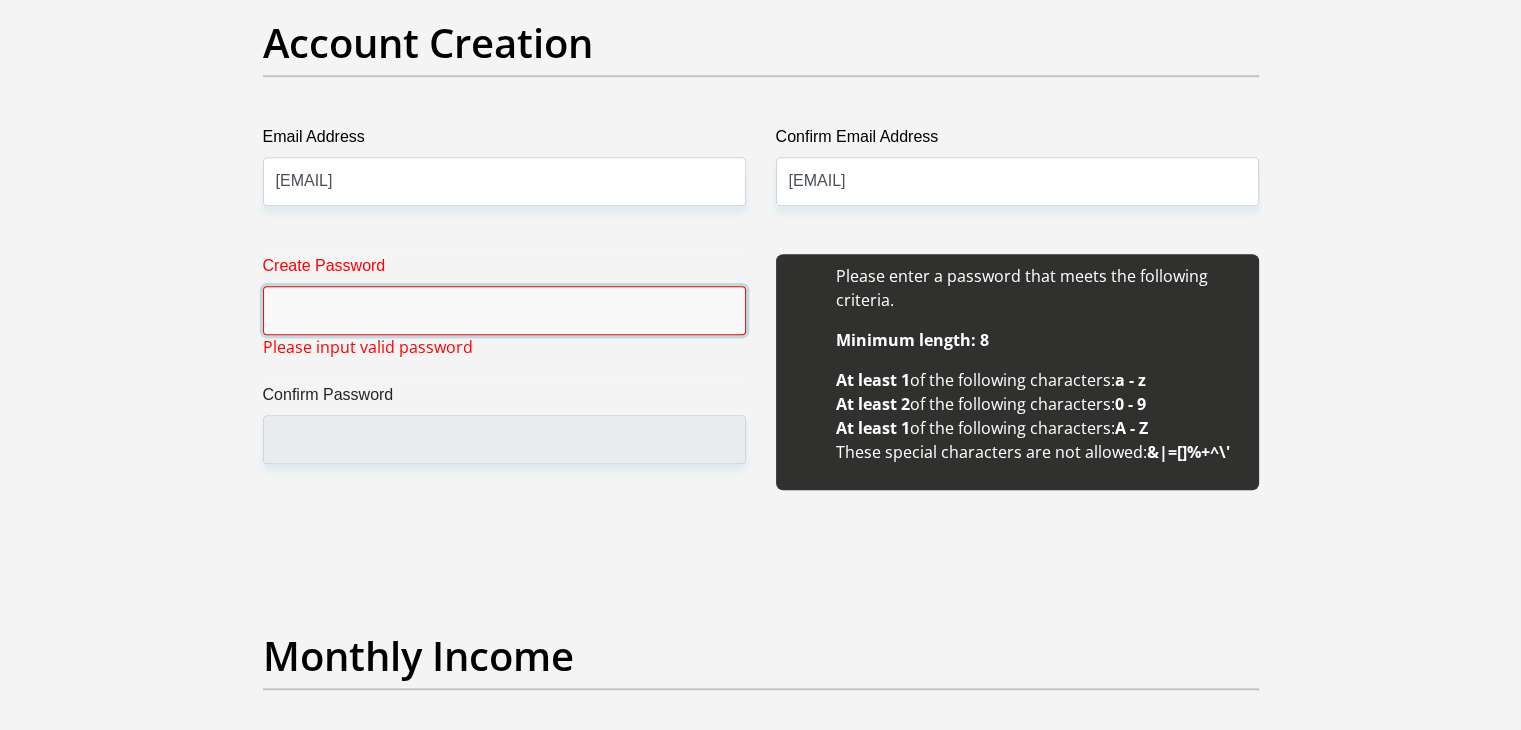 click on "Create Password" at bounding box center [504, 310] 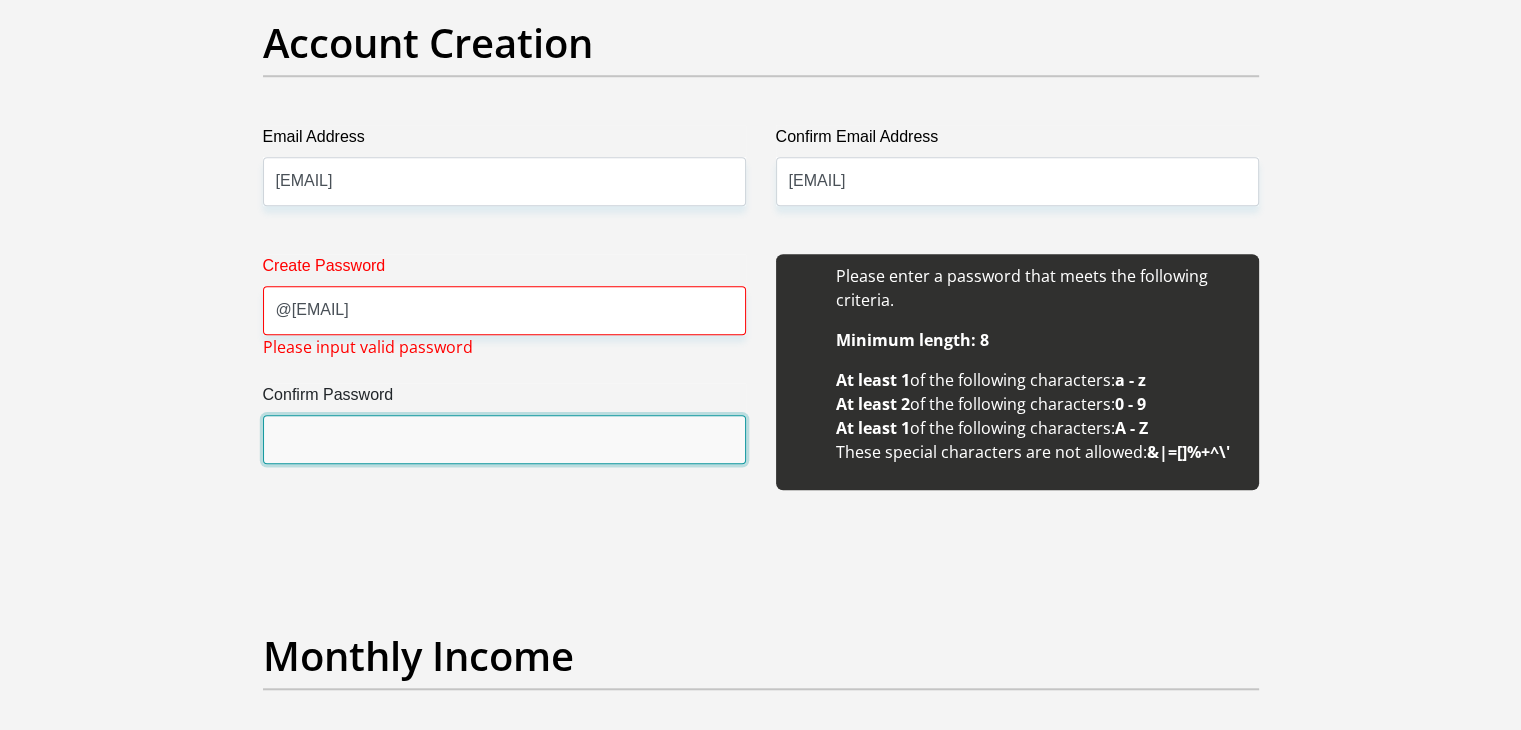 click on "Confirm Password" at bounding box center [504, 439] 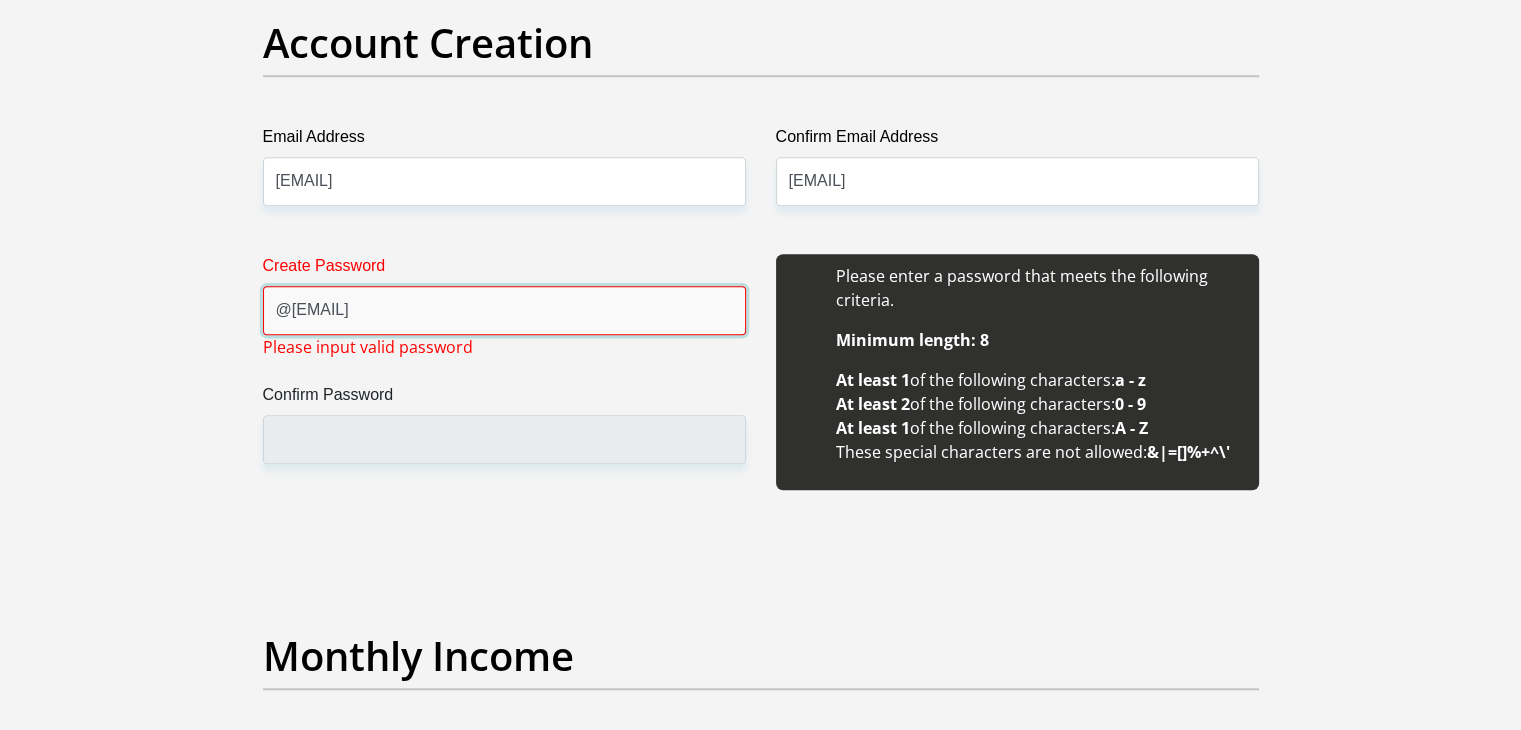 click on "@[EMAIL]" at bounding box center [504, 310] 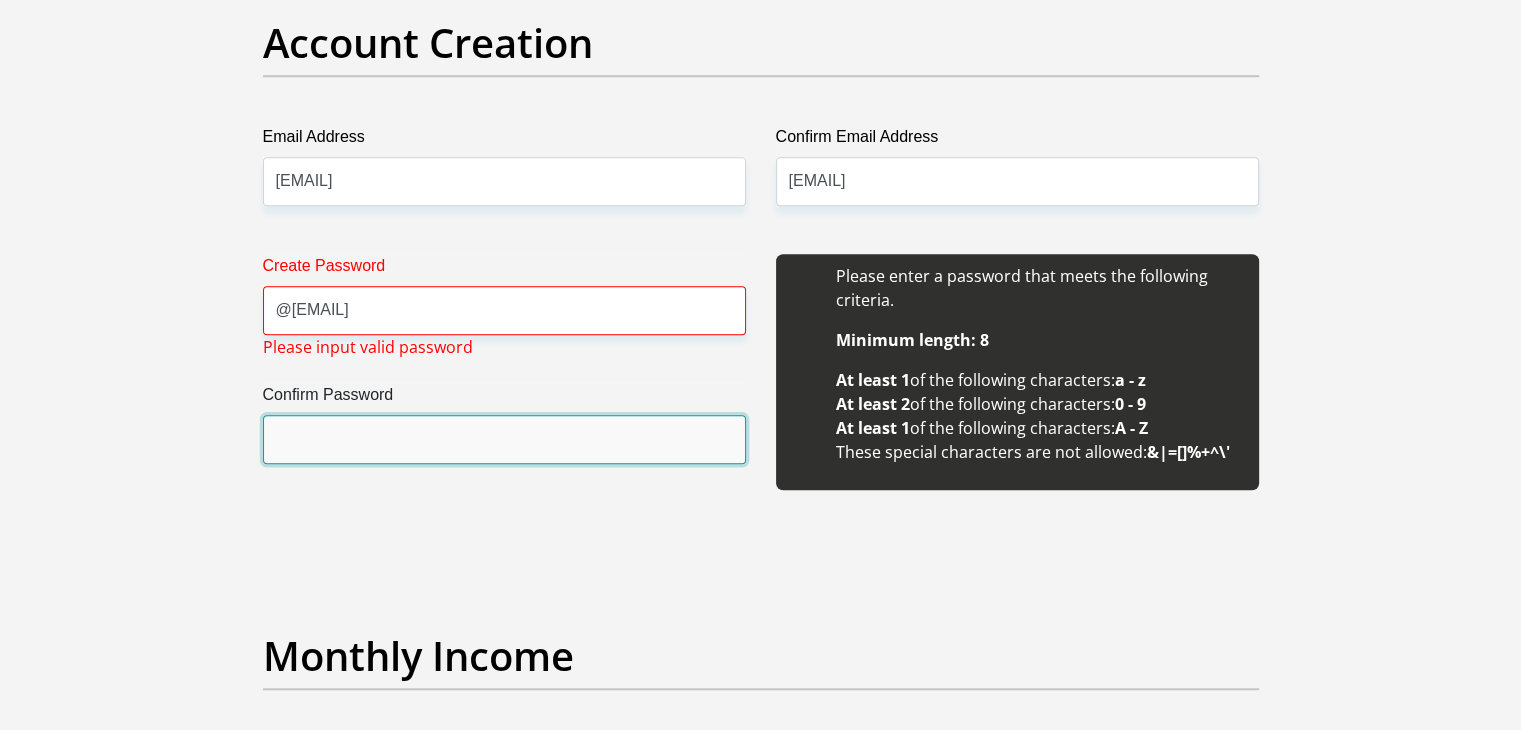 click on "Confirm Password" at bounding box center (504, 439) 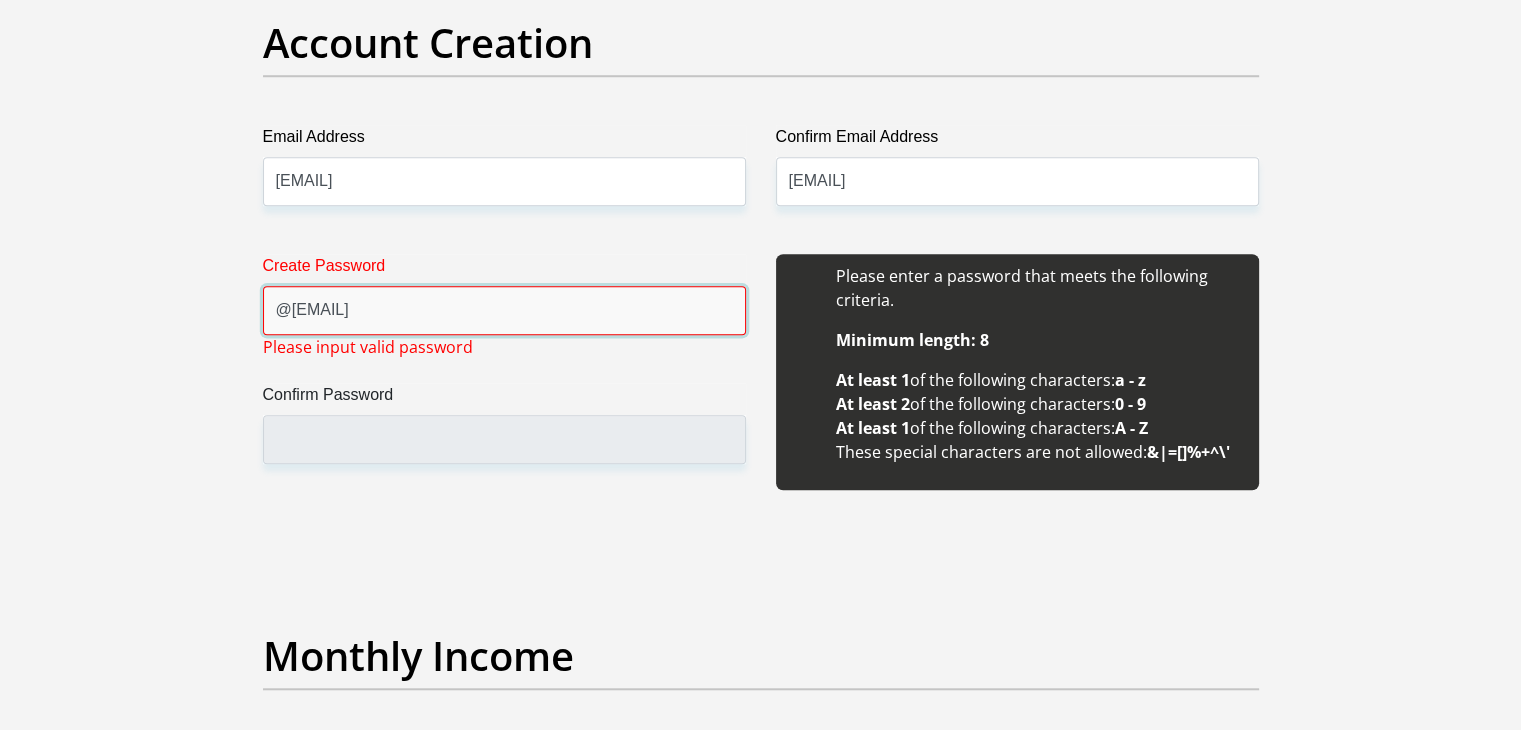 click on "@[EMAIL]" at bounding box center (504, 310) 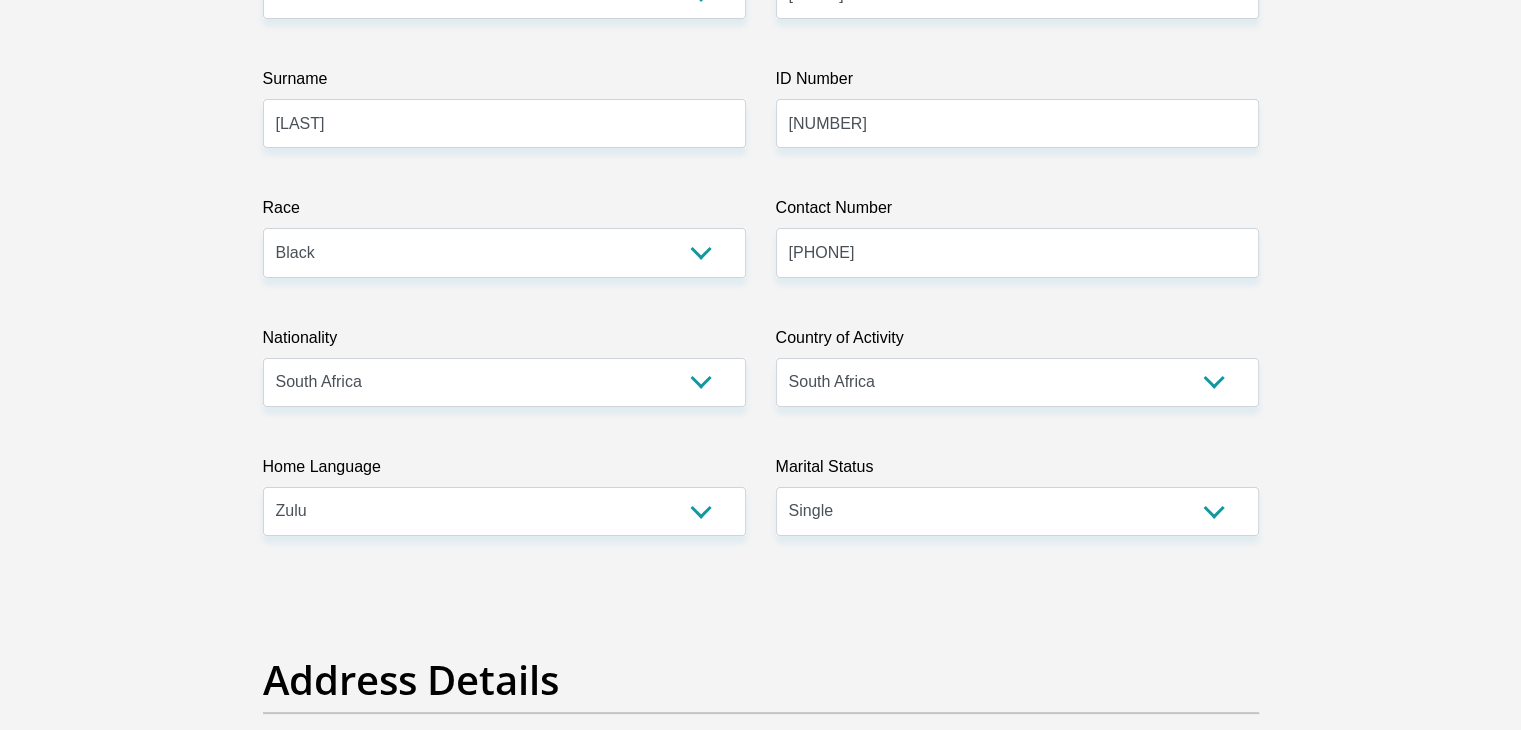 scroll, scrollTop: 368, scrollLeft: 0, axis: vertical 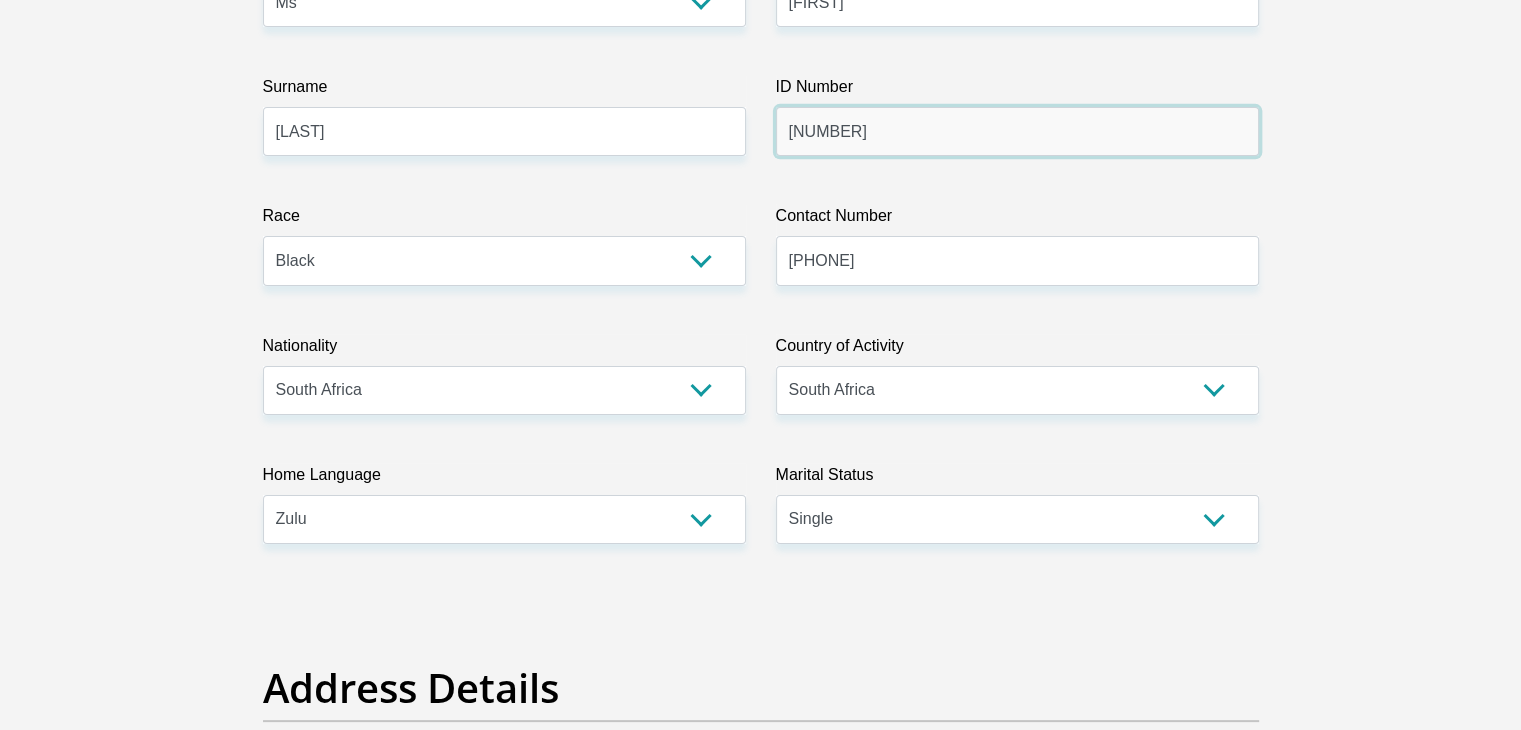 click on "[NUMBER]" at bounding box center (1017, 131) 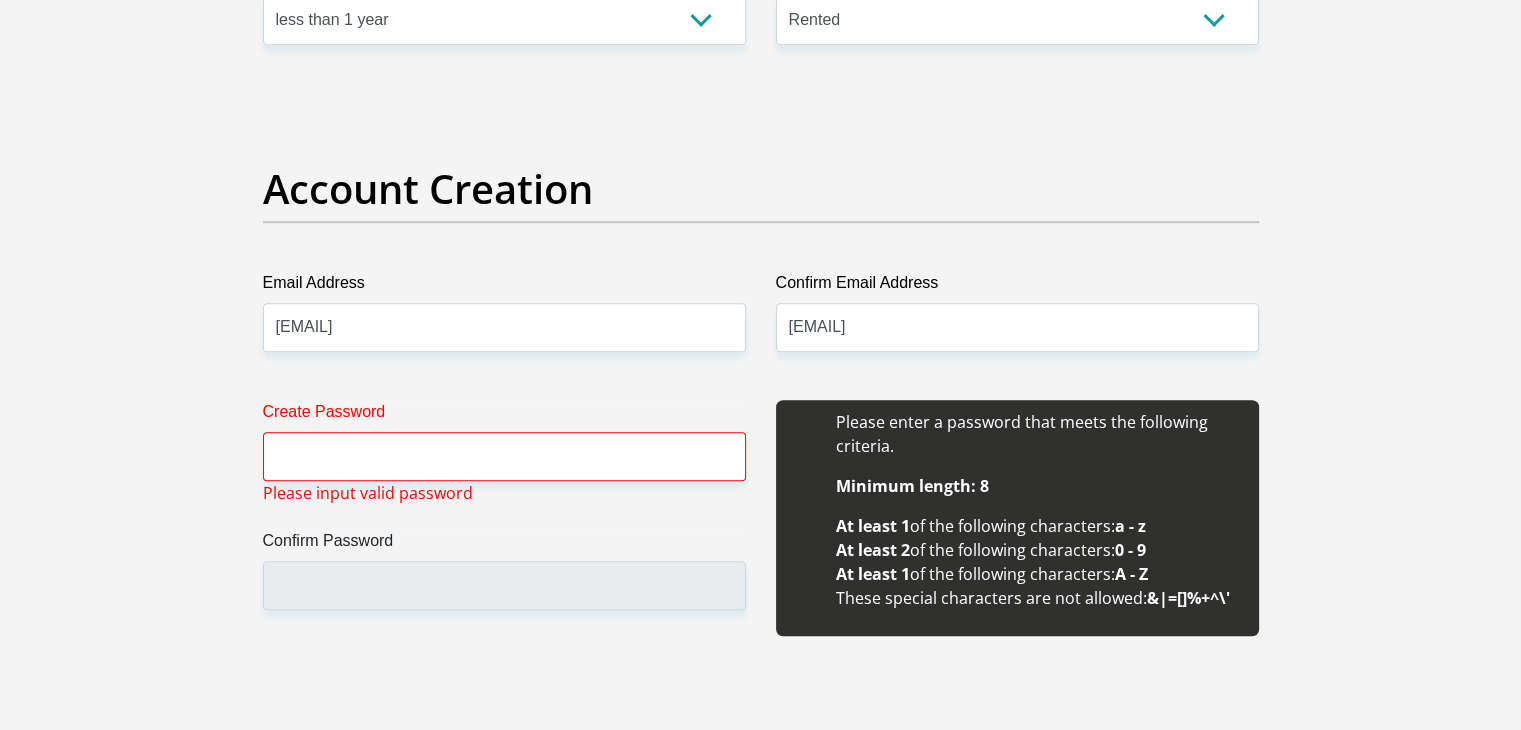 scroll, scrollTop: 1570, scrollLeft: 0, axis: vertical 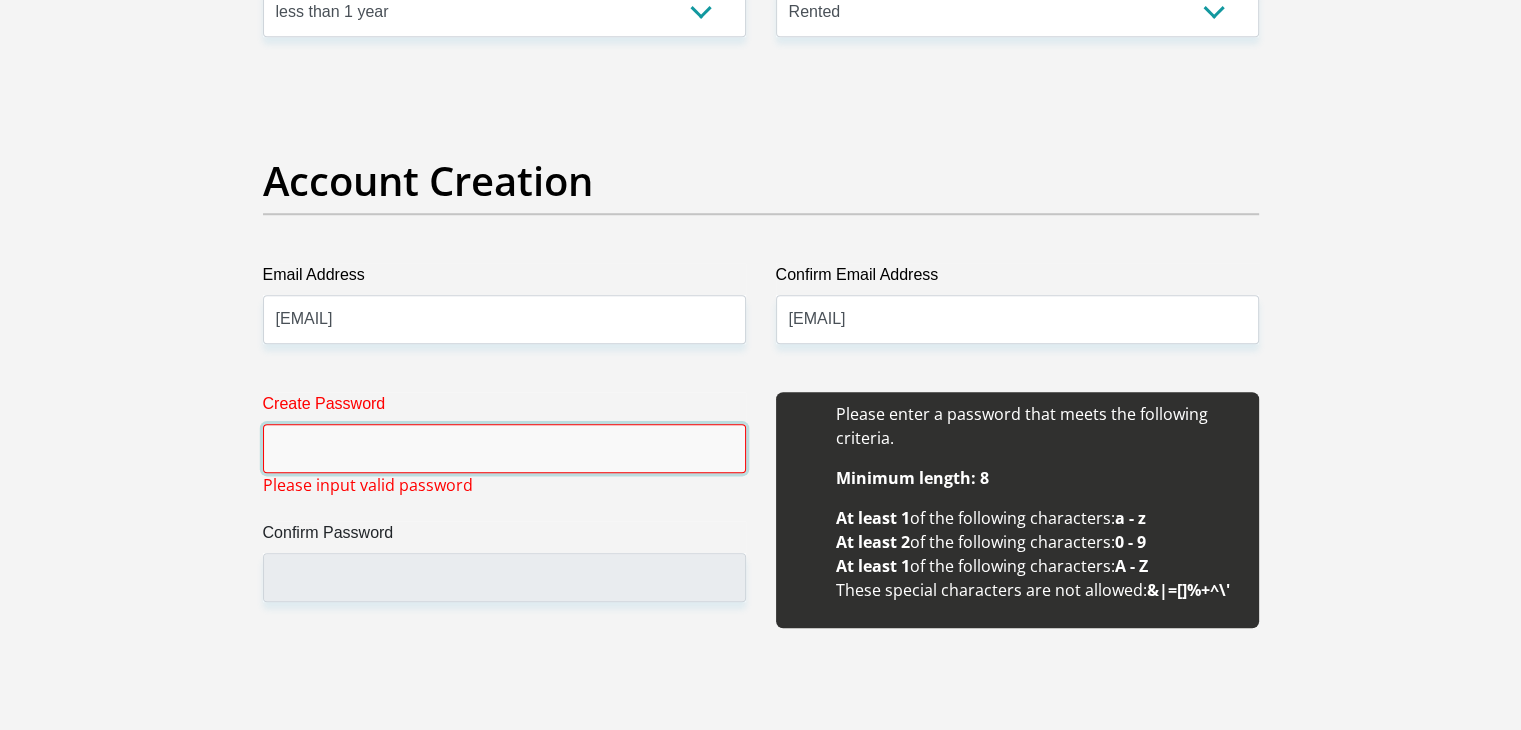 click on "Create Password" at bounding box center (504, 448) 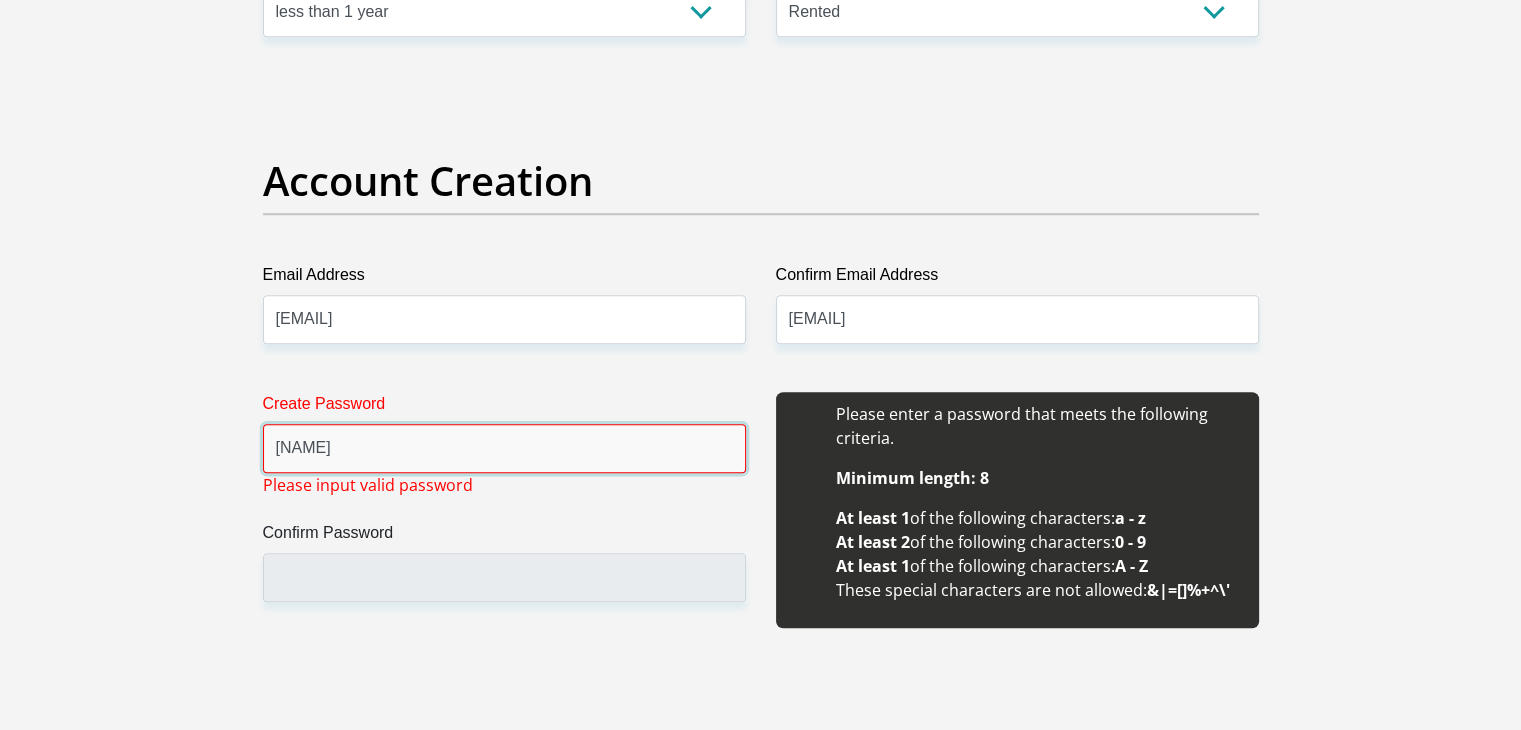 click on "[NAME]" at bounding box center [504, 448] 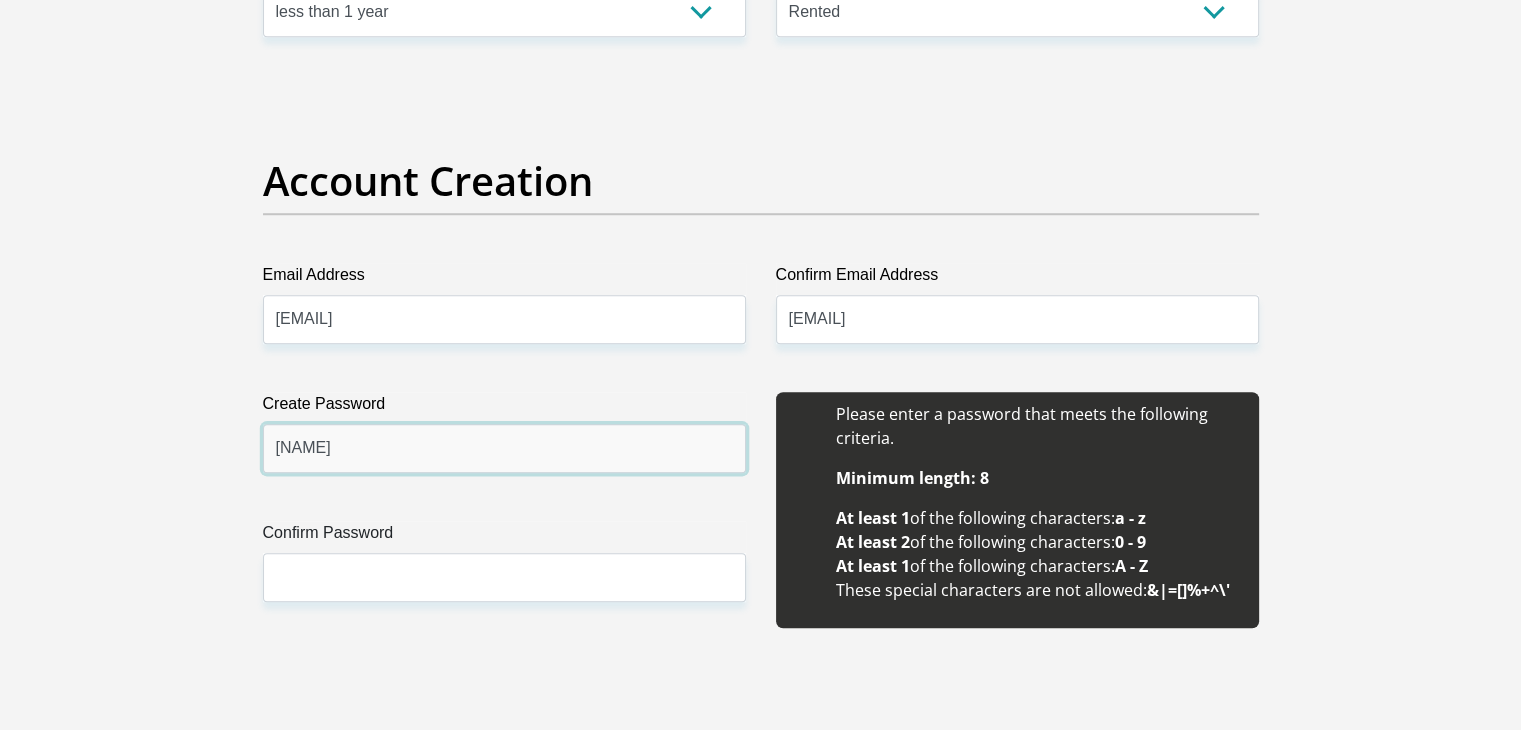 click on "[NAME]" at bounding box center [504, 448] 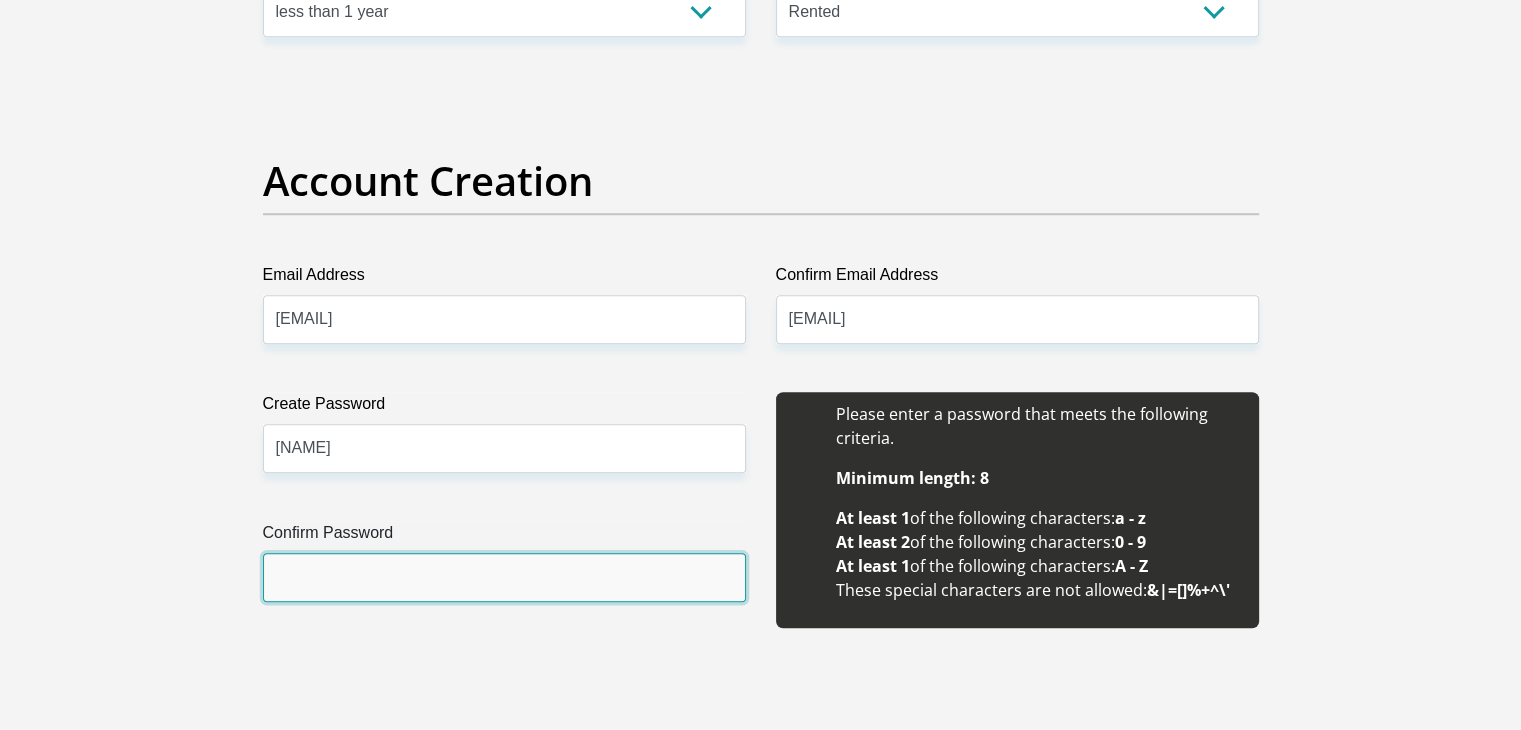 click on "Confirm Password" at bounding box center [504, 577] 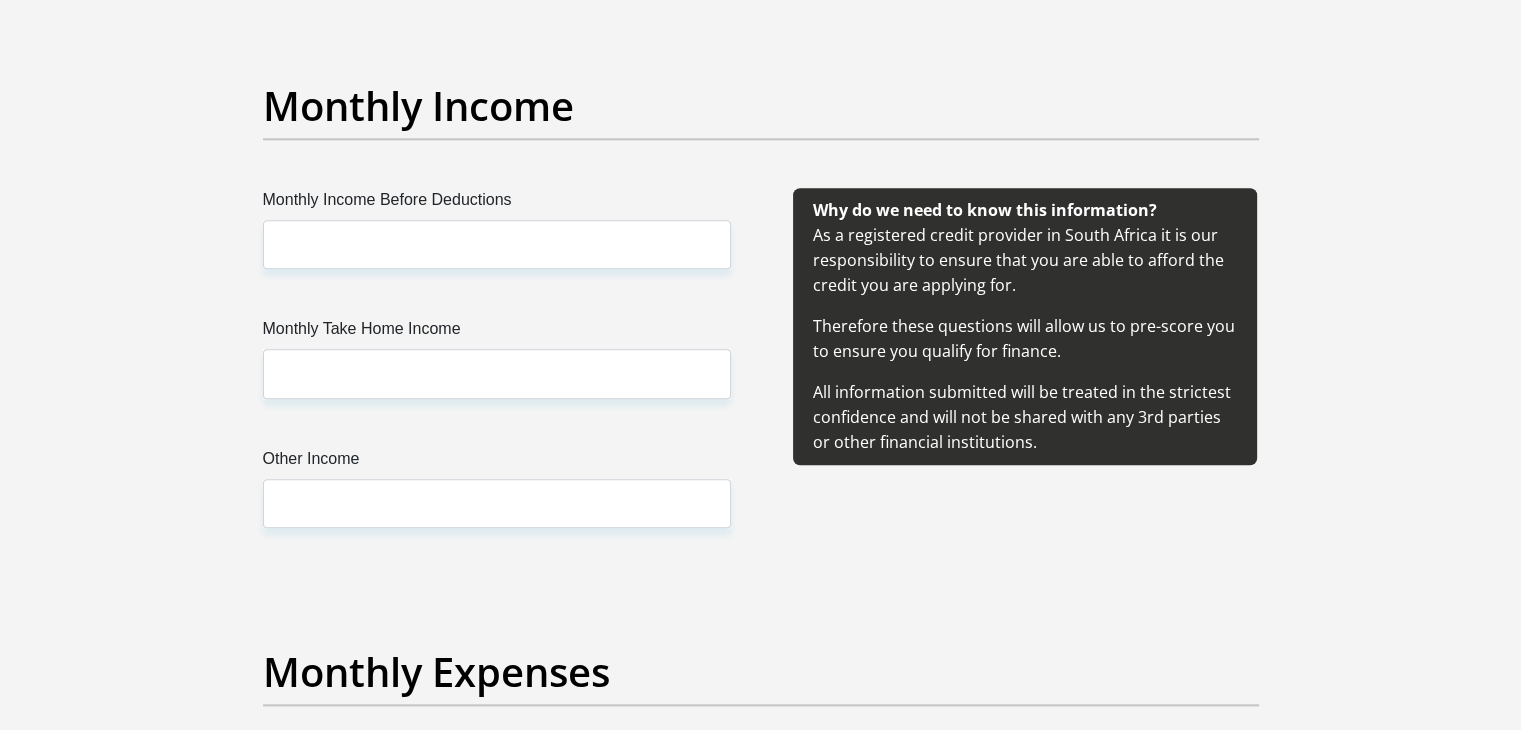 scroll, scrollTop: 2275, scrollLeft: 0, axis: vertical 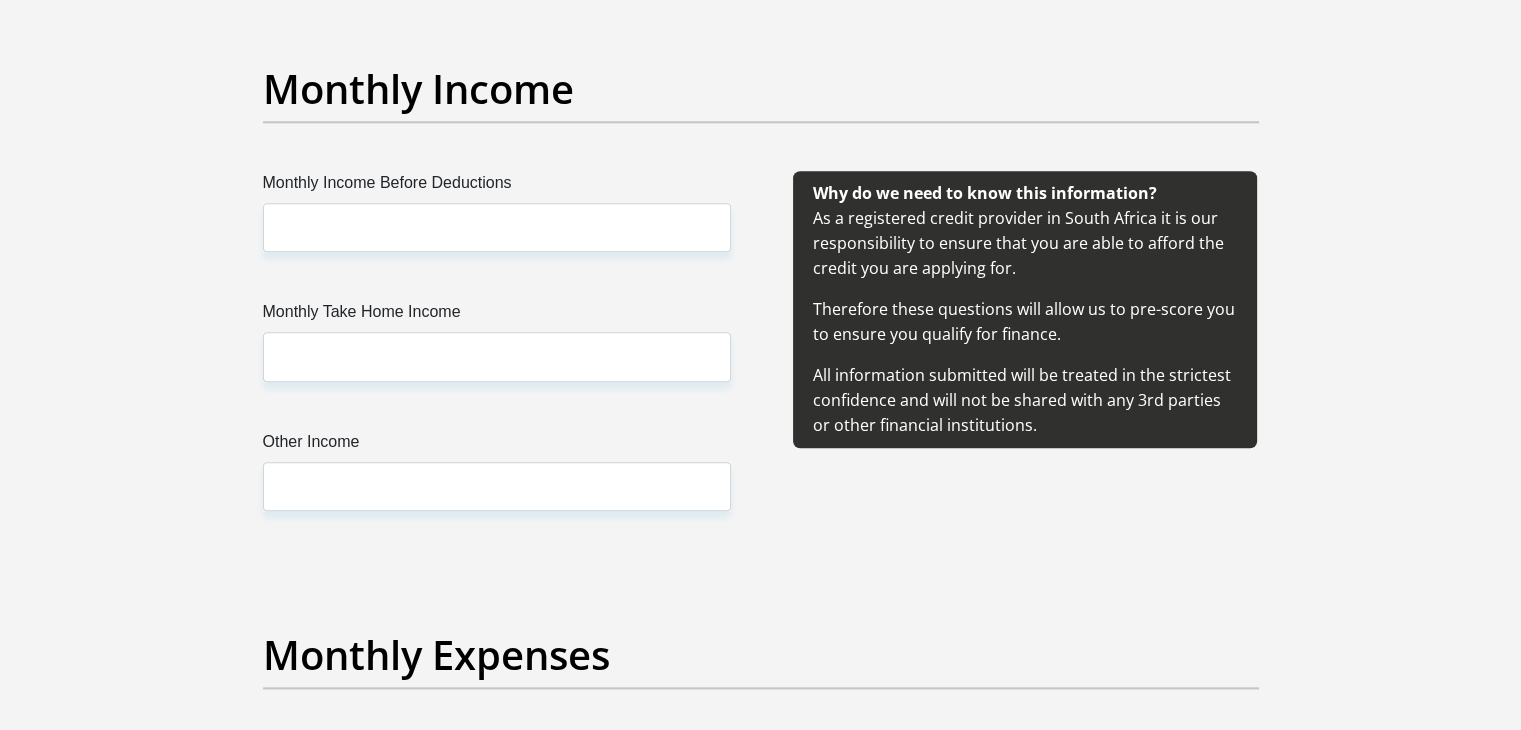 type on "[NAME]" 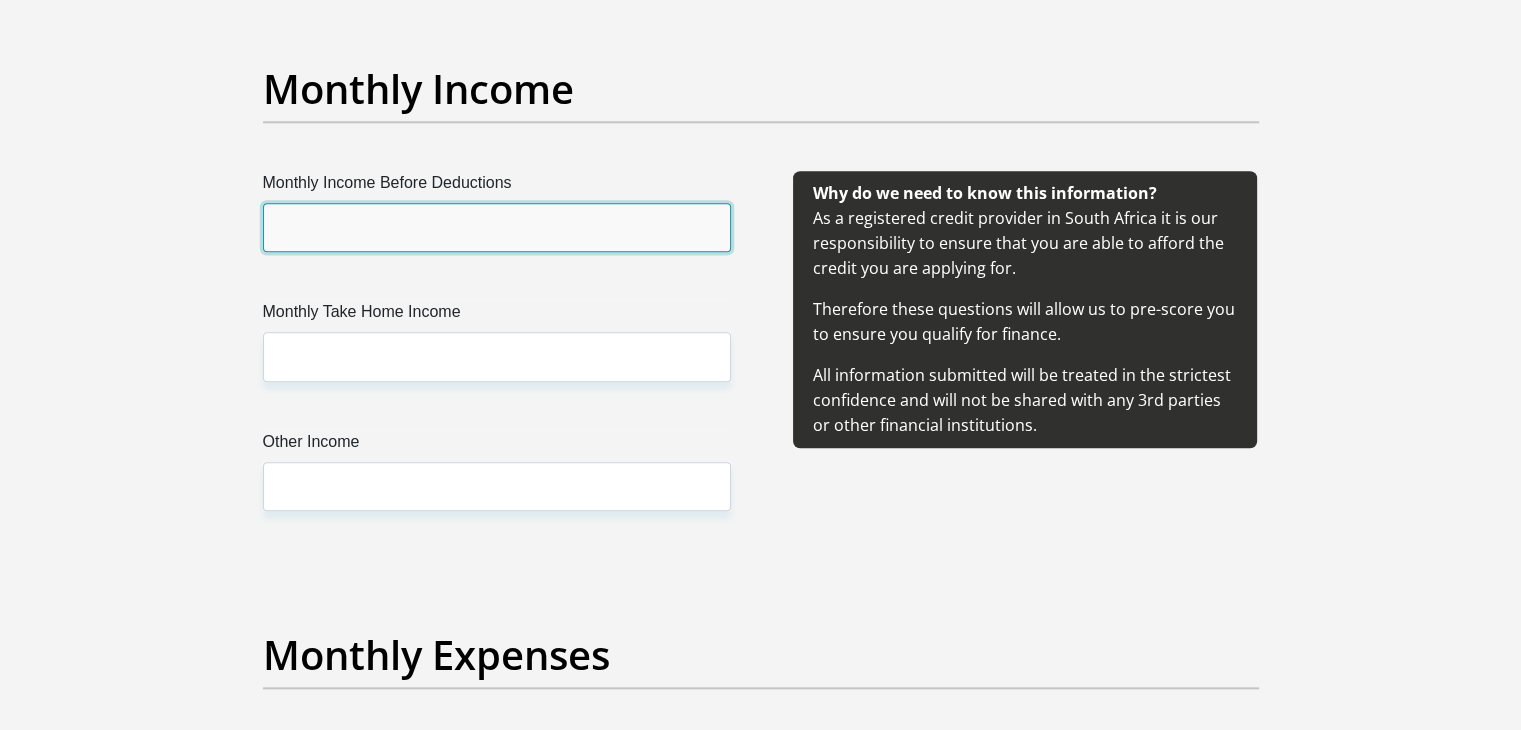 click on "Monthly Income Before Deductions" at bounding box center [497, 227] 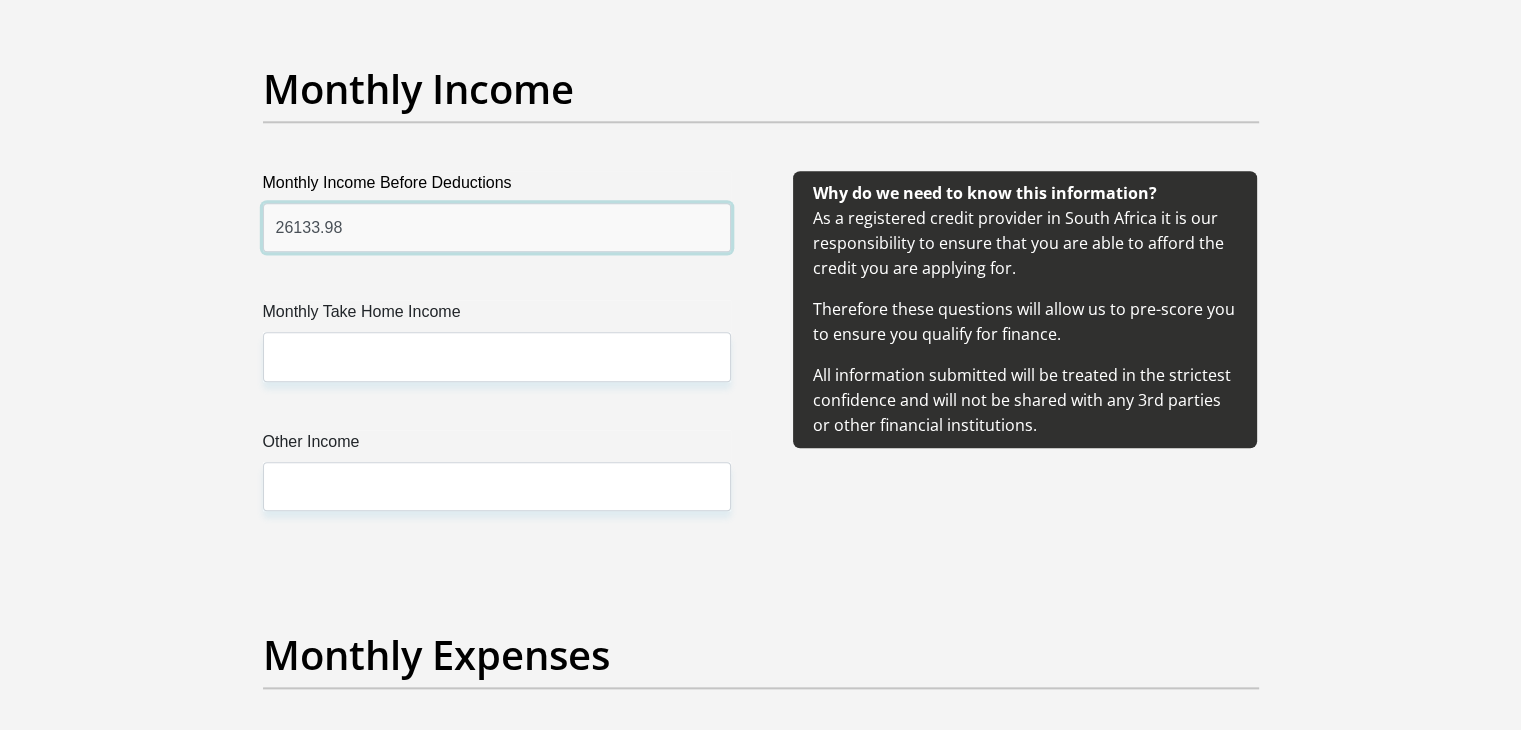 type on "26133.98" 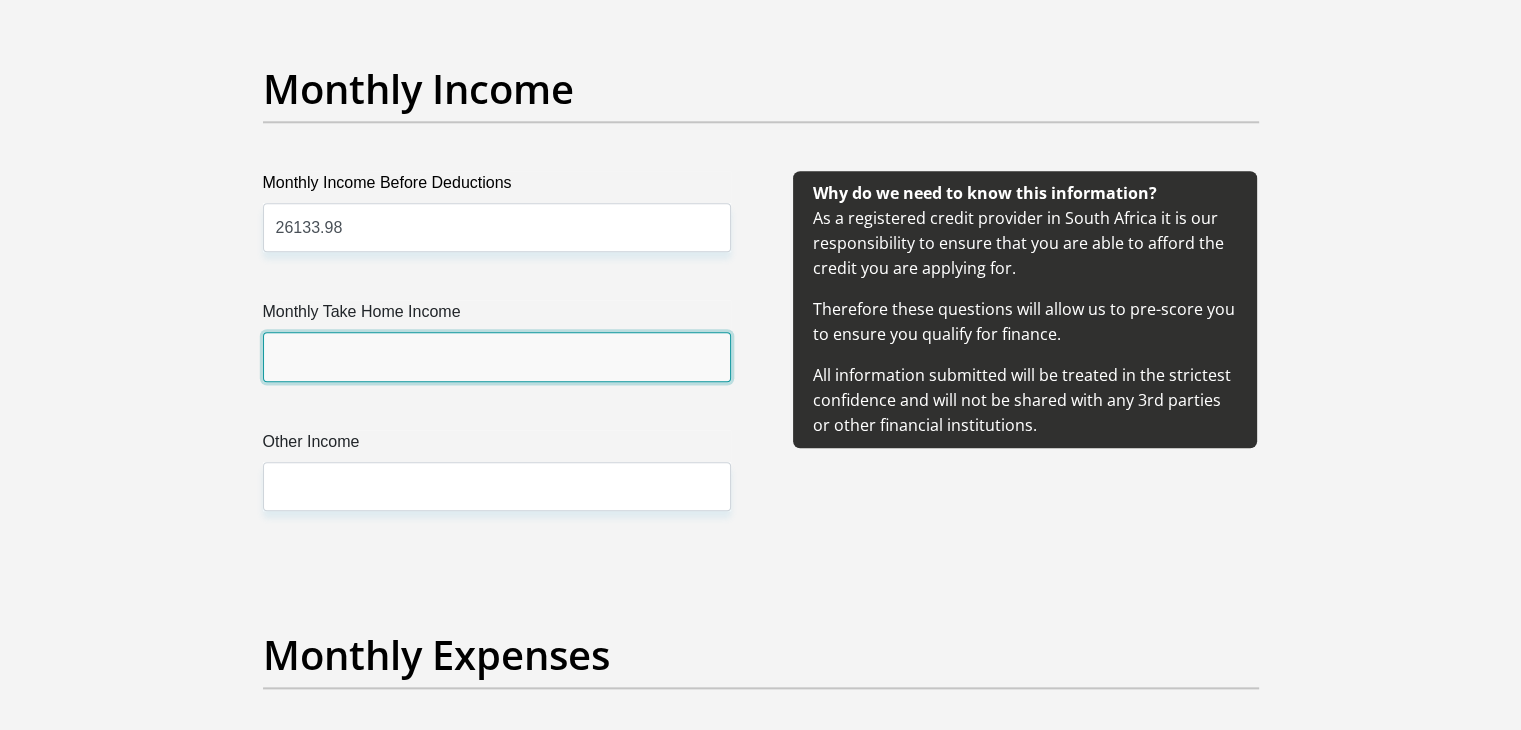 click on "Monthly Take Home Income" at bounding box center [497, 356] 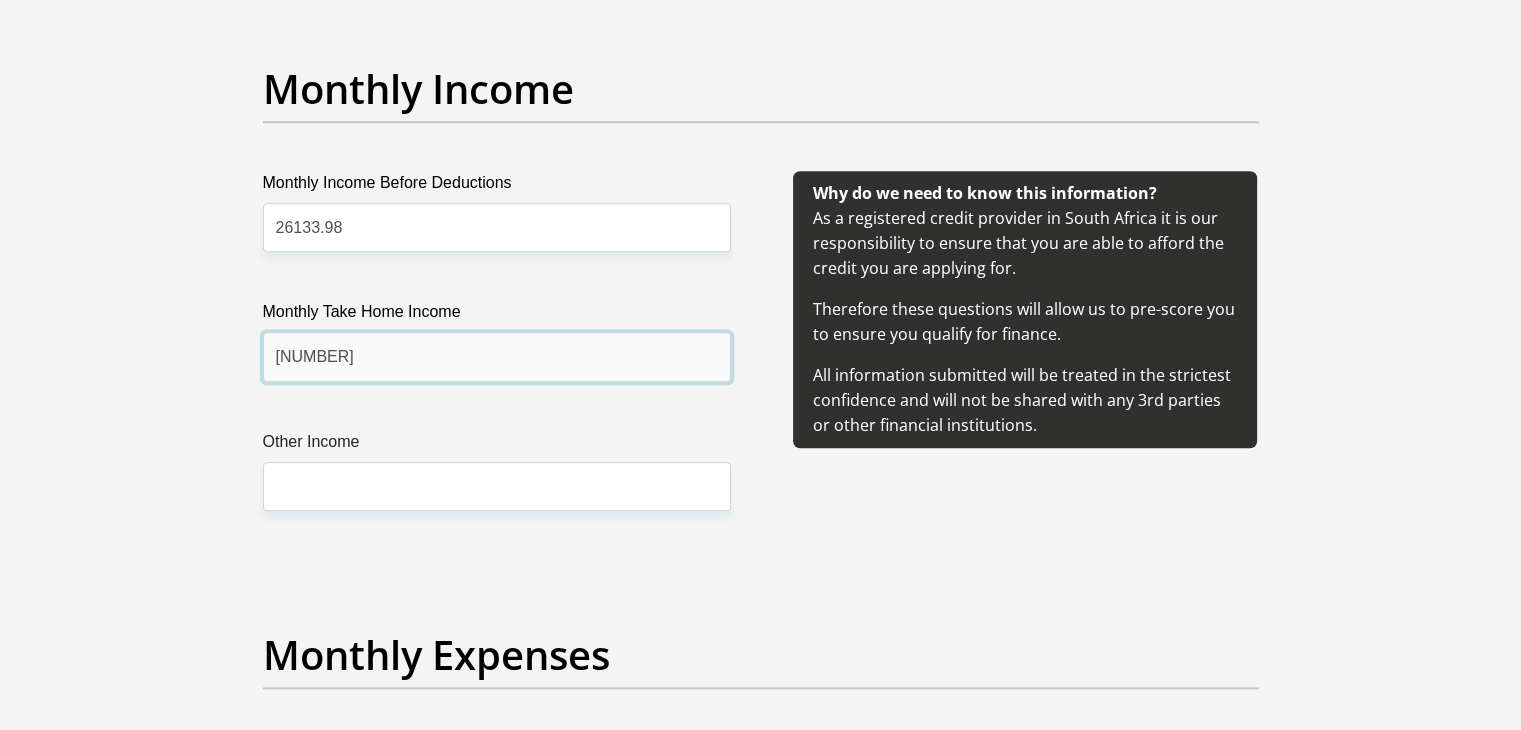 type on "[NUMBER]" 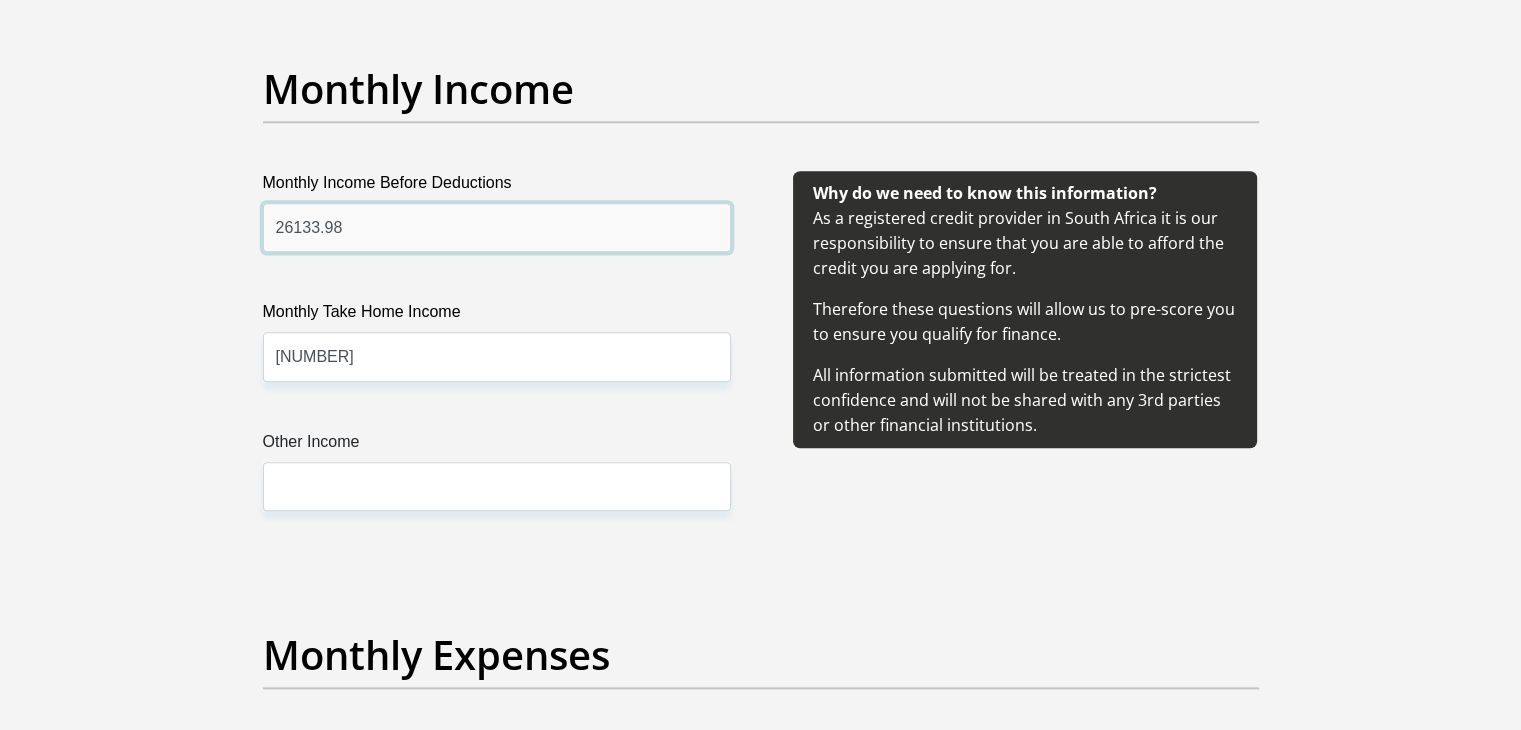 click on "26133.98" at bounding box center (497, 227) 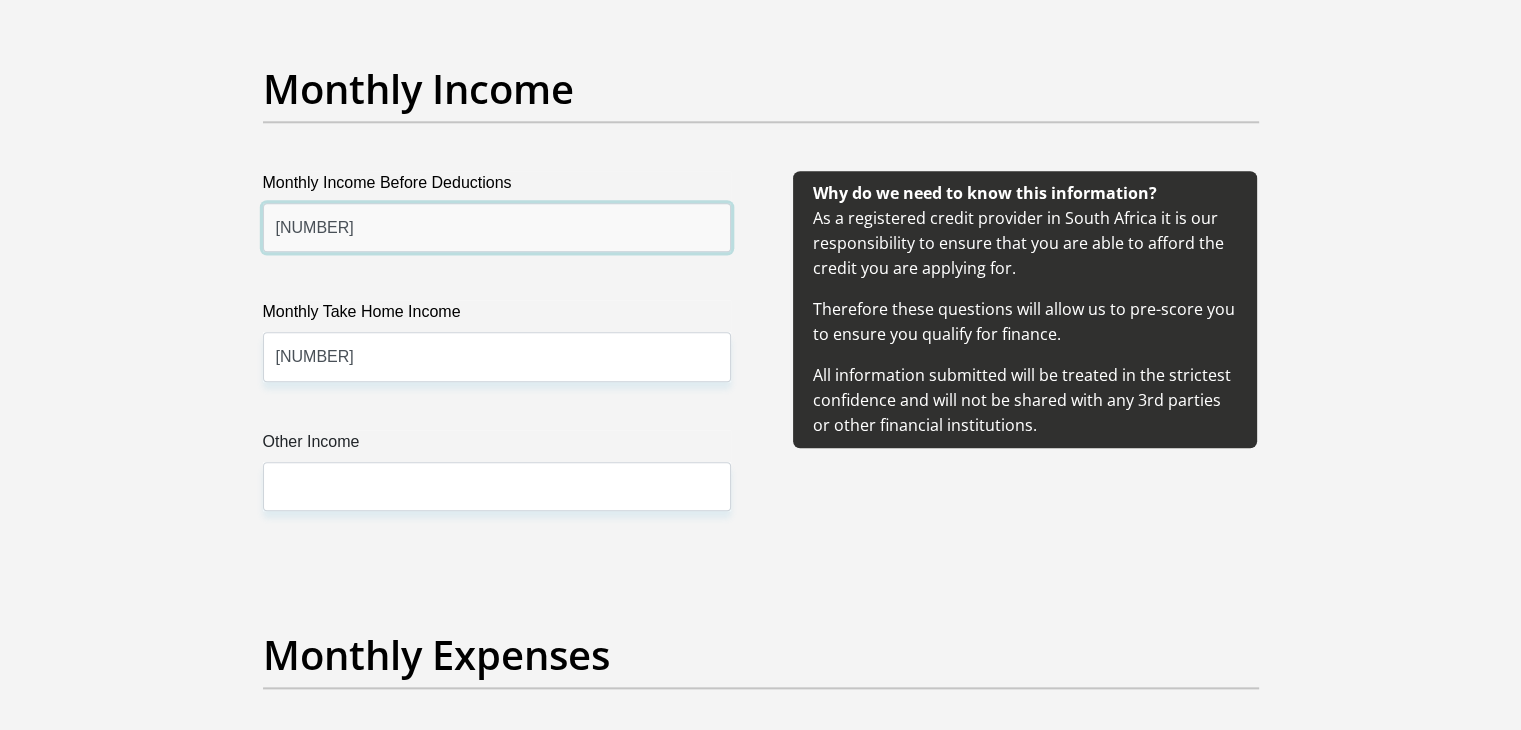 type on "26133.98" 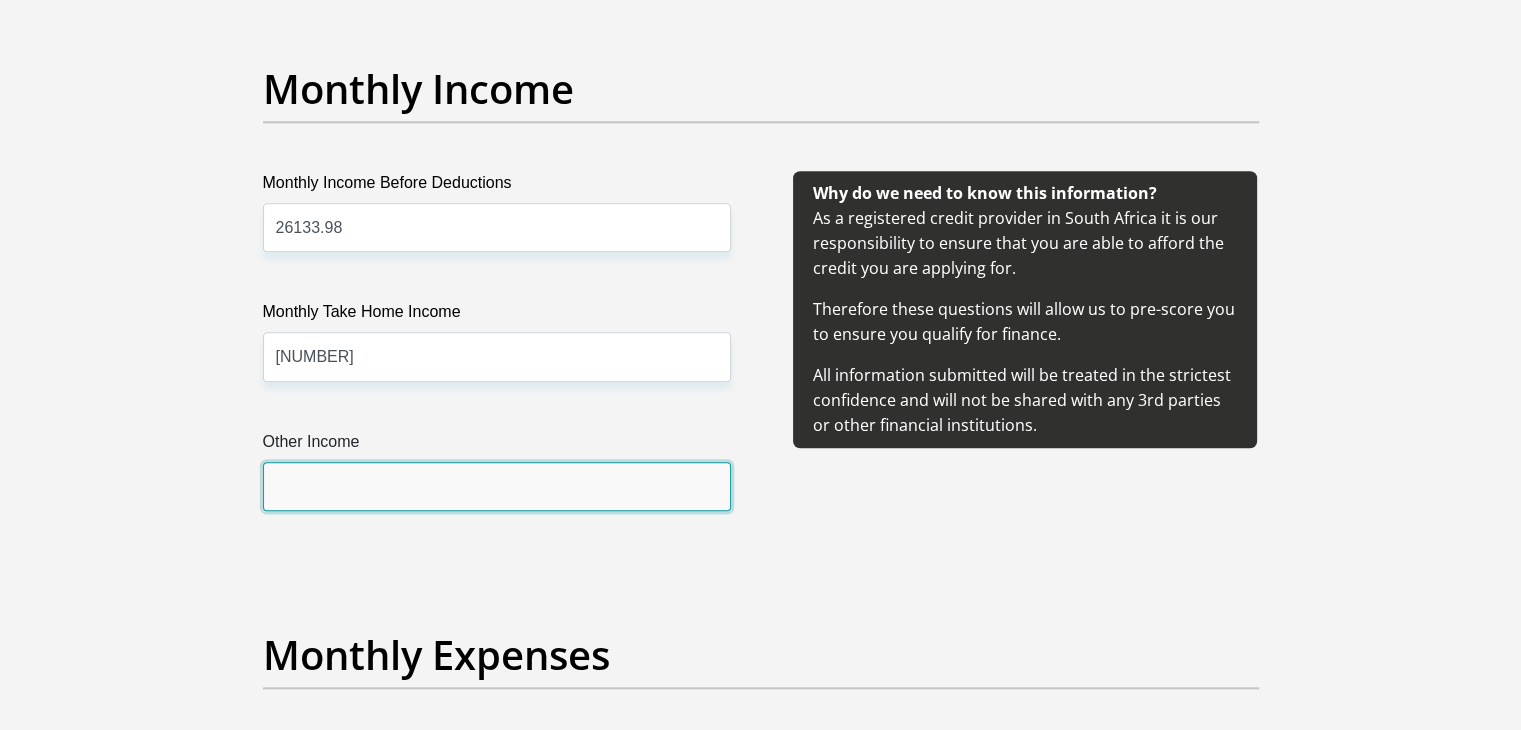 click on "Other Income" at bounding box center [497, 486] 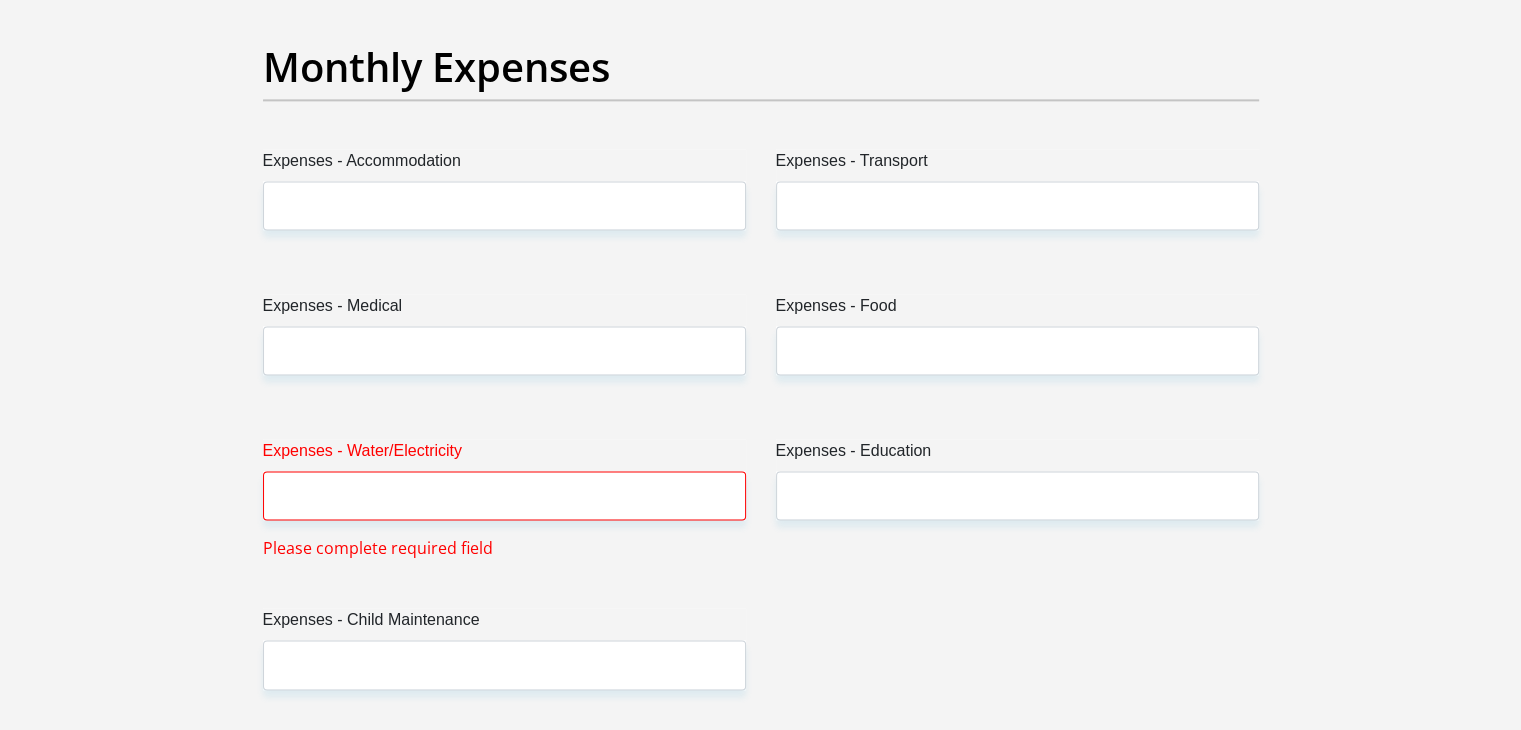scroll, scrollTop: 2896, scrollLeft: 0, axis: vertical 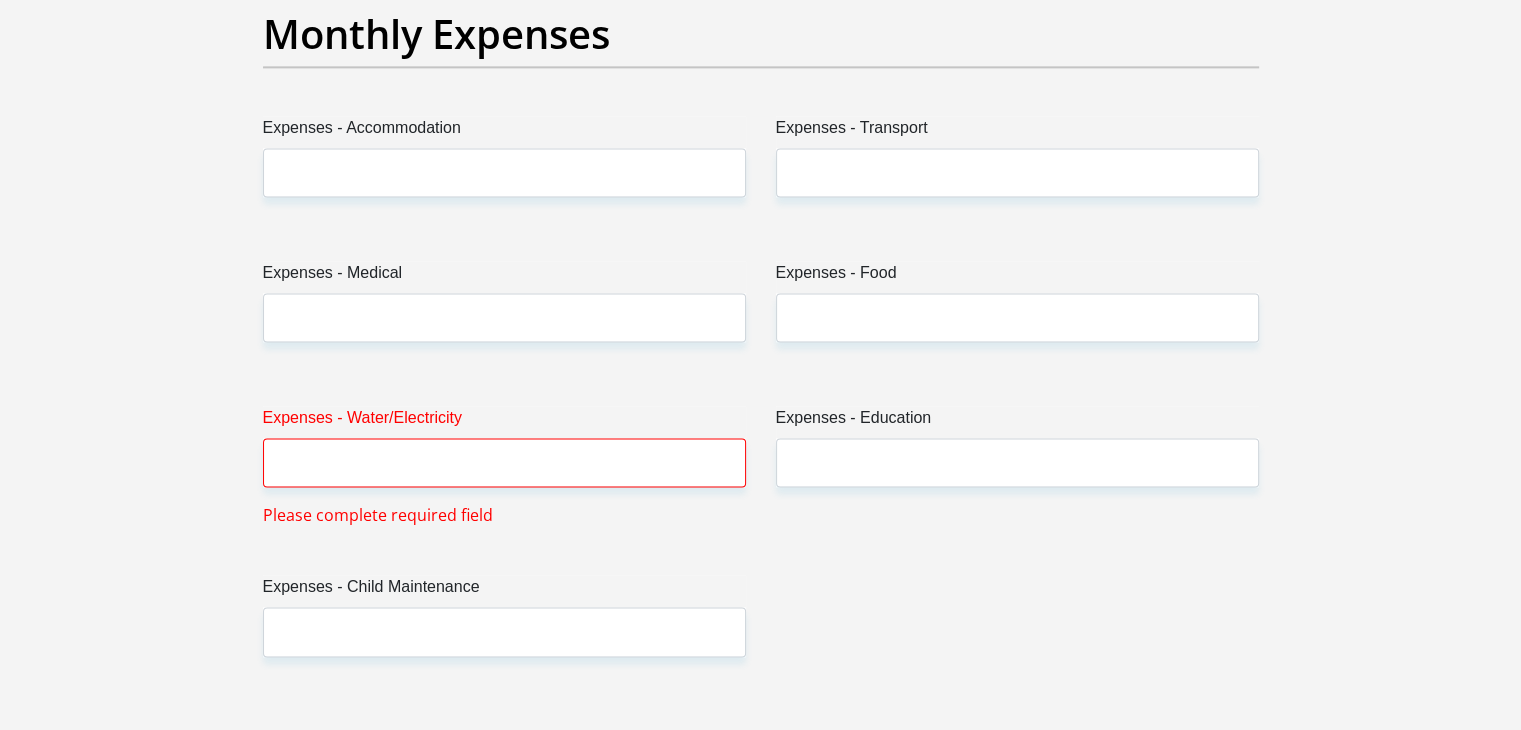 type on "0" 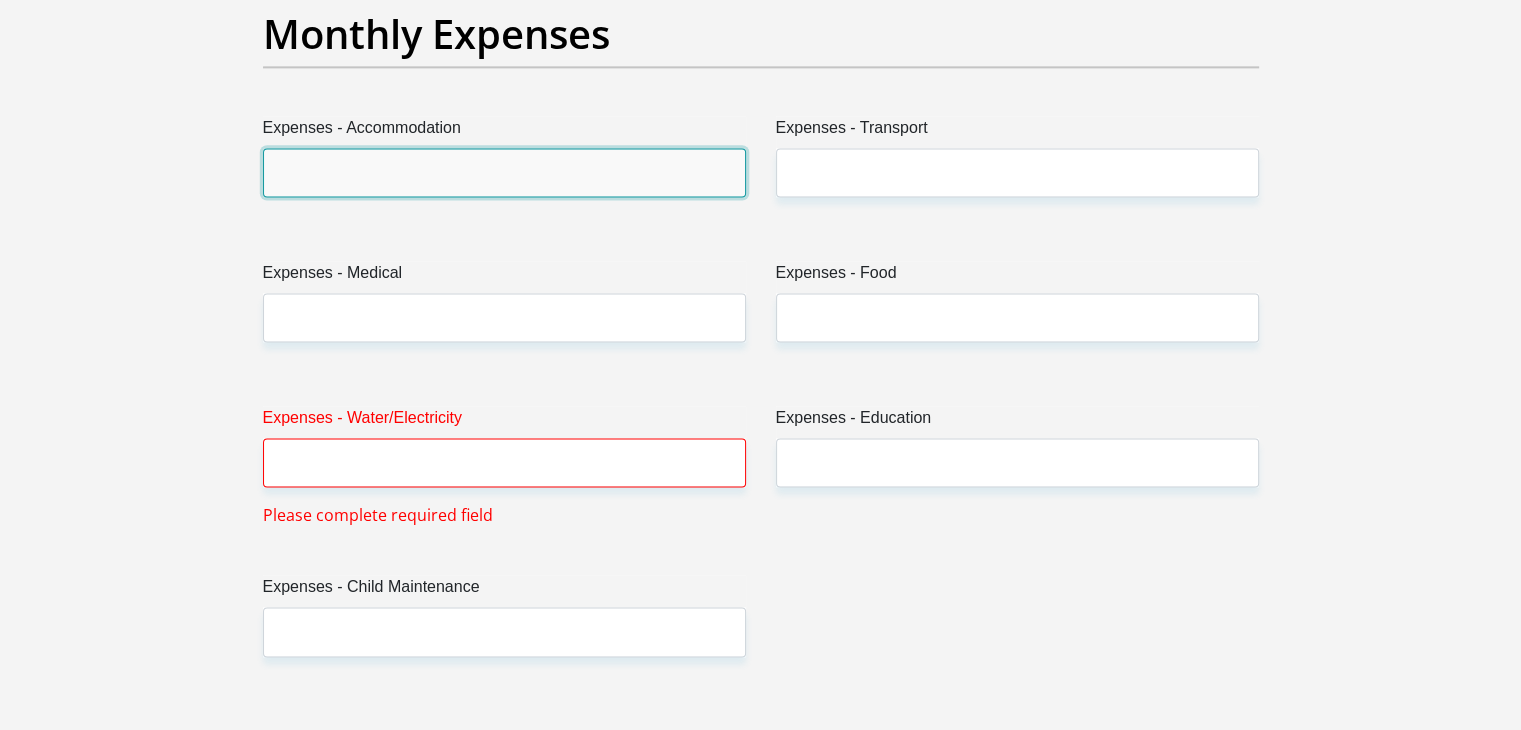 click on "Expenses - Accommodation" at bounding box center (504, 172) 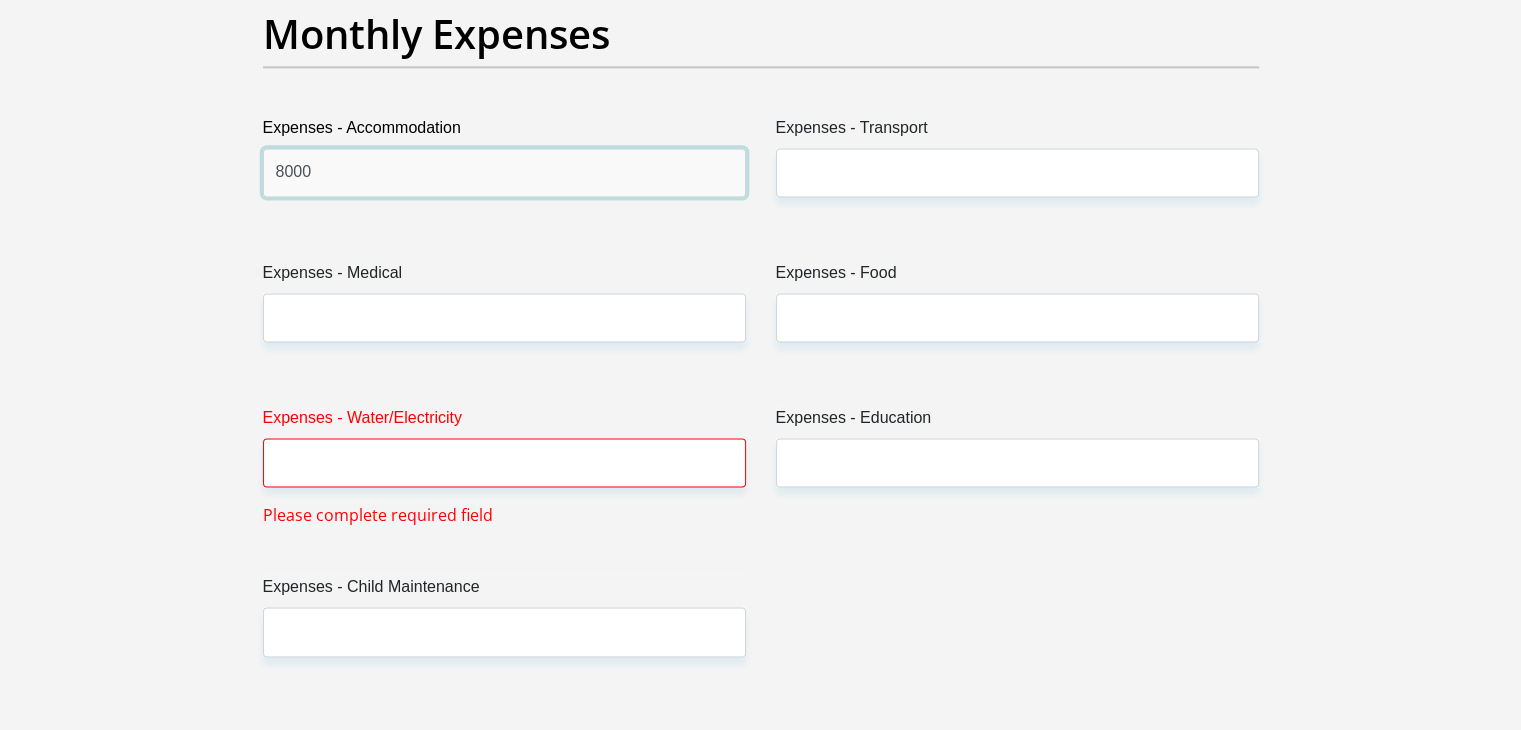 type on "8000" 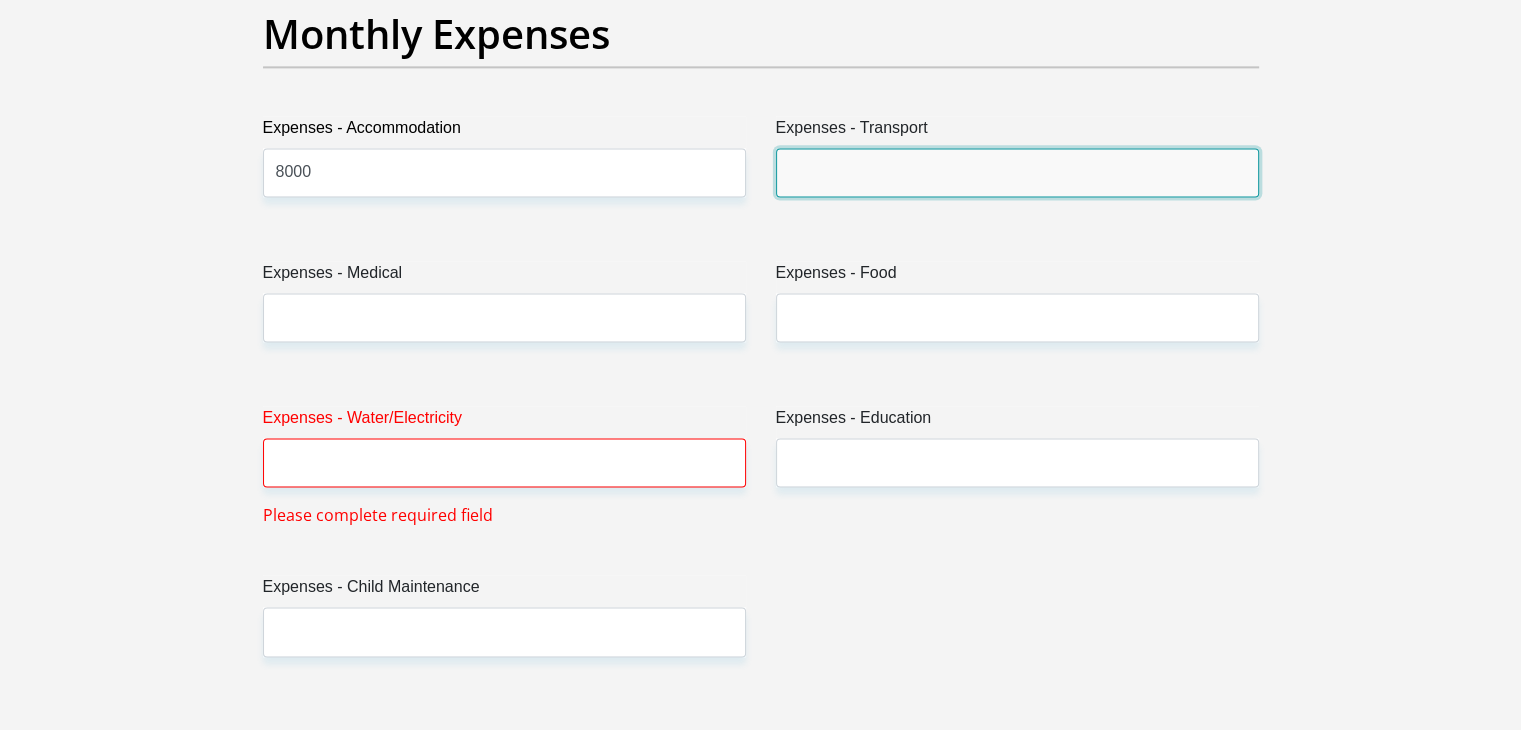 click on "Expenses - Transport" at bounding box center (1017, 172) 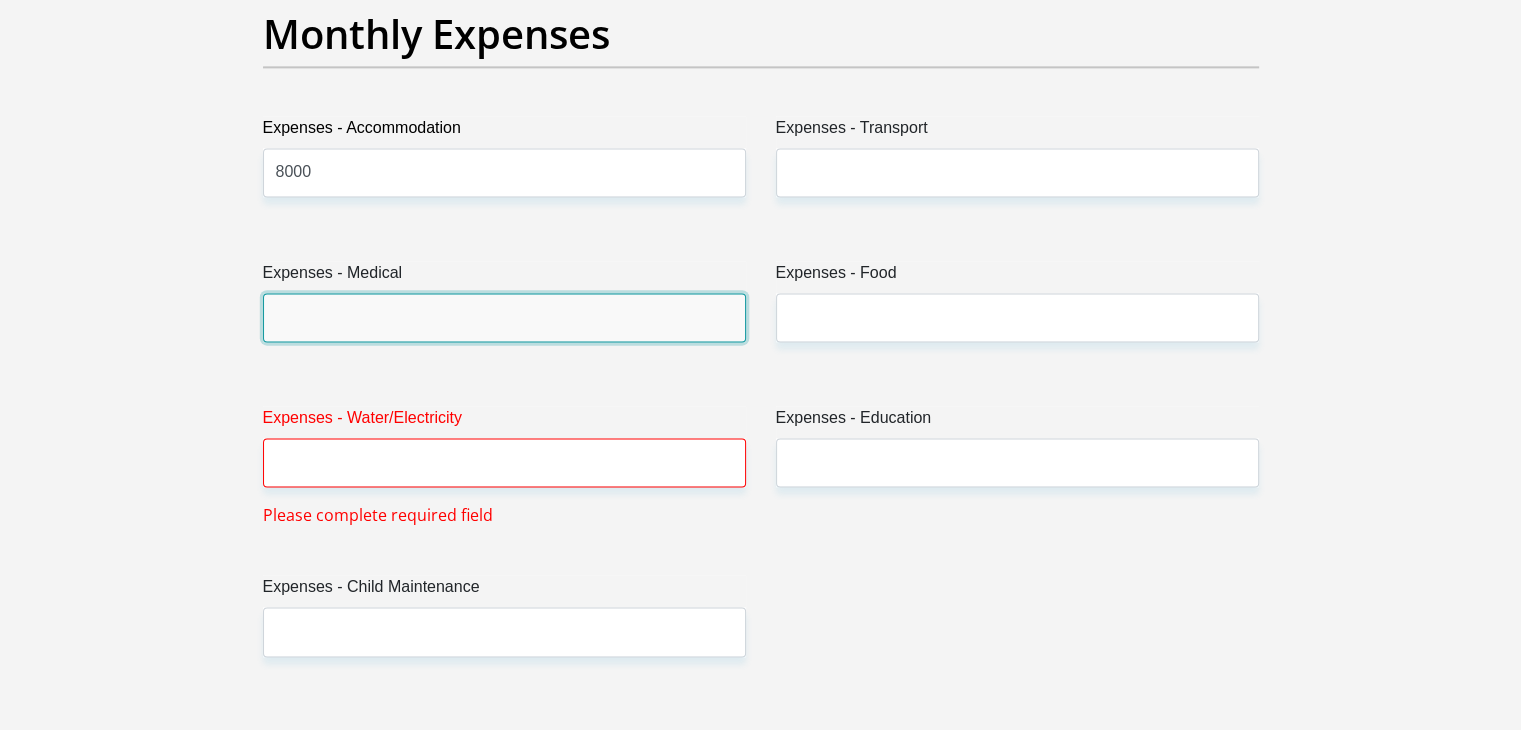 click on "Expenses - Medical" at bounding box center (504, 317) 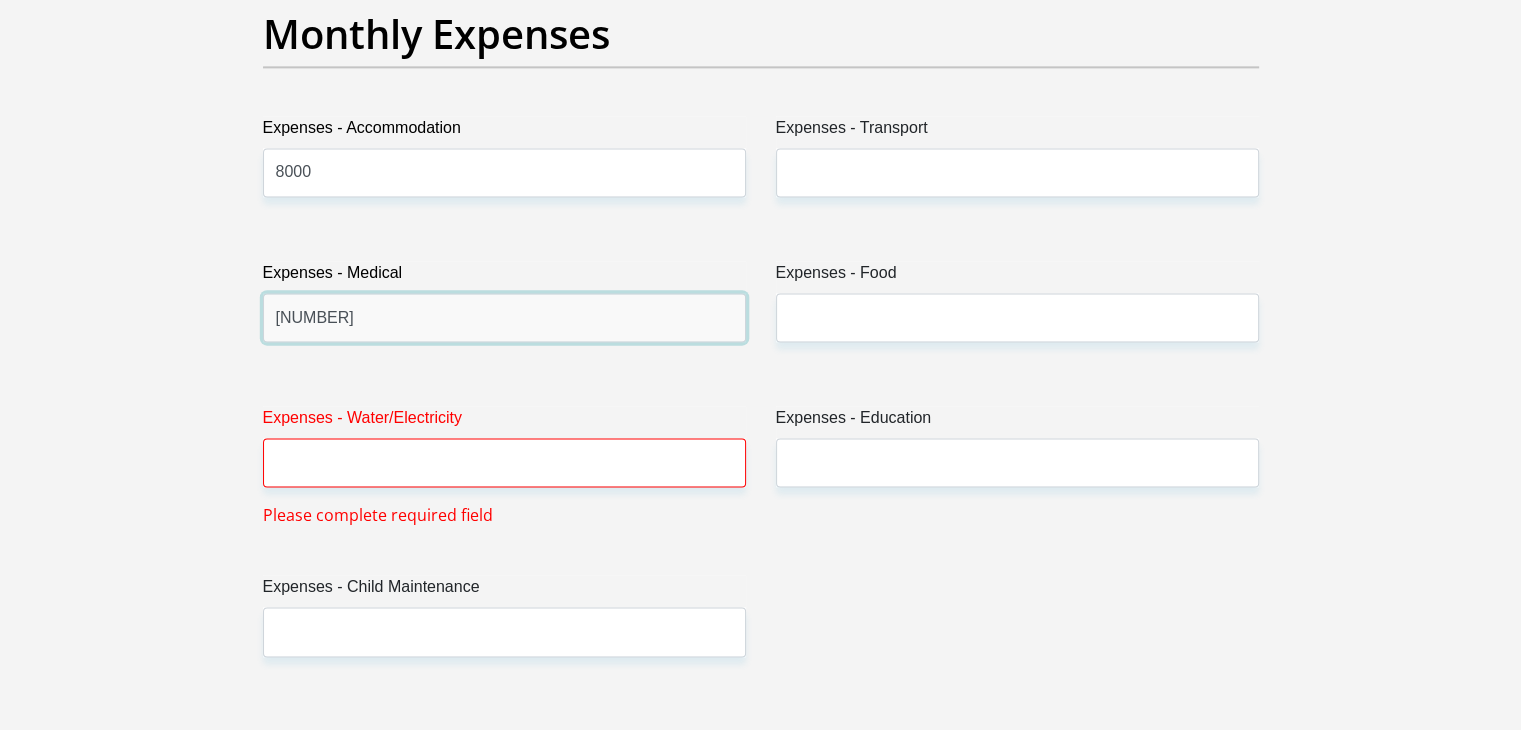 type on "[NUMBER]" 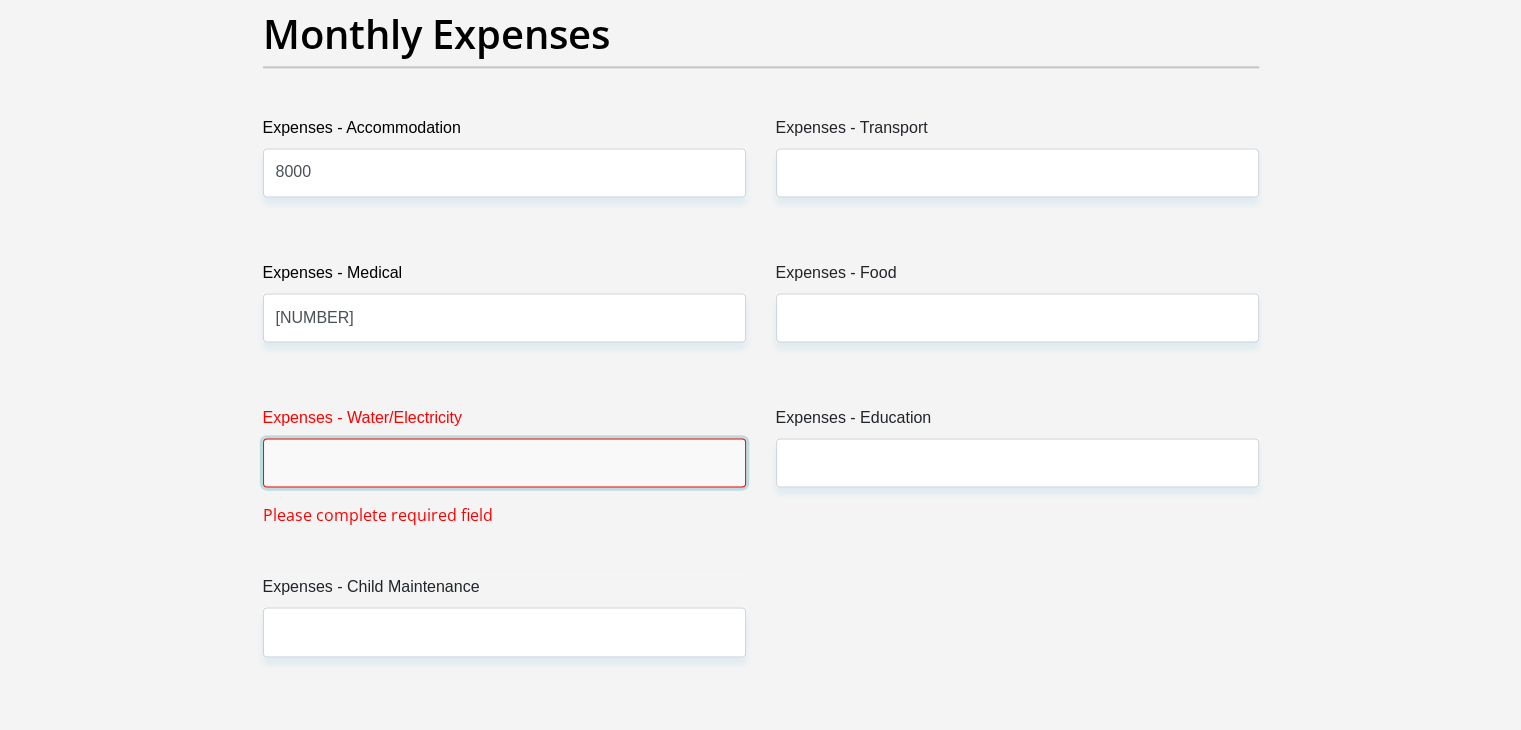 click on "Expenses - Water/Electricity" at bounding box center [504, 462] 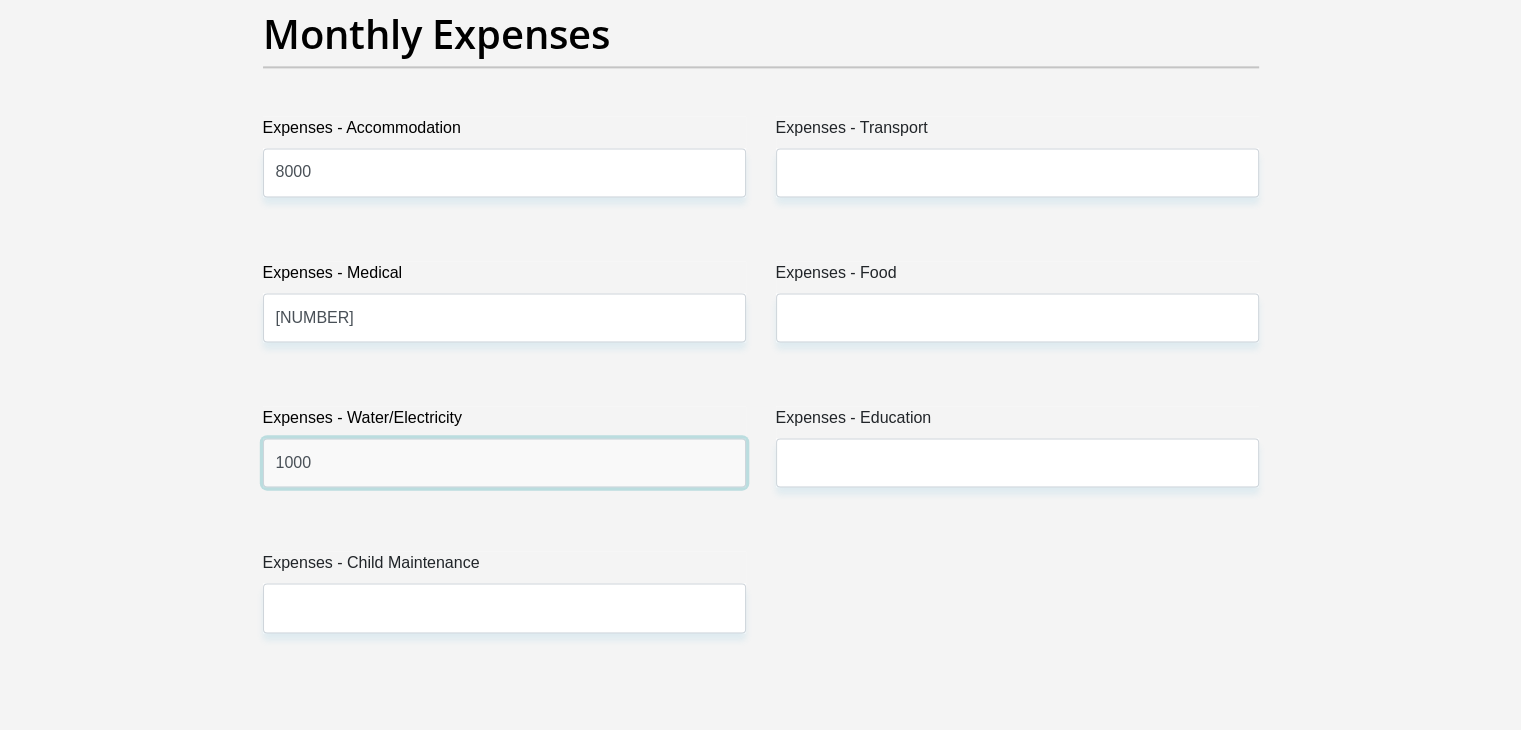 type on "1000" 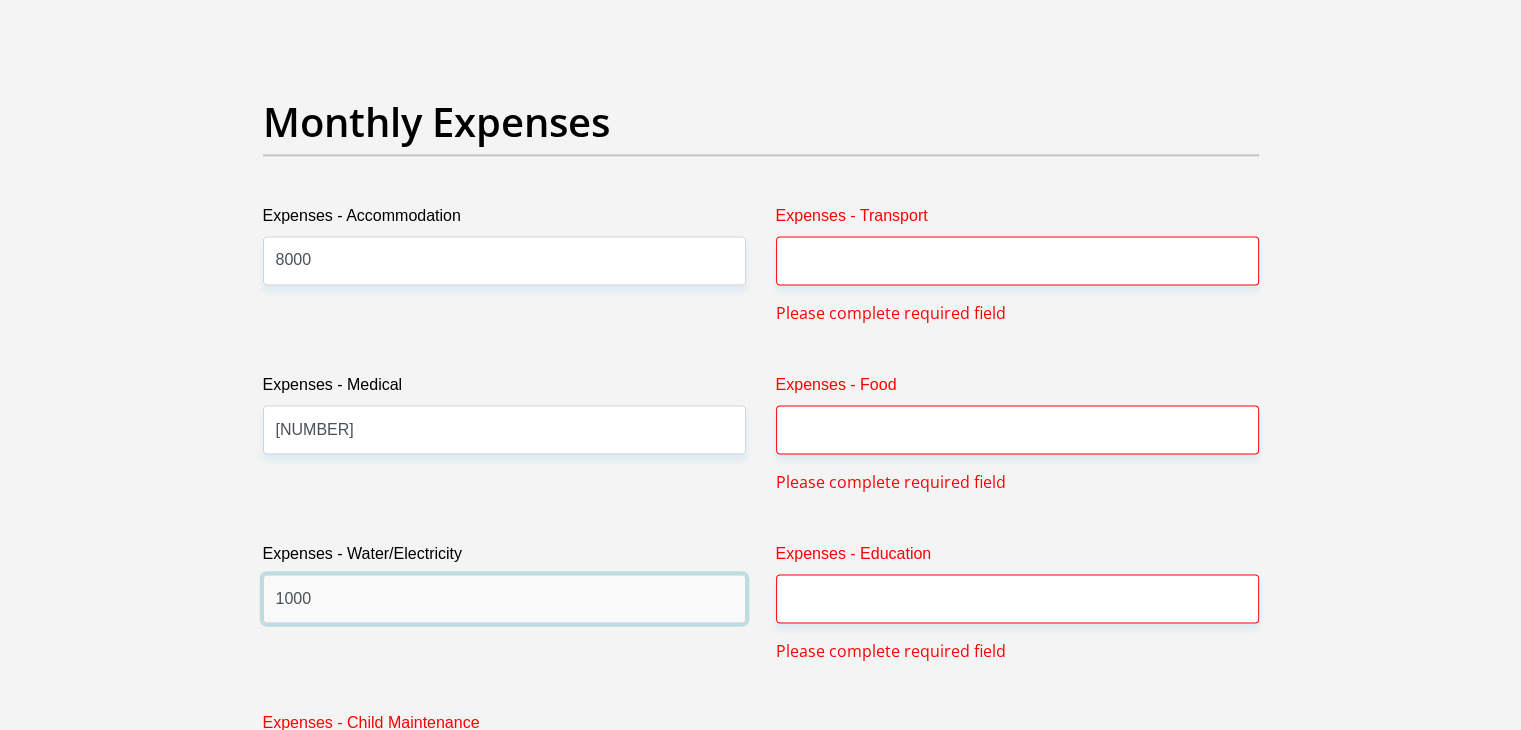 scroll, scrollTop: 2807, scrollLeft: 0, axis: vertical 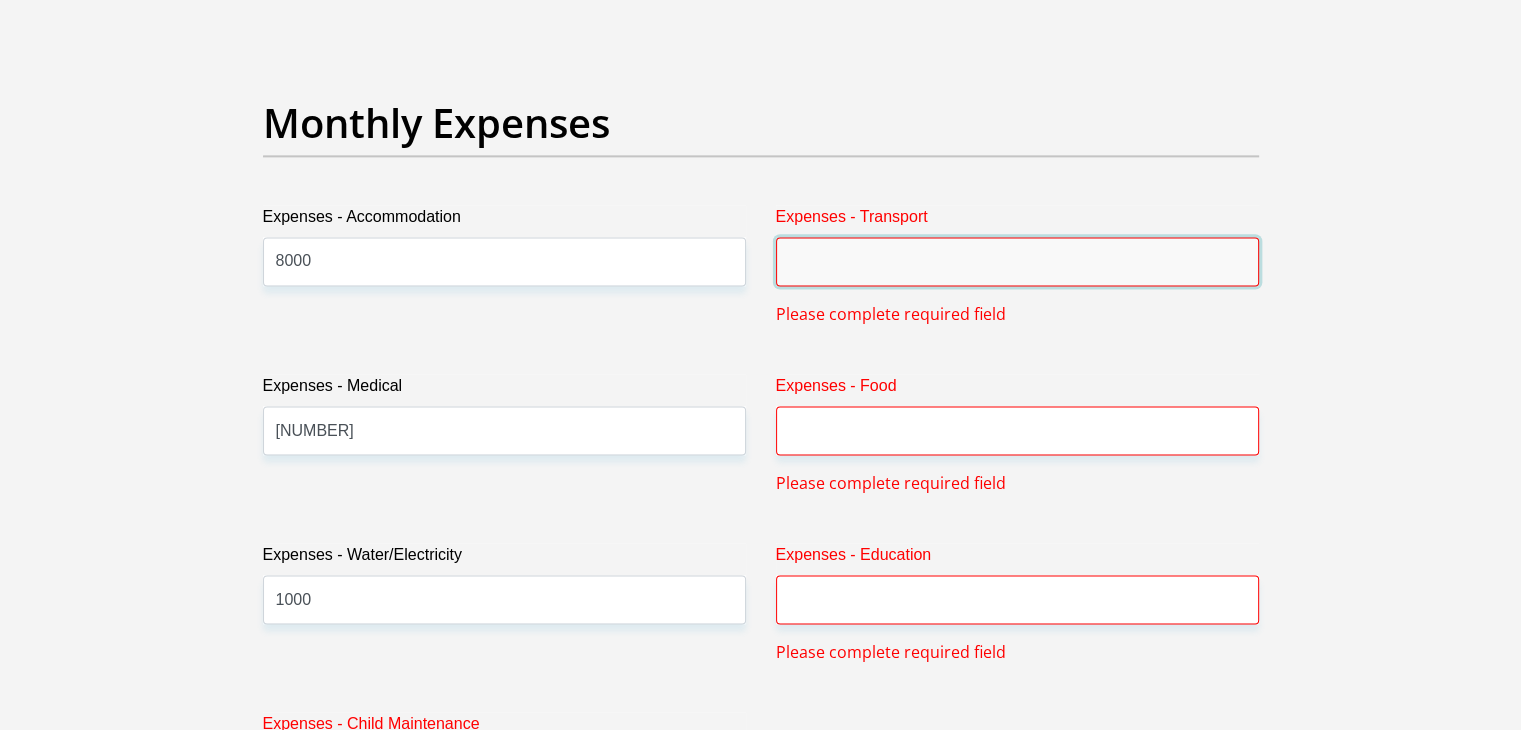 click on "Expenses - Transport" at bounding box center (1017, 261) 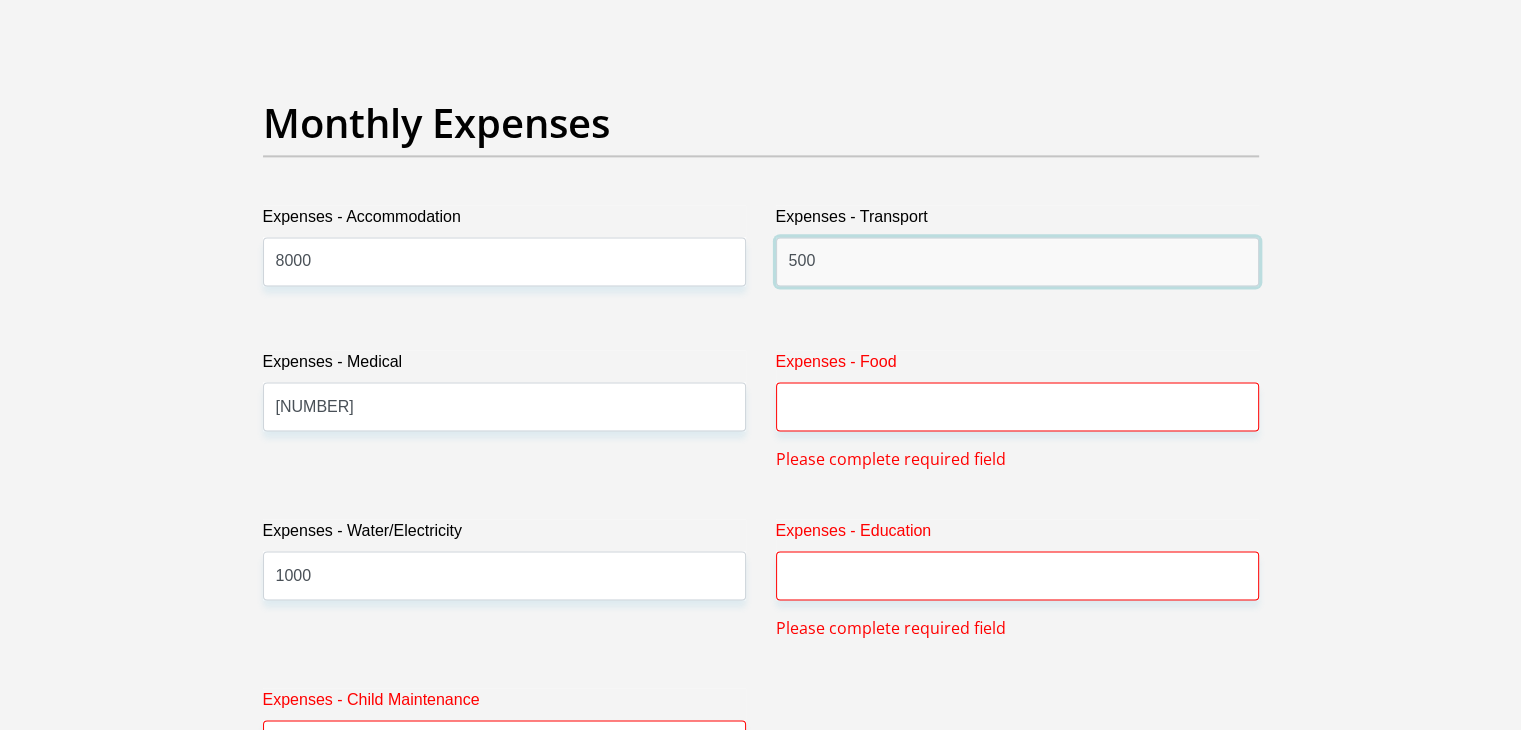 type on "500" 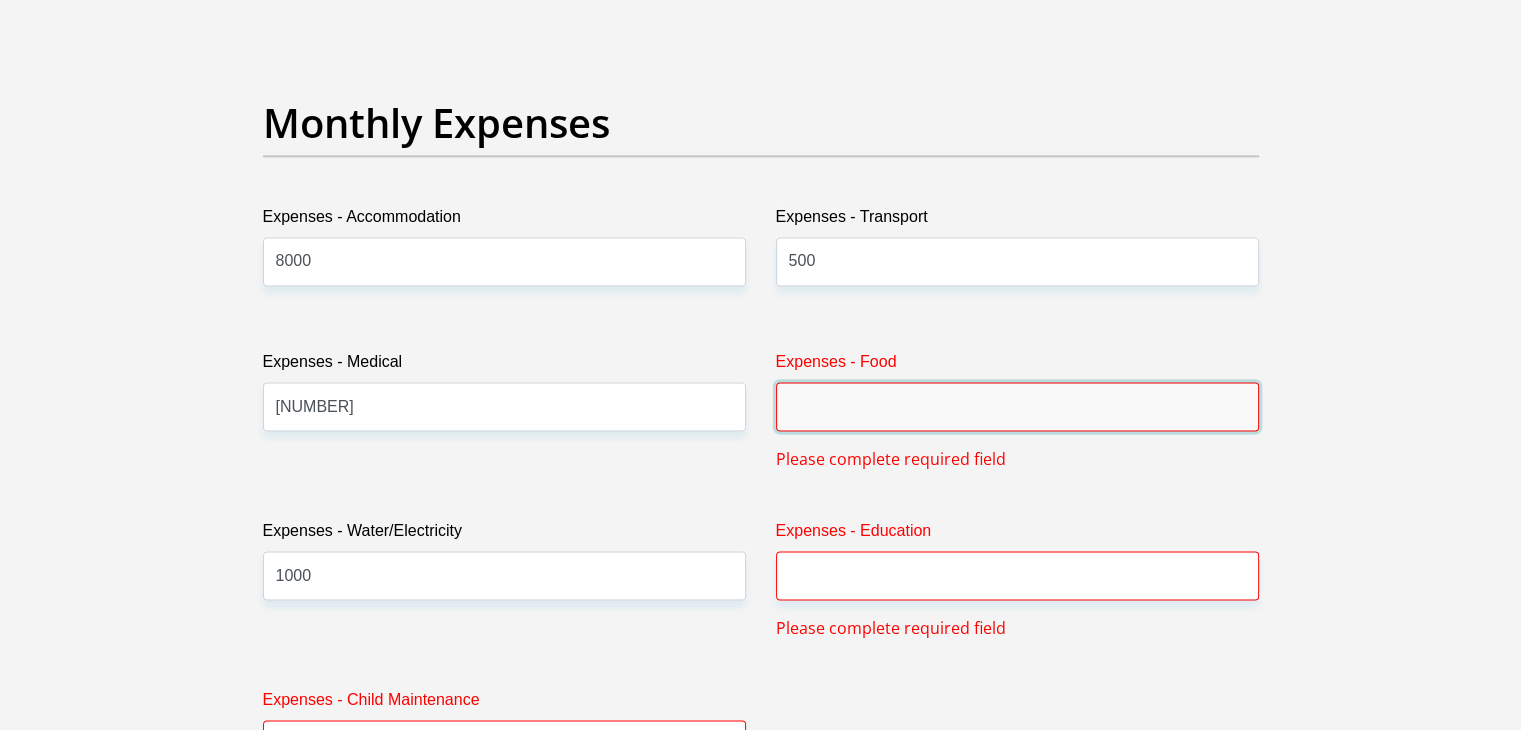 click on "Expenses - Food" at bounding box center (1017, 406) 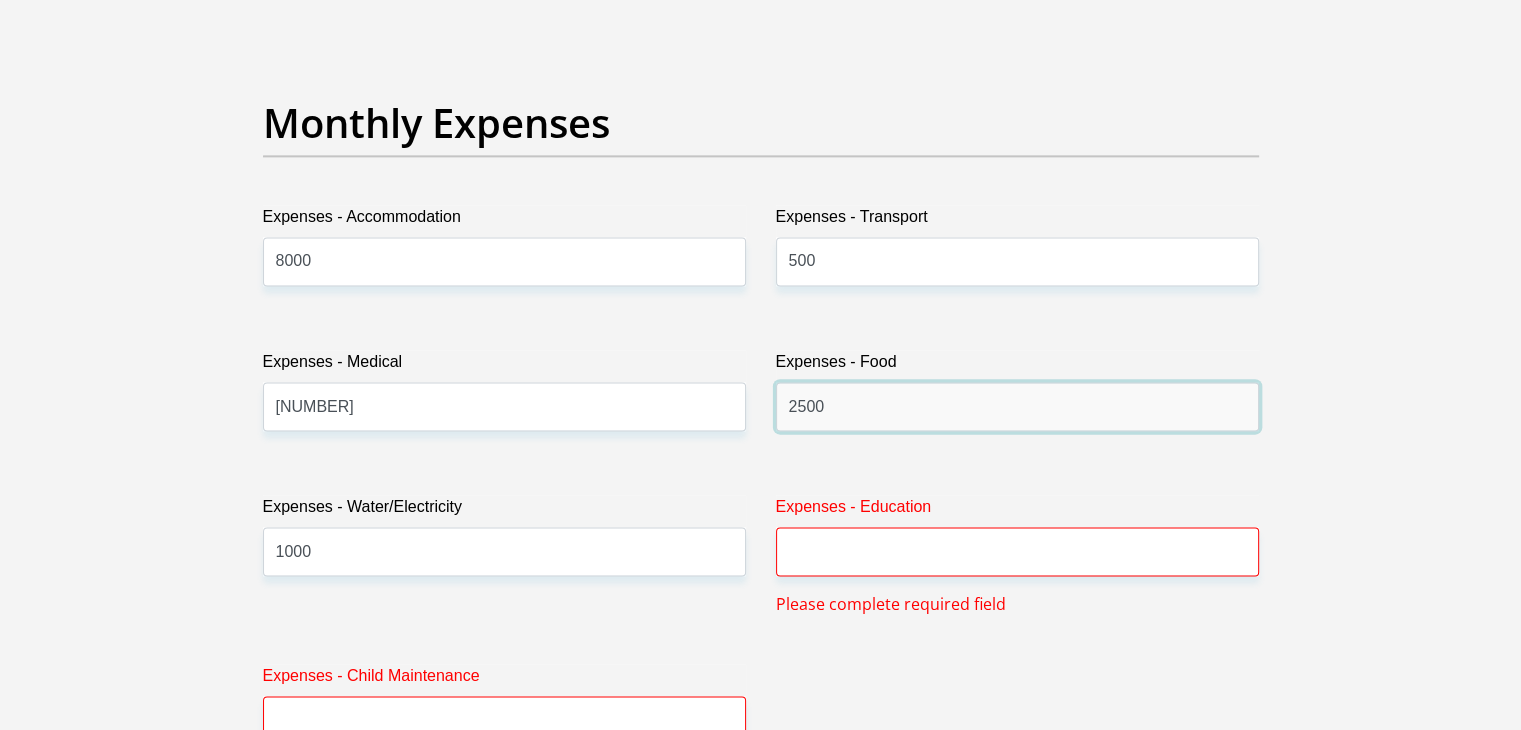 type on "2500" 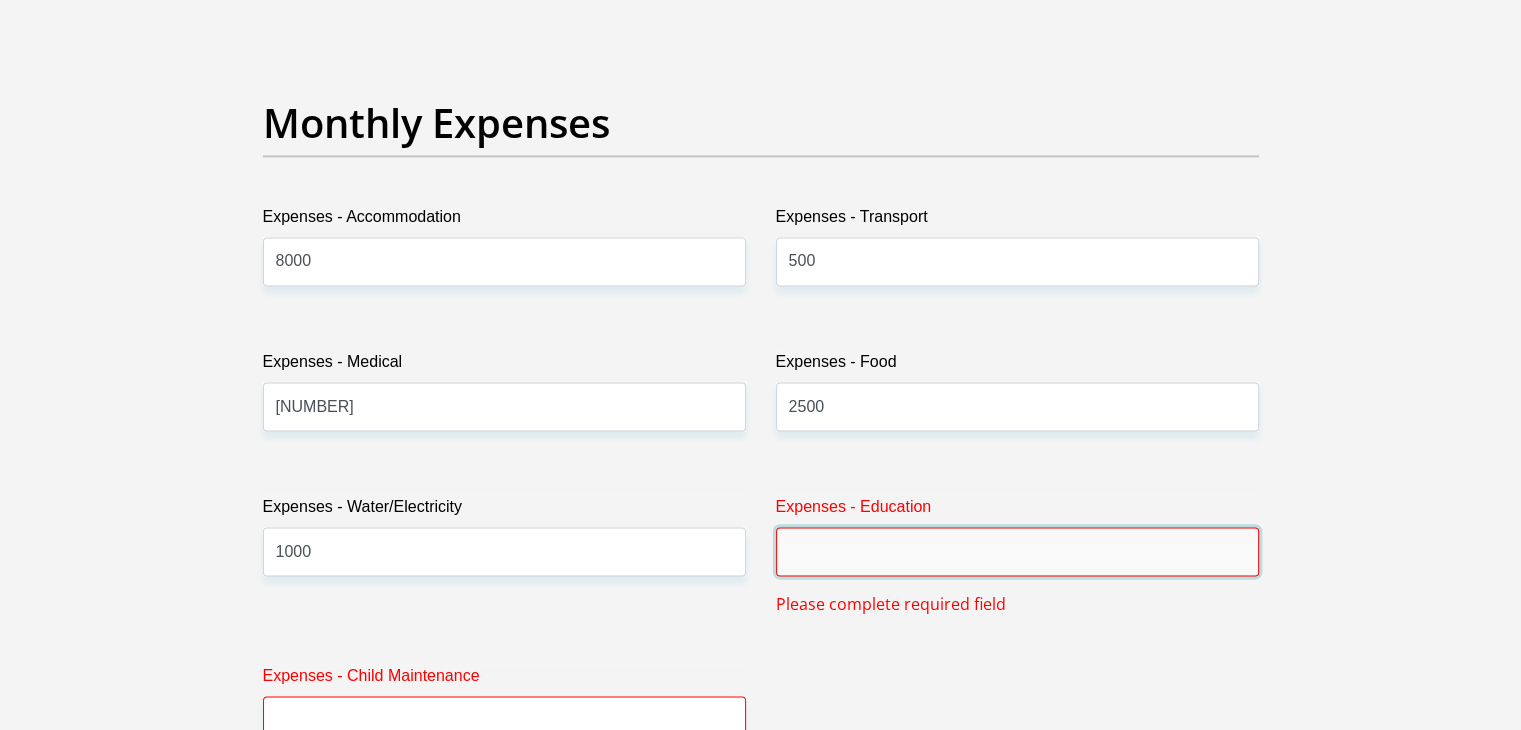 click on "Expenses - Education" at bounding box center (1017, 551) 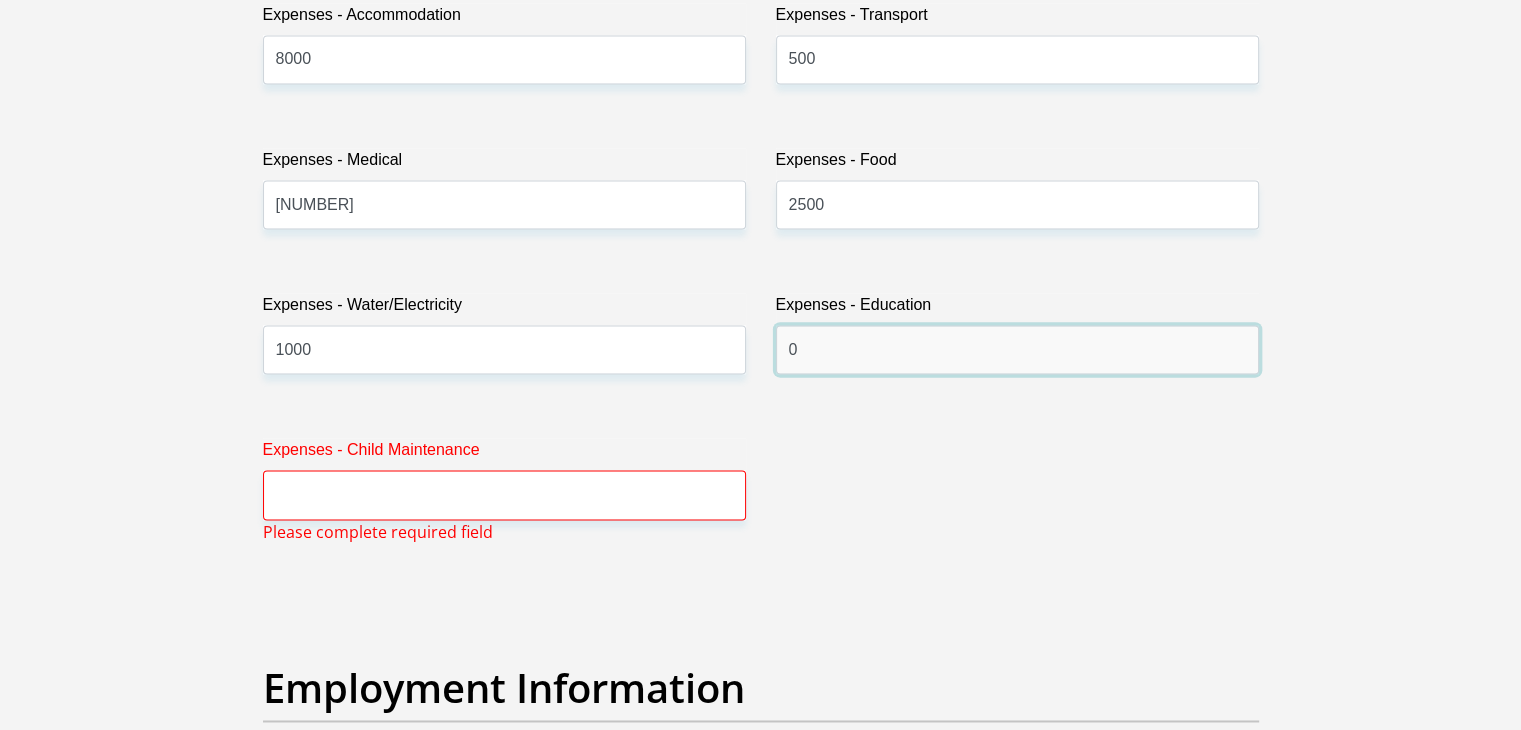 scroll, scrollTop: 3026, scrollLeft: 0, axis: vertical 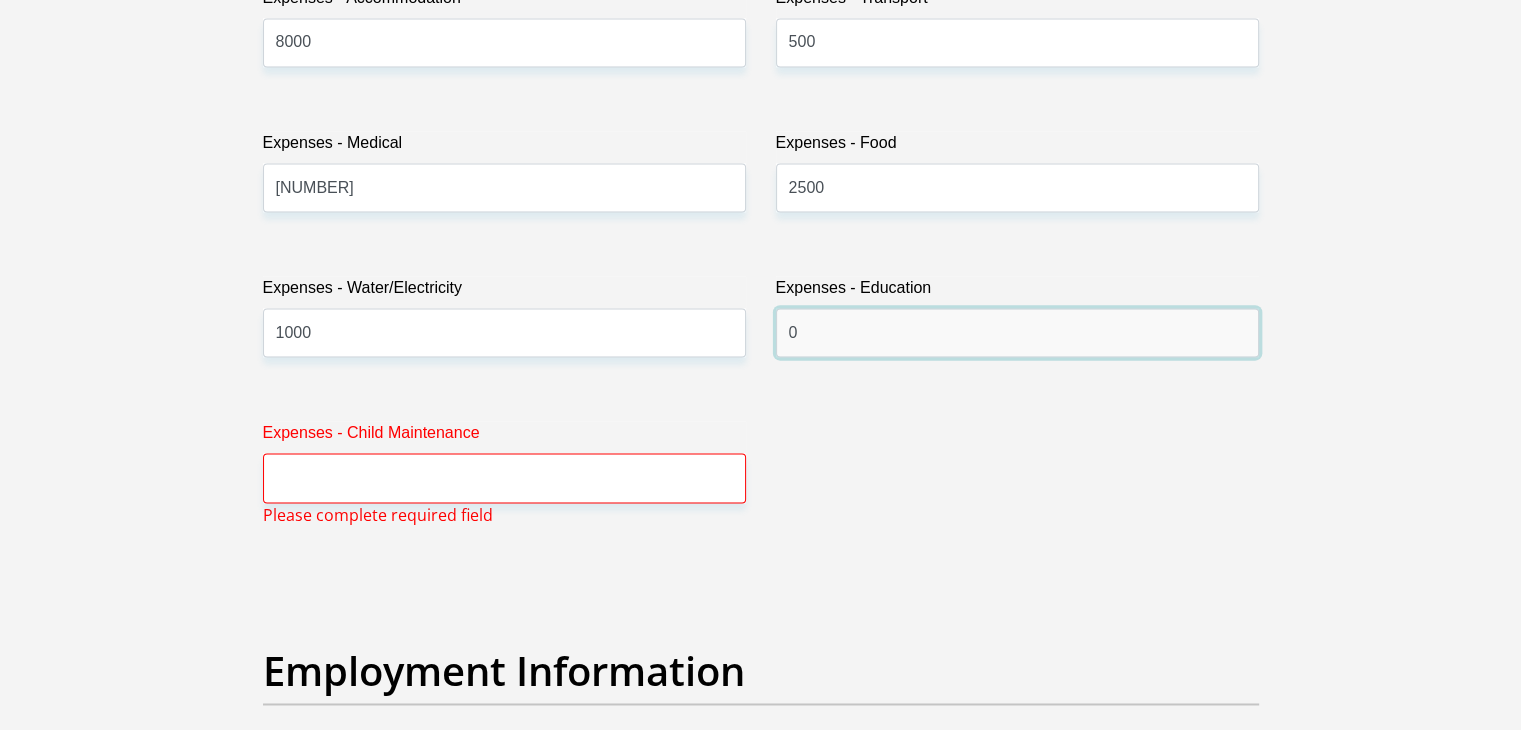 type on "0" 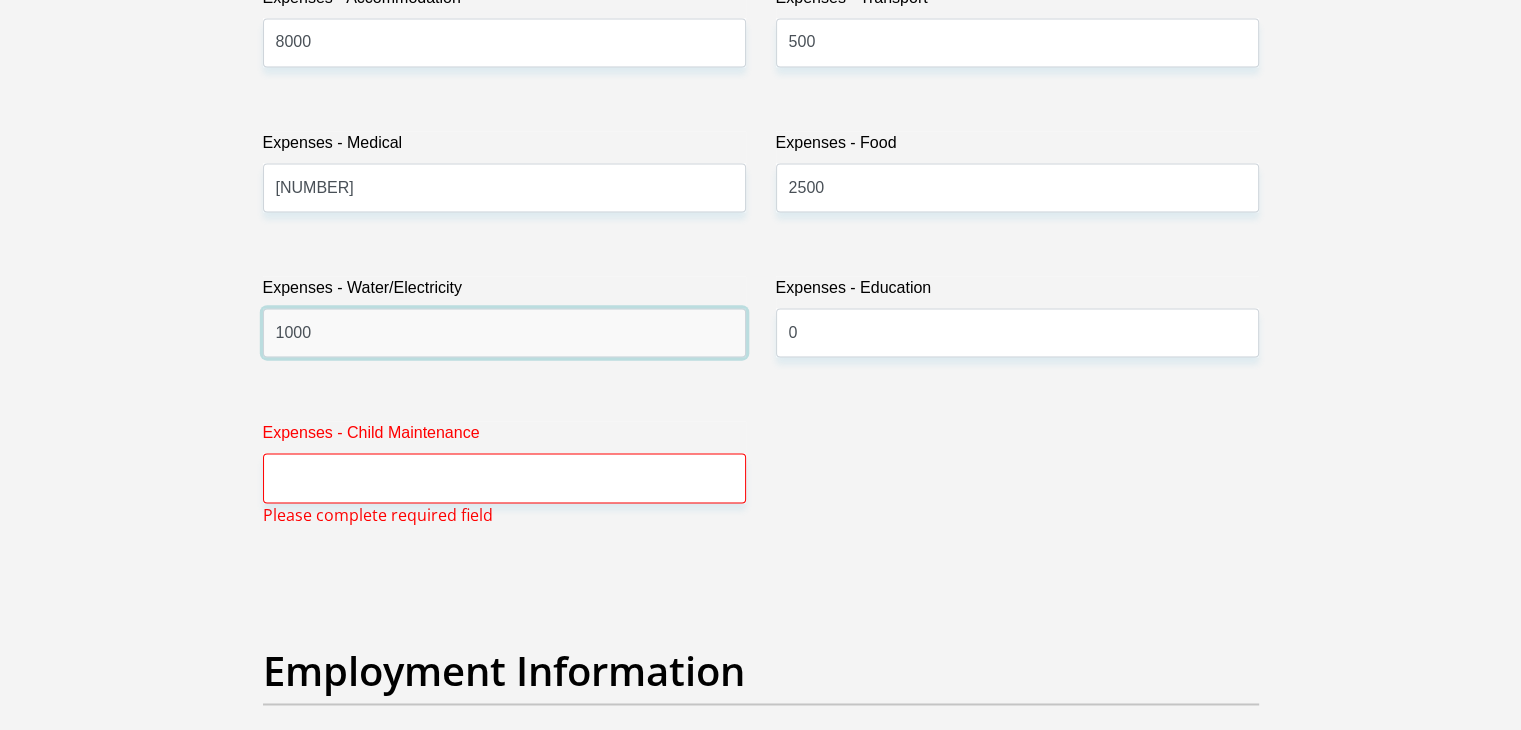 click on "1000" at bounding box center (504, 332) 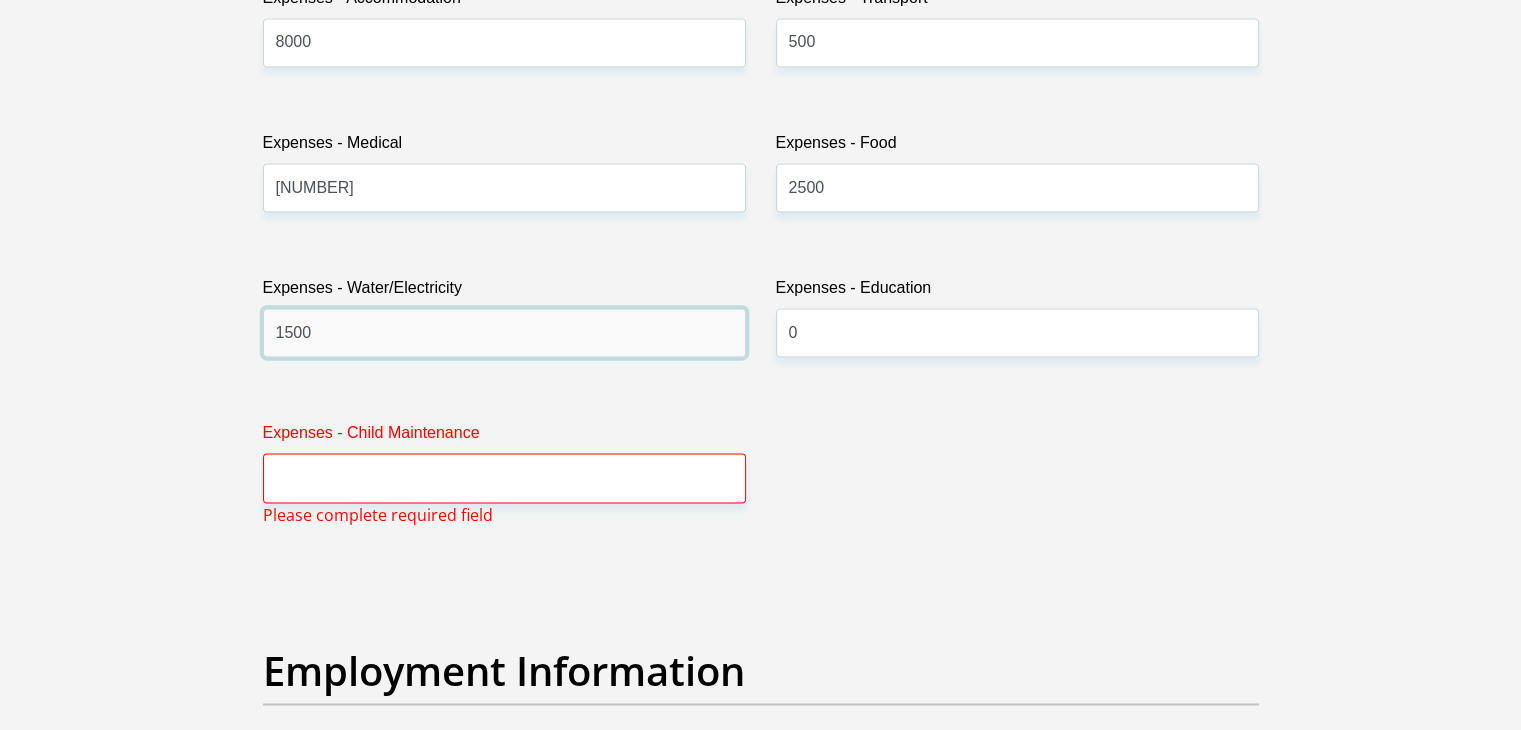 type on "1500" 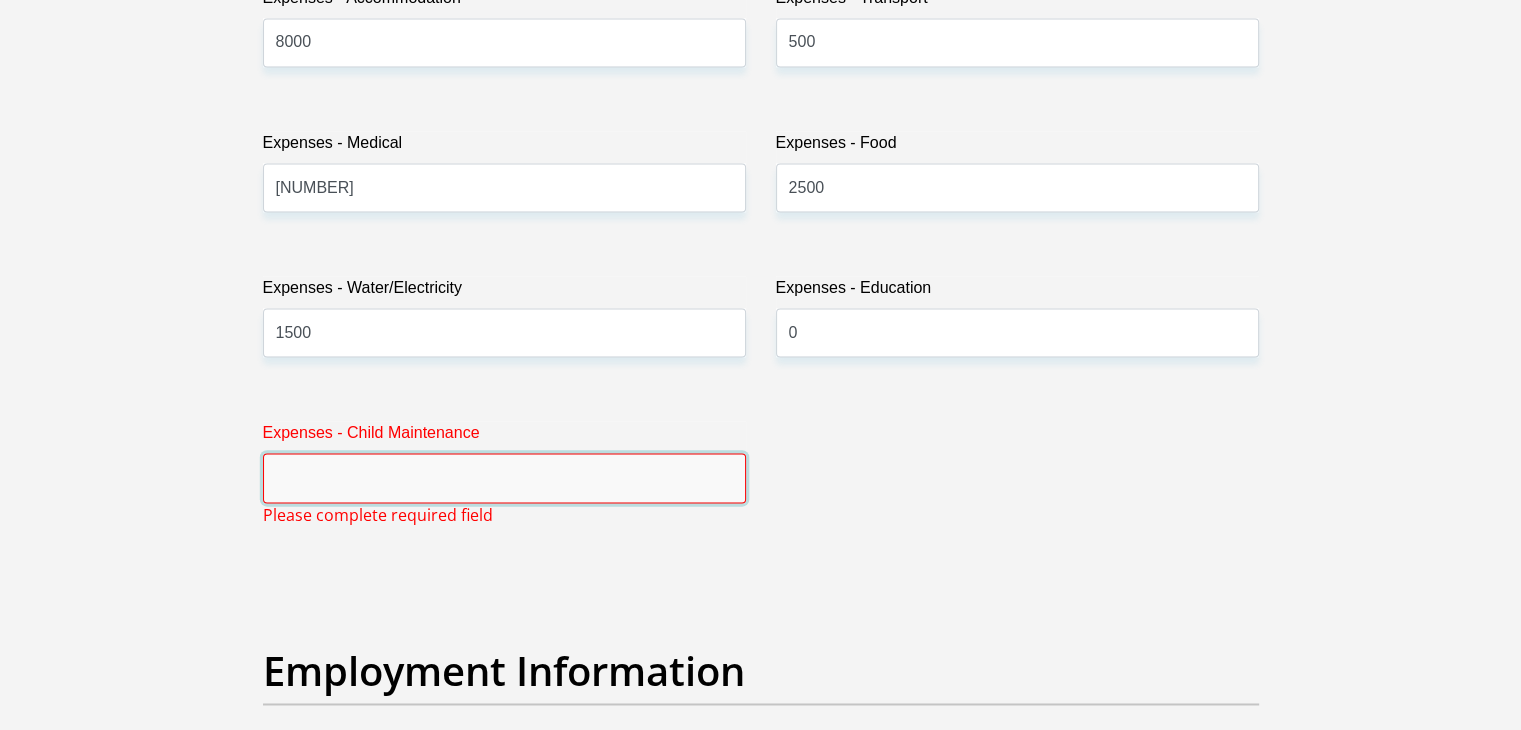 click on "Expenses - Child Maintenance" at bounding box center [504, 477] 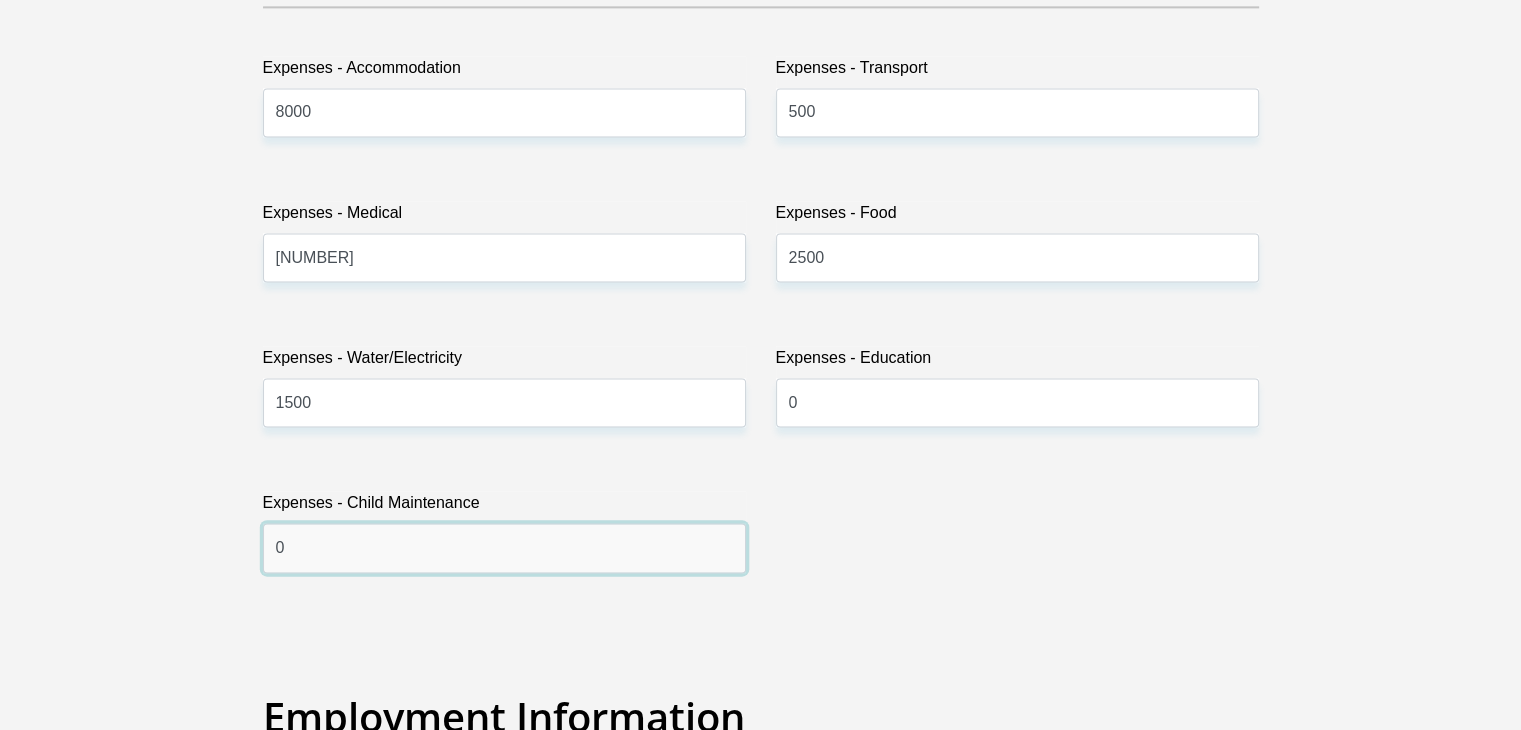 scroll, scrollTop: 2964, scrollLeft: 0, axis: vertical 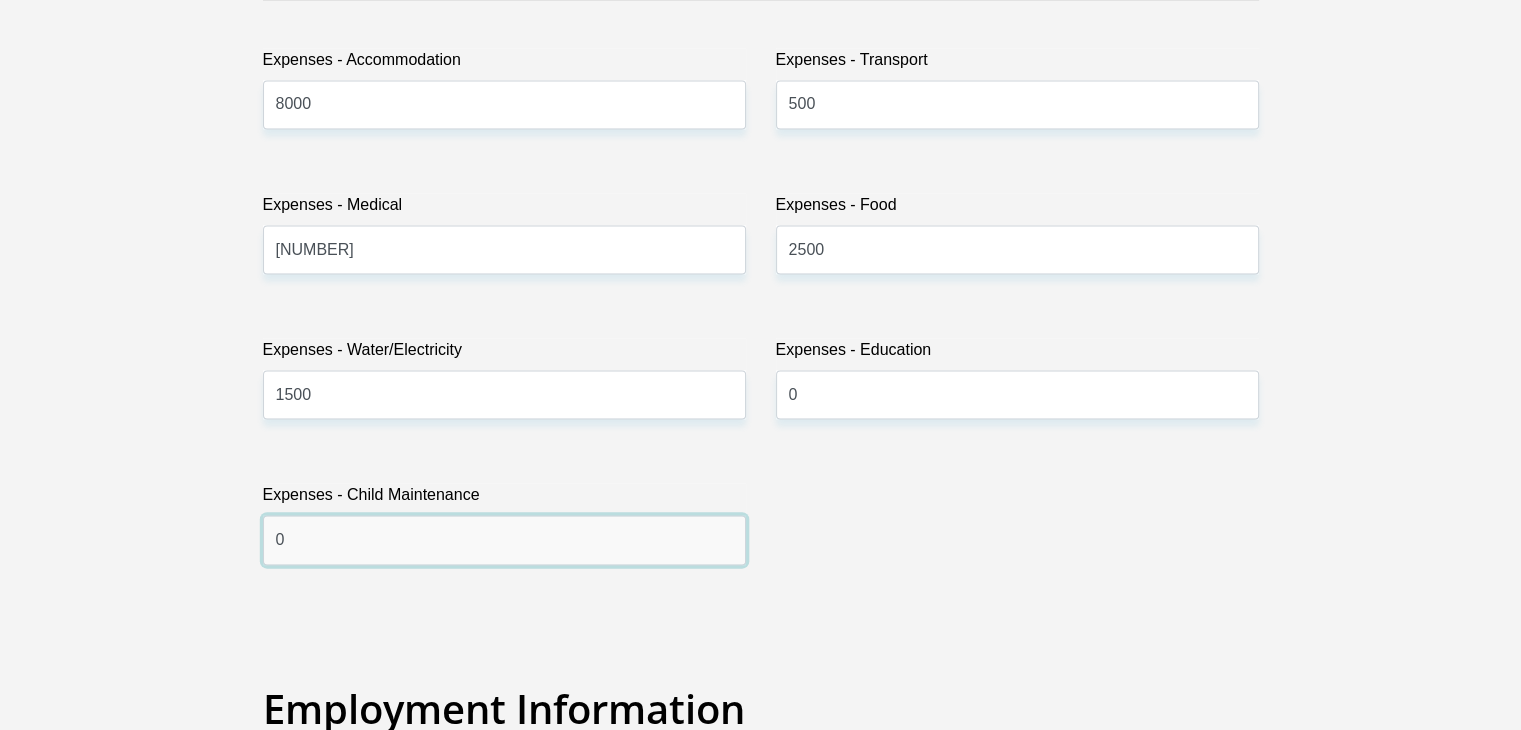 type on "0" 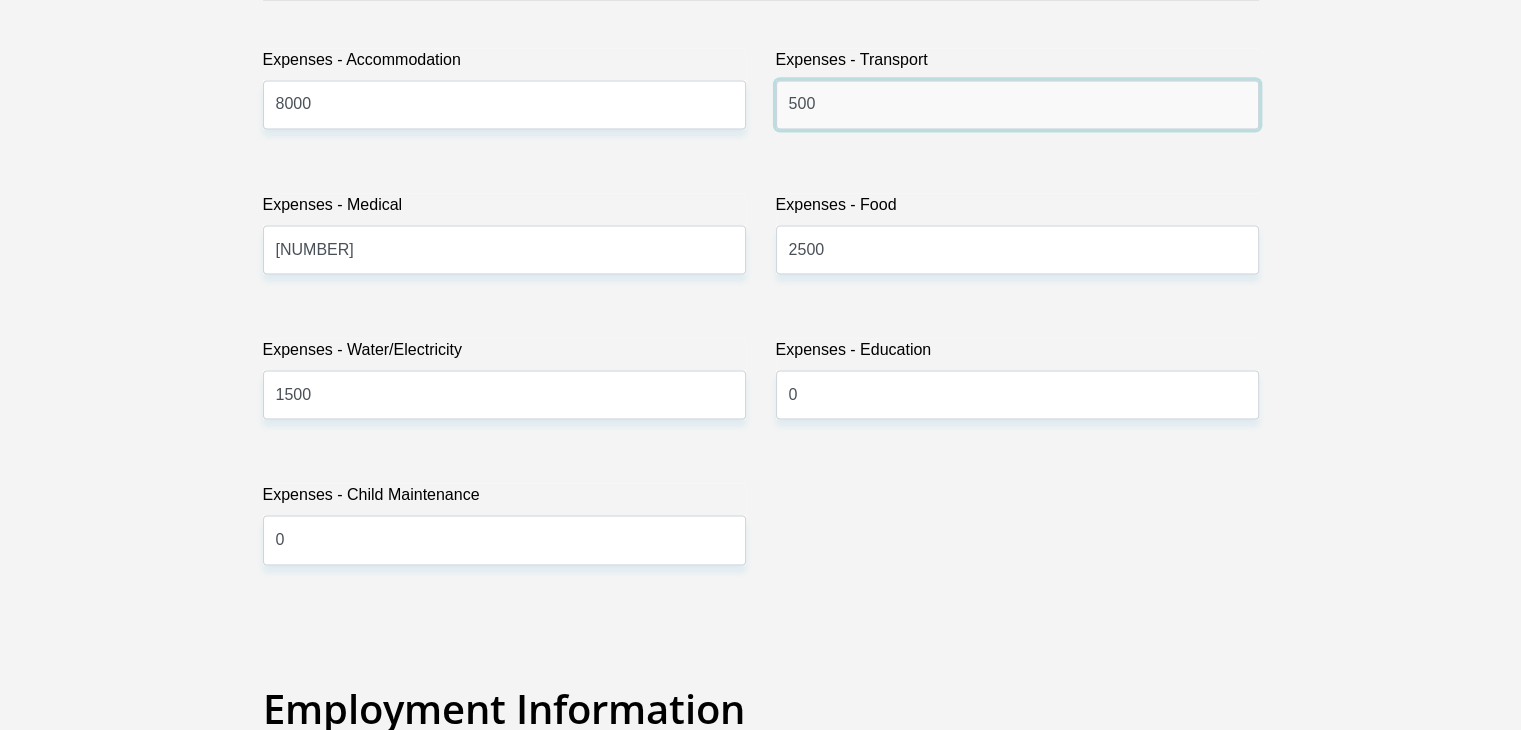 click on "500" at bounding box center (1017, 104) 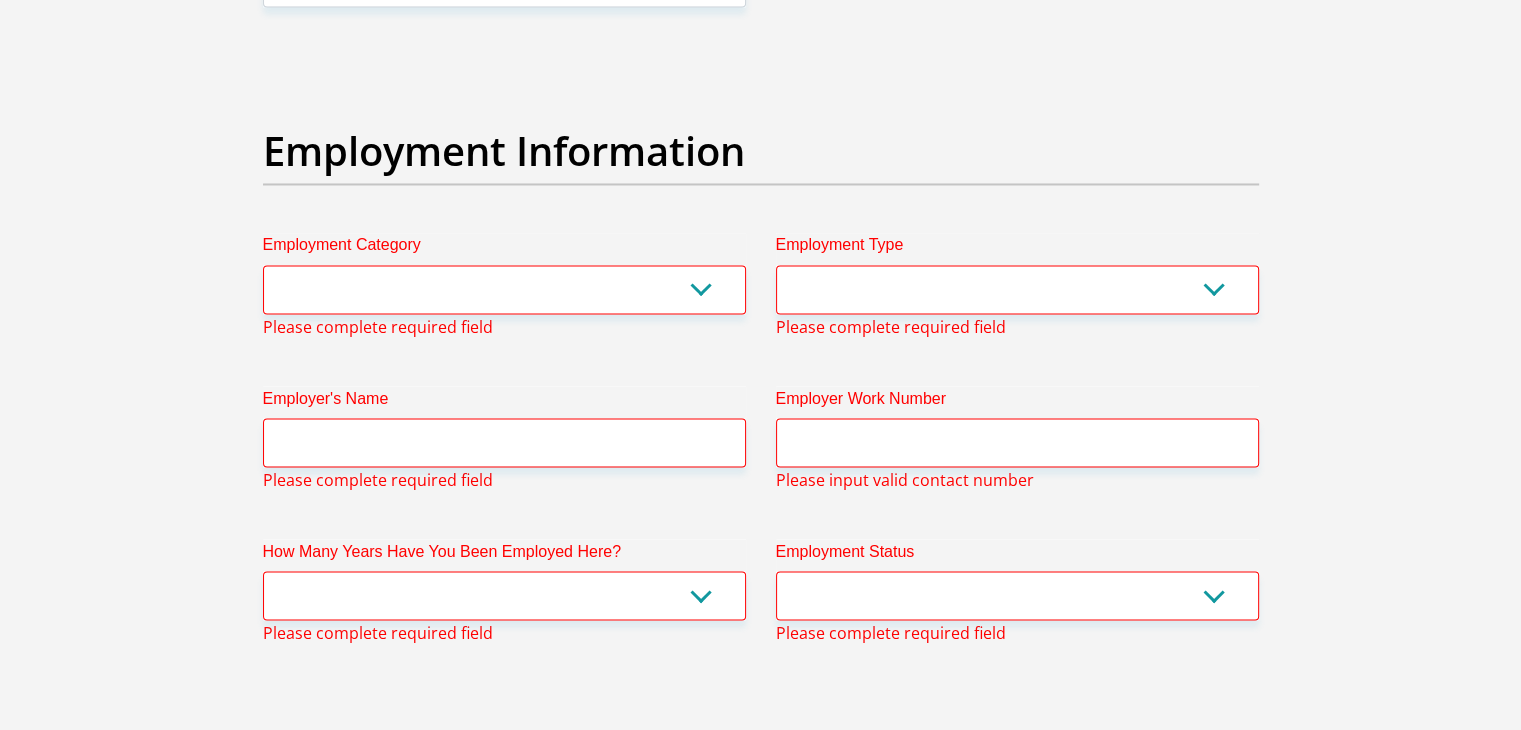 scroll, scrollTop: 3513, scrollLeft: 0, axis: vertical 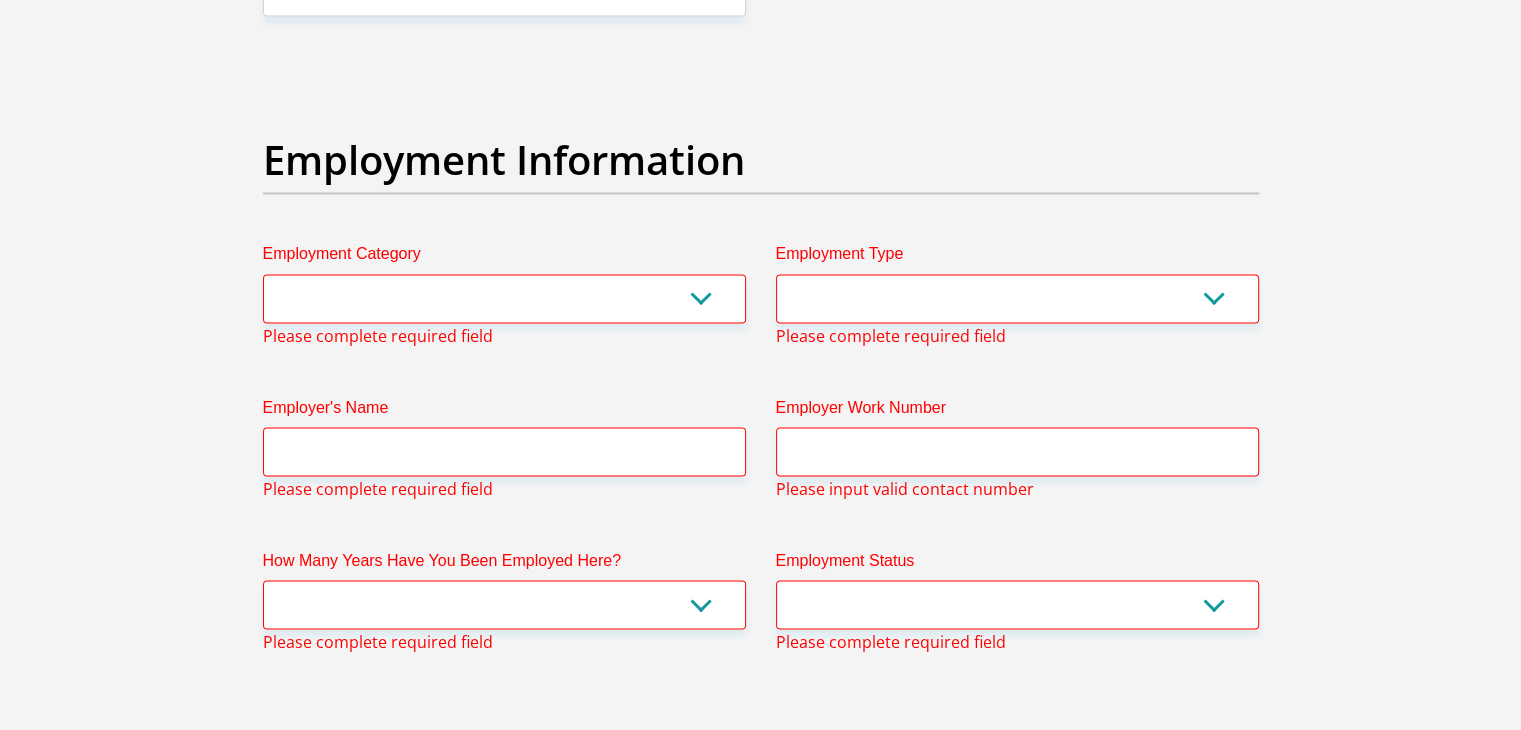 type on "600" 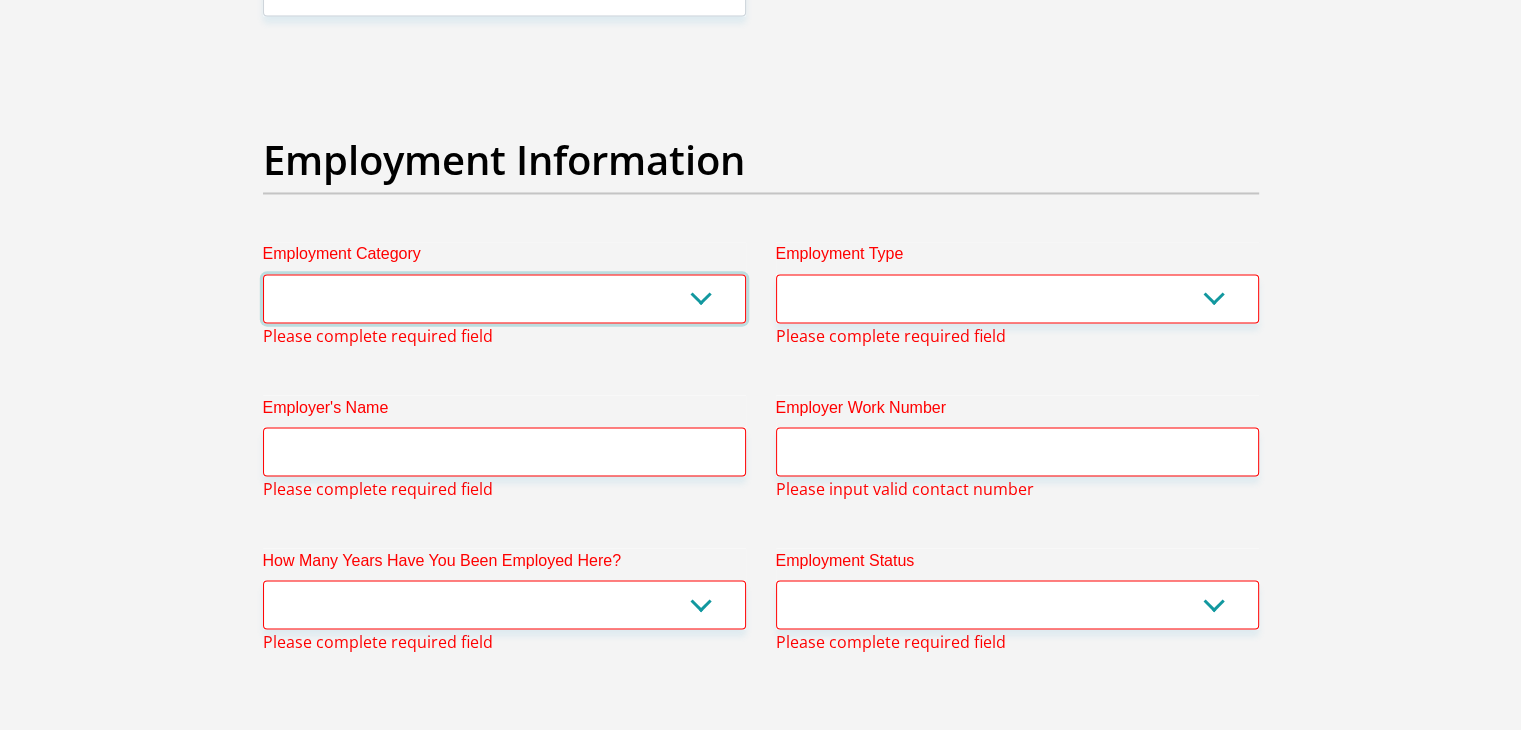 click on "AGRICULTURE
ALCOHOL & TOBACCO
CONSTRUCTION MATERIALS
METALLURGY
EQUIPMENT FOR RENEWABLE ENERGY
SPECIALIZED CONTRACTORS
CAR
GAMING (INCL. INTERNET
OTHER WHOLESALE
UNLICENSED PHARMACEUTICALS
CURRENCY EXCHANGE HOUSES
OTHER FINANCIAL INSTITUTIONS & INSURANCE
REAL ESTATE AGENTS
OIL & GAS
OTHER MATERIALS (E.G. IRON ORE)
PRECIOUS STONES & PRECIOUS METALS
POLITICAL ORGANIZATIONS
RELIGIOUS ORGANIZATIONS(NOT SECTS)
ACTI. HAVING BUSINESS DEAL WITH PUBLIC ADMINISTRATION
LAUNDROMATS" at bounding box center (504, 298) 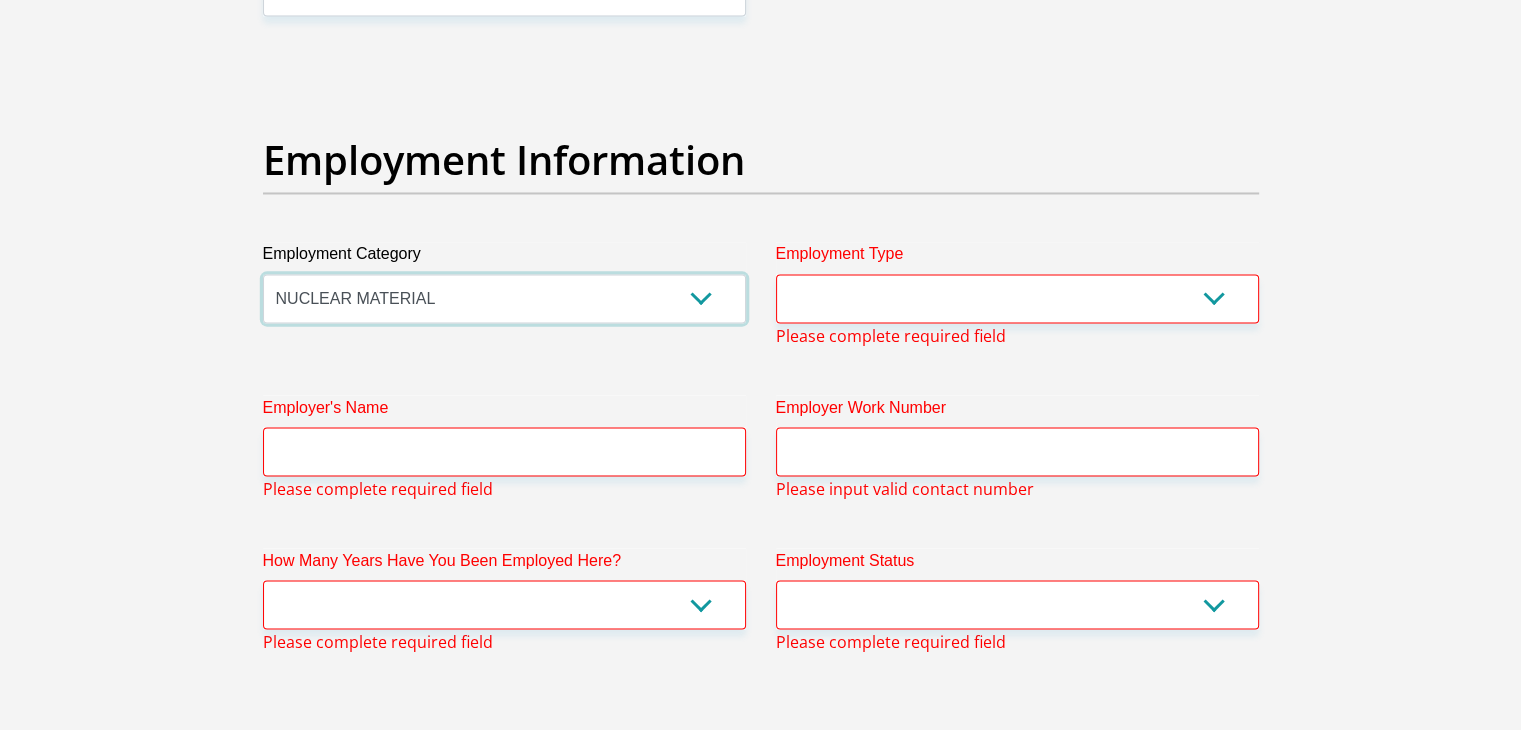 click on "AGRICULTURE
ALCOHOL & TOBACCO
CONSTRUCTION MATERIALS
METALLURGY
EQUIPMENT FOR RENEWABLE ENERGY
SPECIALIZED CONTRACTORS
CAR
GAMING (INCL. INTERNET
OTHER WHOLESALE
UNLICENSED PHARMACEUTICALS
CURRENCY EXCHANGE HOUSES
OTHER FINANCIAL INSTITUTIONS & INSURANCE
REAL ESTATE AGENTS
OIL & GAS
OTHER MATERIALS (E.G. IRON ORE)
PRECIOUS STONES & PRECIOUS METALS
POLITICAL ORGANIZATIONS
RELIGIOUS ORGANIZATIONS(NOT SECTS)
ACTI. HAVING BUSINESS DEAL WITH PUBLIC ADMINISTRATION
LAUNDROMATS" at bounding box center [504, 298] 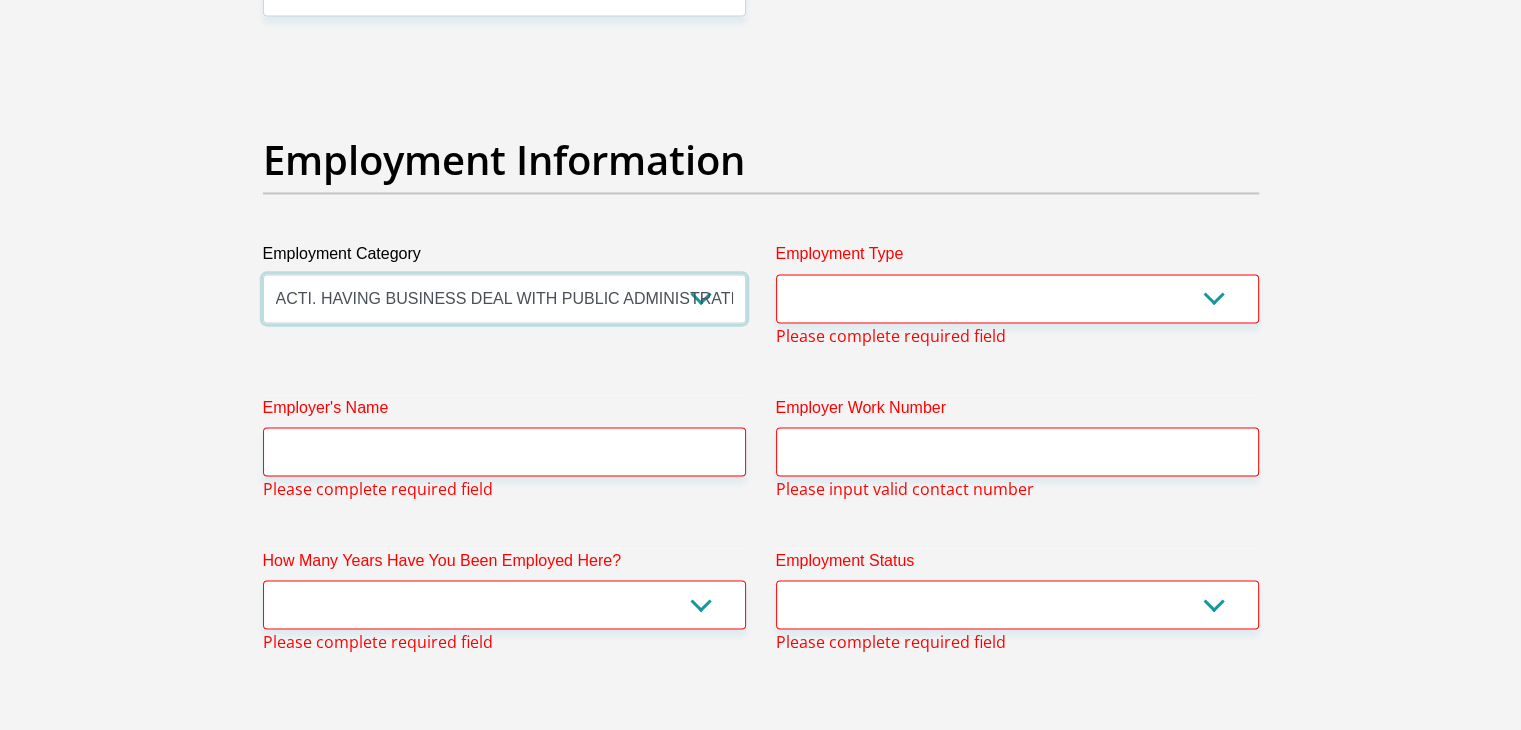 click on "AGRICULTURE
ALCOHOL & TOBACCO
CONSTRUCTION MATERIALS
METALLURGY
EQUIPMENT FOR RENEWABLE ENERGY
SPECIALIZED CONTRACTORS
CAR
GAMING (INCL. INTERNET
OTHER WHOLESALE
UNLICENSED PHARMACEUTICALS
CURRENCY EXCHANGE HOUSES
OTHER FINANCIAL INSTITUTIONS & INSURANCE
REAL ESTATE AGENTS
OIL & GAS
OTHER MATERIALS (E.G. IRON ORE)
PRECIOUS STONES & PRECIOUS METALS
POLITICAL ORGANIZATIONS
RELIGIOUS ORGANIZATIONS(NOT SECTS)
ACTI. HAVING BUSINESS DEAL WITH PUBLIC ADMINISTRATION
LAUNDROMATS" at bounding box center (504, 298) 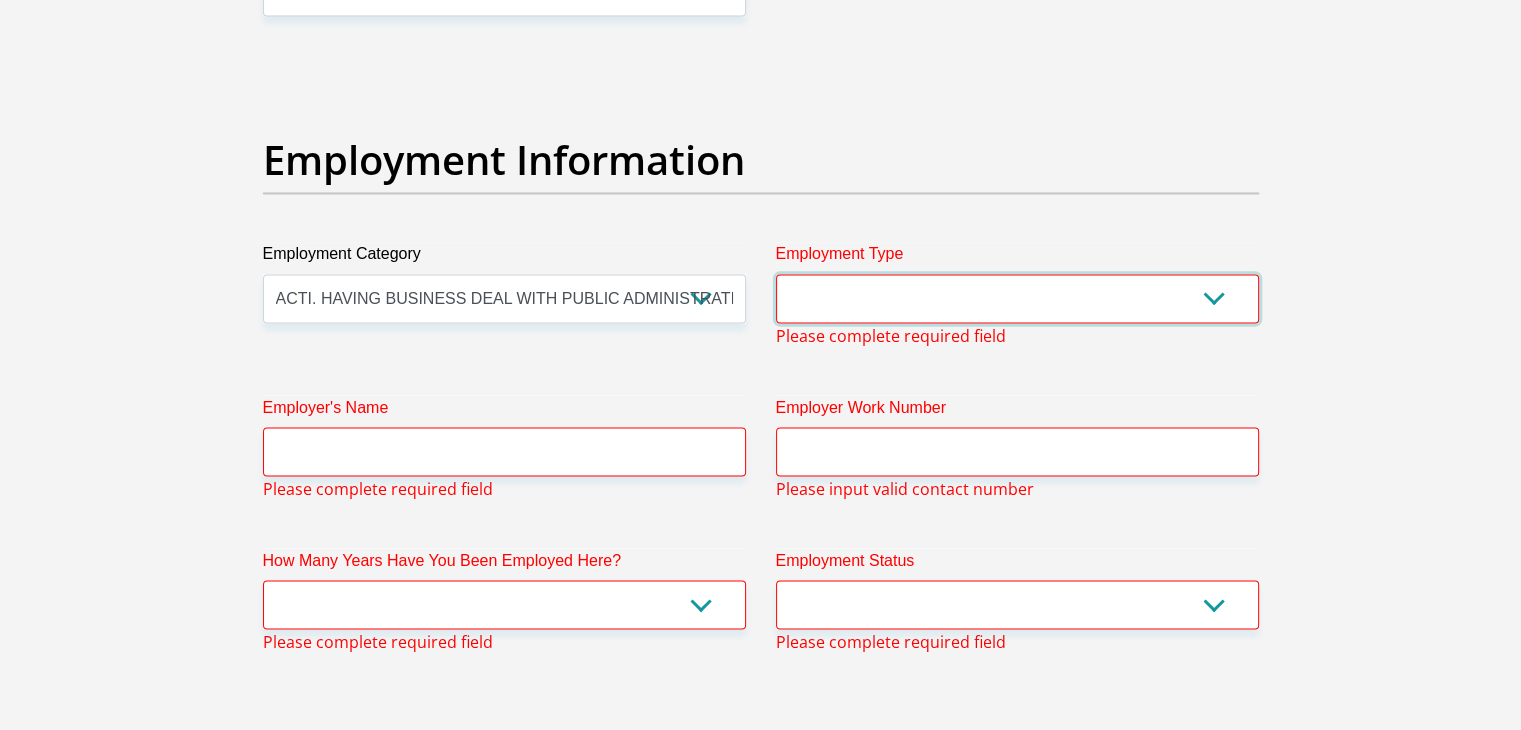 click on "College/Lecturer
Craft Seller
Creative
Driver
Executive
Farmer
Forces - Non Commissioned
Forces - Officer
Hawker
Housewife
Labourer
Licenced Professional
Manager
Miner
Non Licenced Professional
Office Staff/Clerk
Outside Worker
Pensioner
Permanent Teacher
Production/Manufacturing
Sales
Self-Employed
Semi-Professional Worker
Service Industry  Social Worker  Student" at bounding box center (1017, 298) 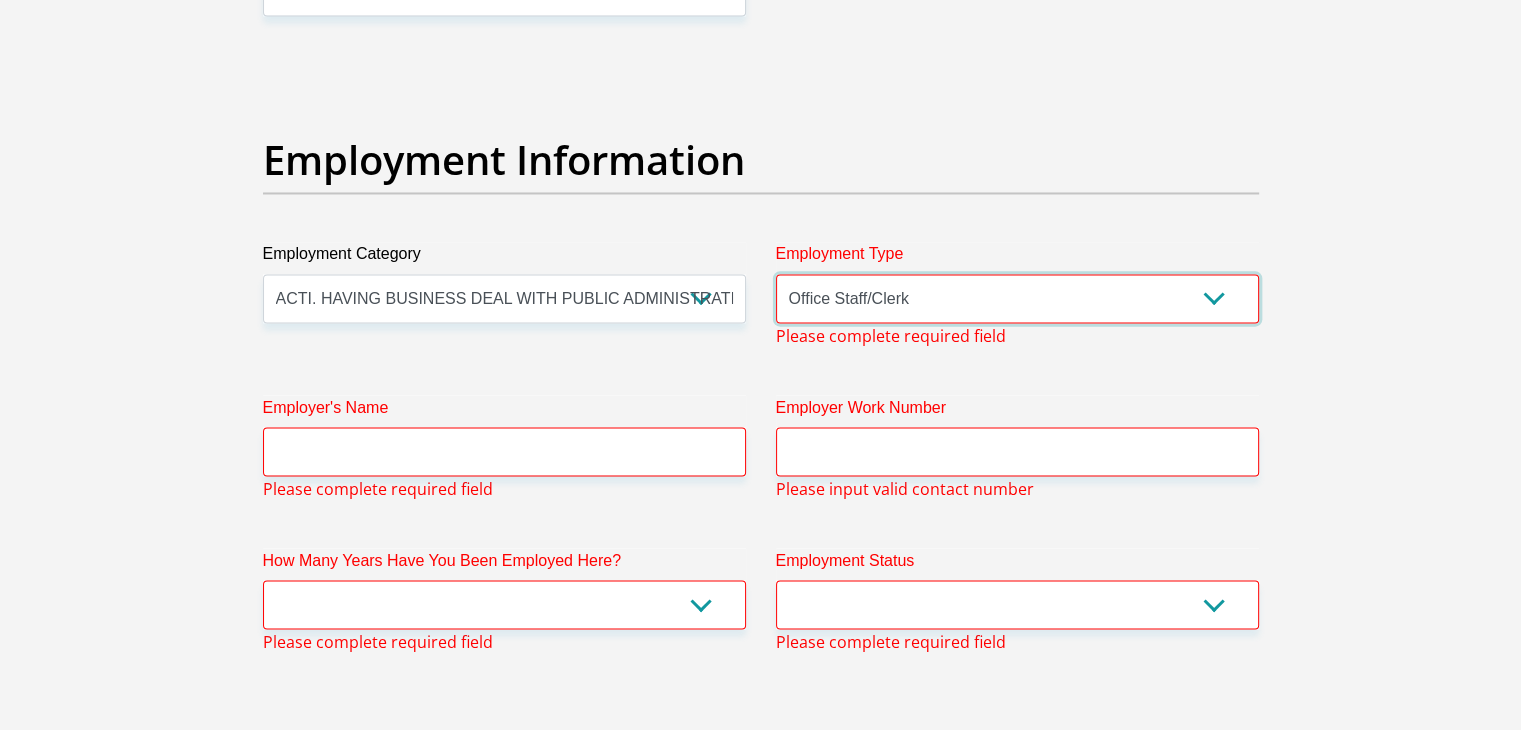 click on "College/Lecturer
Craft Seller
Creative
Driver
Executive
Farmer
Forces - Non Commissioned
Forces - Officer
Hawker
Housewife
Labourer
Licenced Professional
Manager
Miner
Non Licenced Professional
Office Staff/Clerk
Outside Worker
Pensioner
Permanent Teacher
Production/Manufacturing
Sales
Self-Employed
Semi-Professional Worker
Service Industry  Social Worker  Student" at bounding box center [1017, 298] 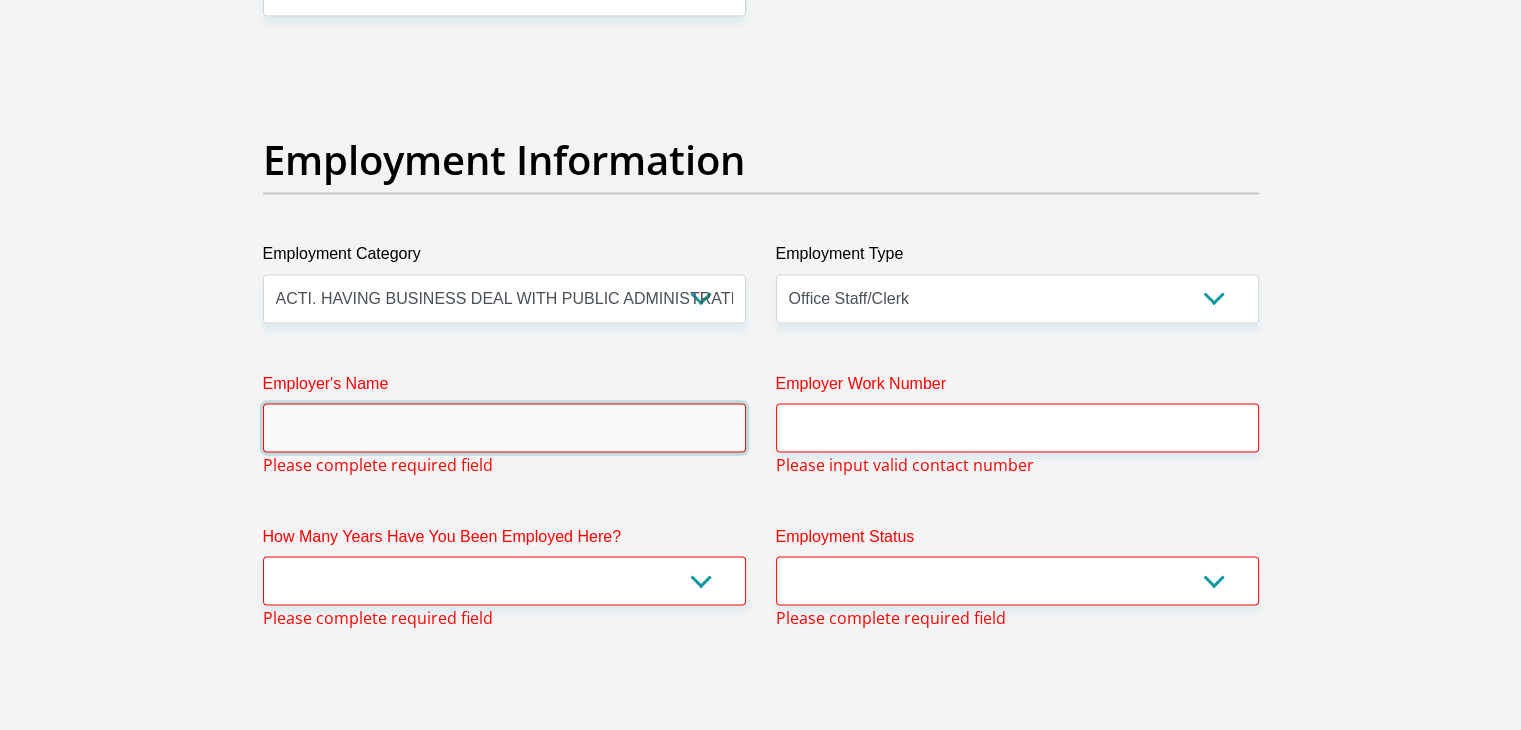 click on "Employer's Name" at bounding box center (504, 427) 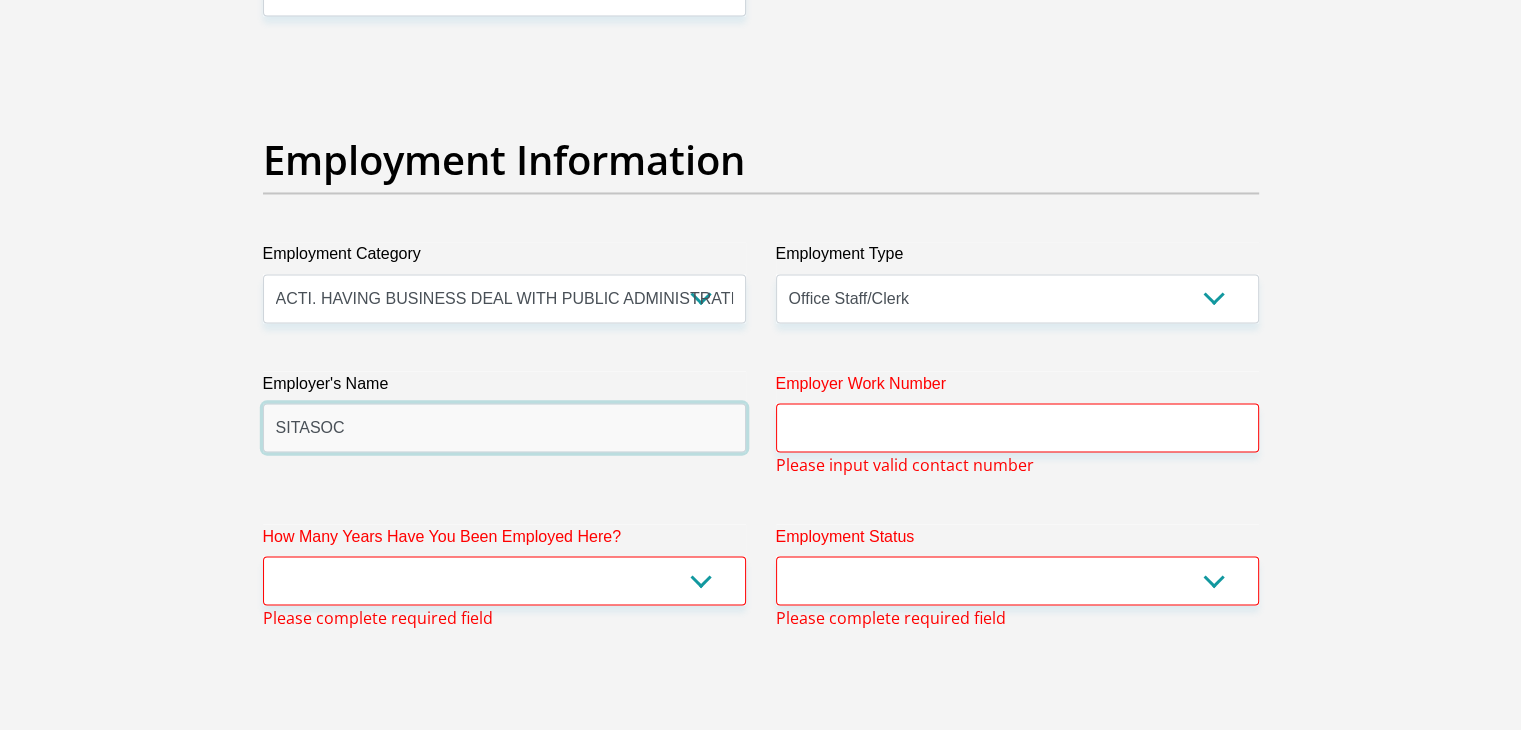 click on "SITASOC" at bounding box center [504, 427] 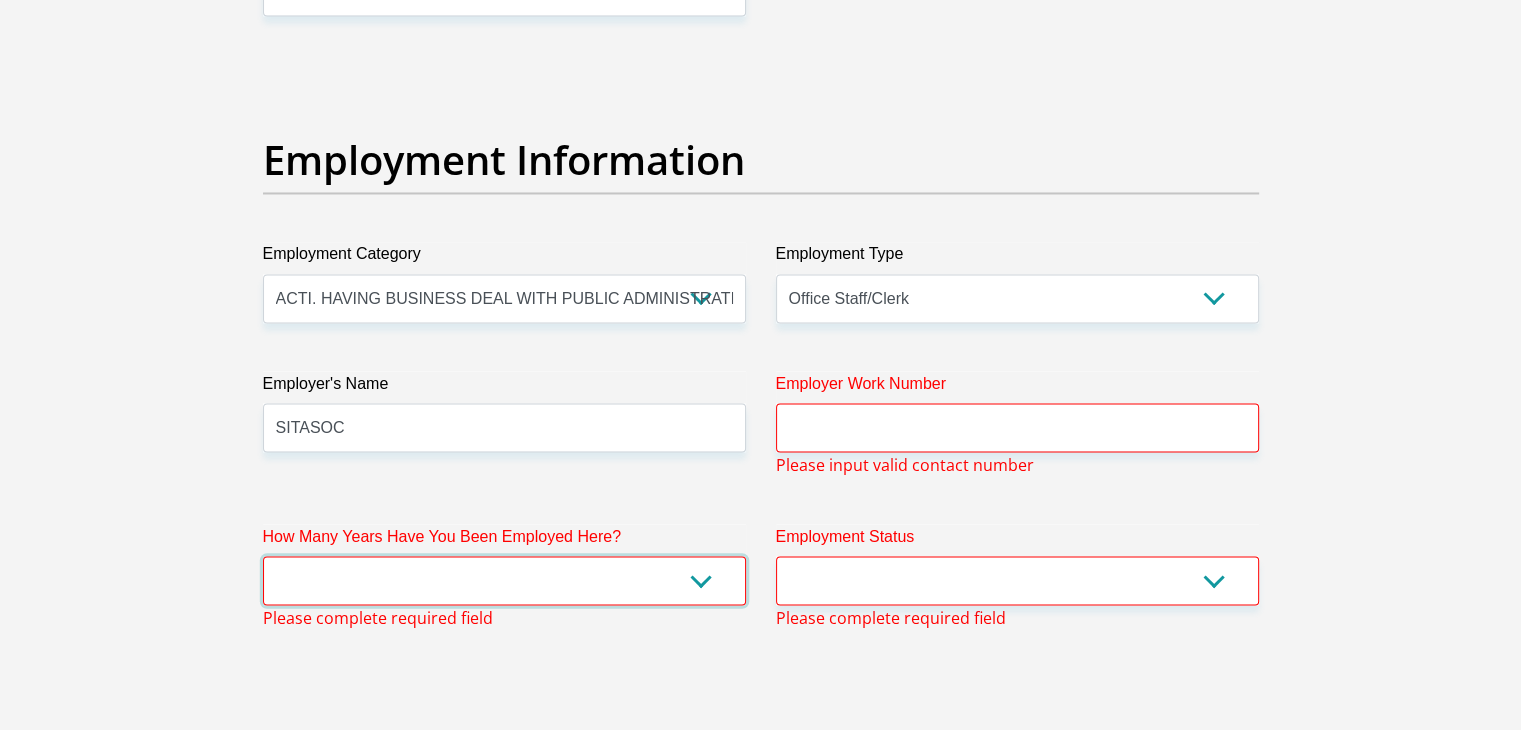 click on "less than 1 year
1-3 years
3-5 years
5+ years" at bounding box center [504, 580] 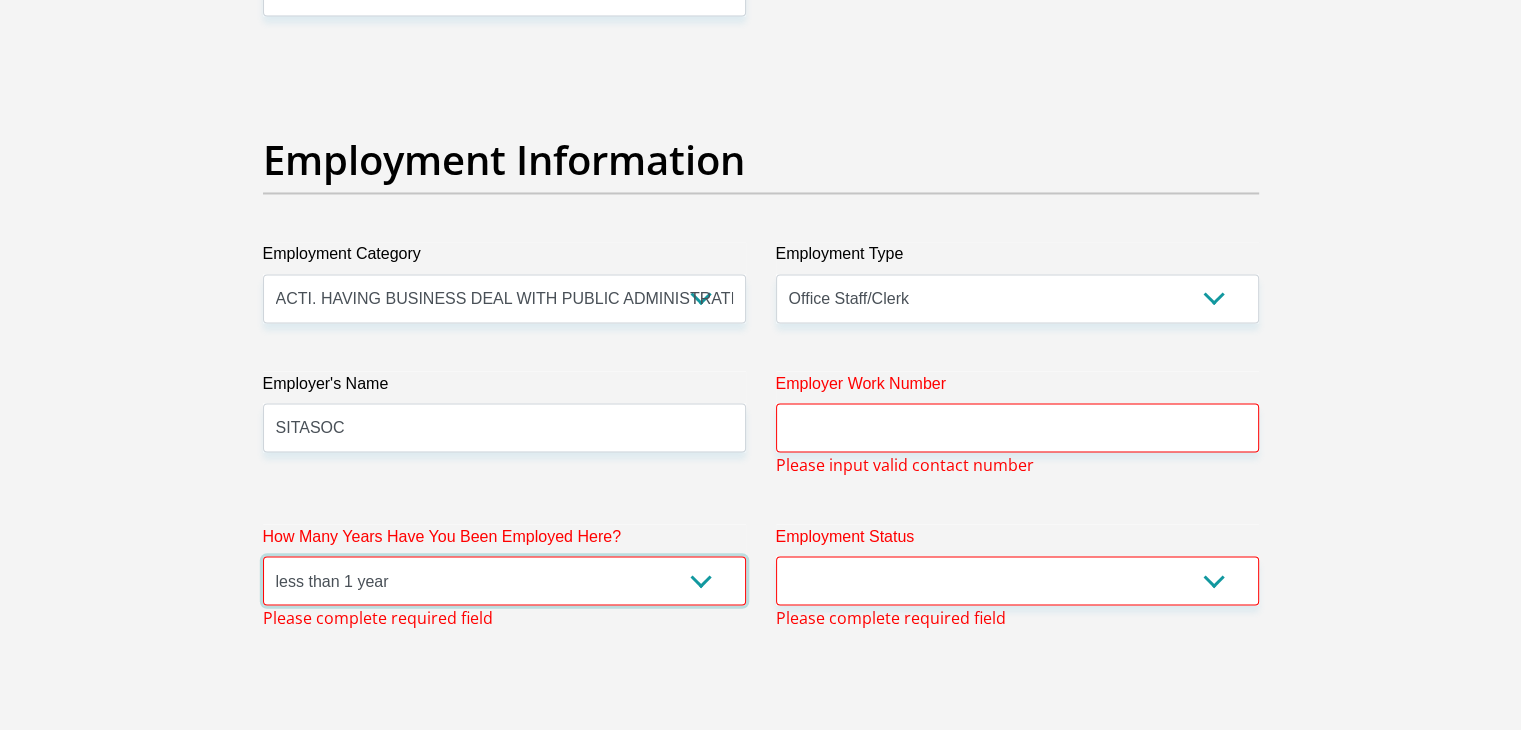 click on "less than 1 year
1-3 years
3-5 years
5+ years" at bounding box center (504, 580) 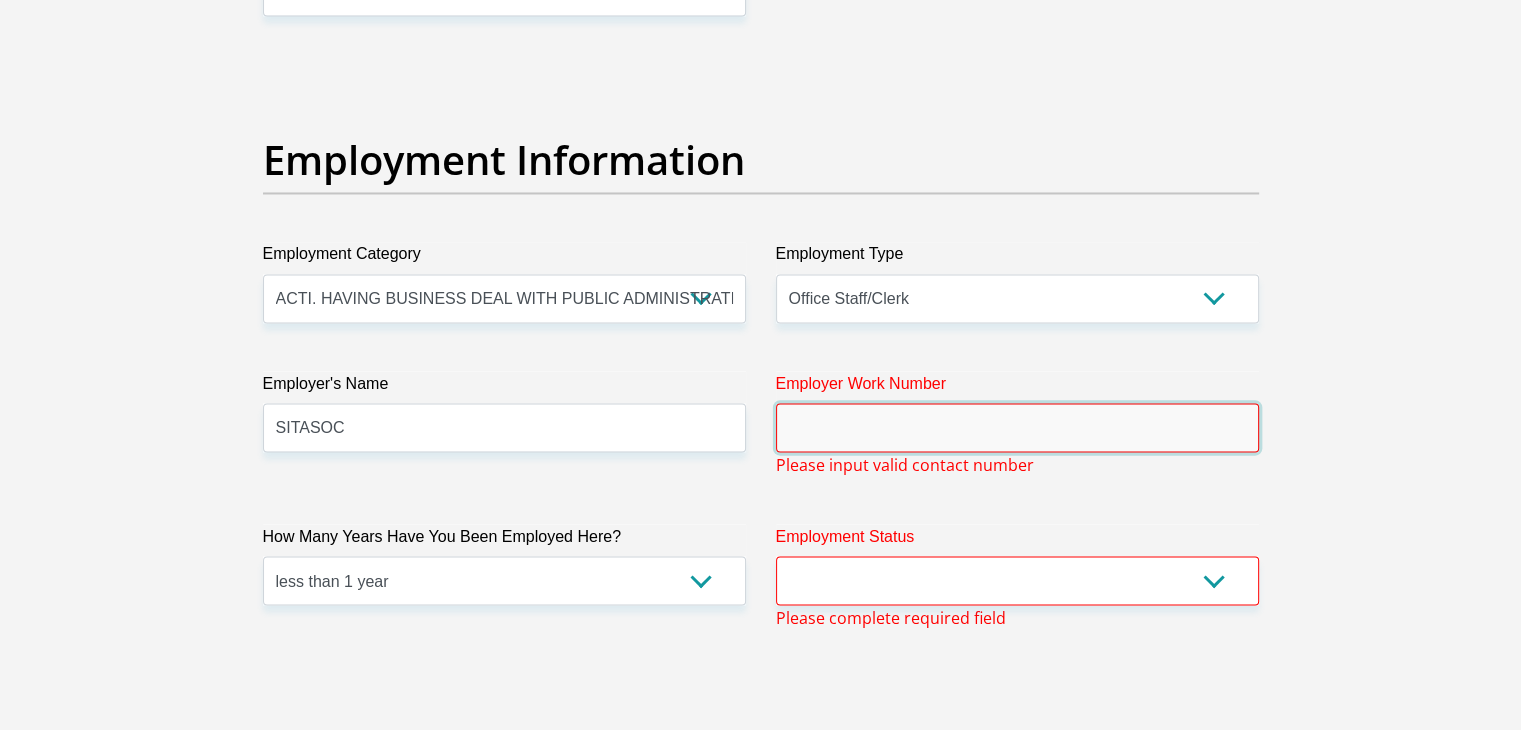 click on "Employer Work Number" at bounding box center [1017, 427] 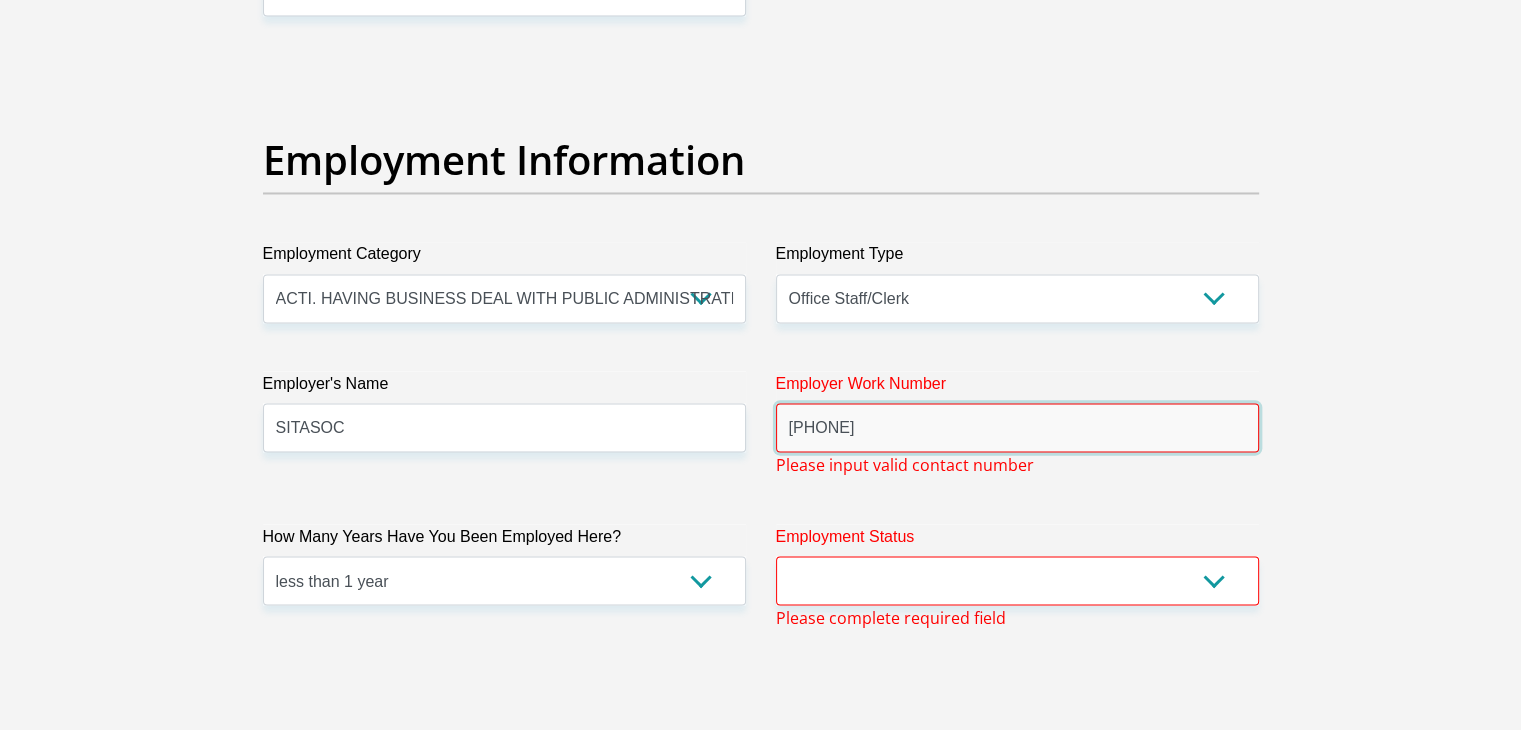 click on "[PHONE]" at bounding box center [1017, 427] 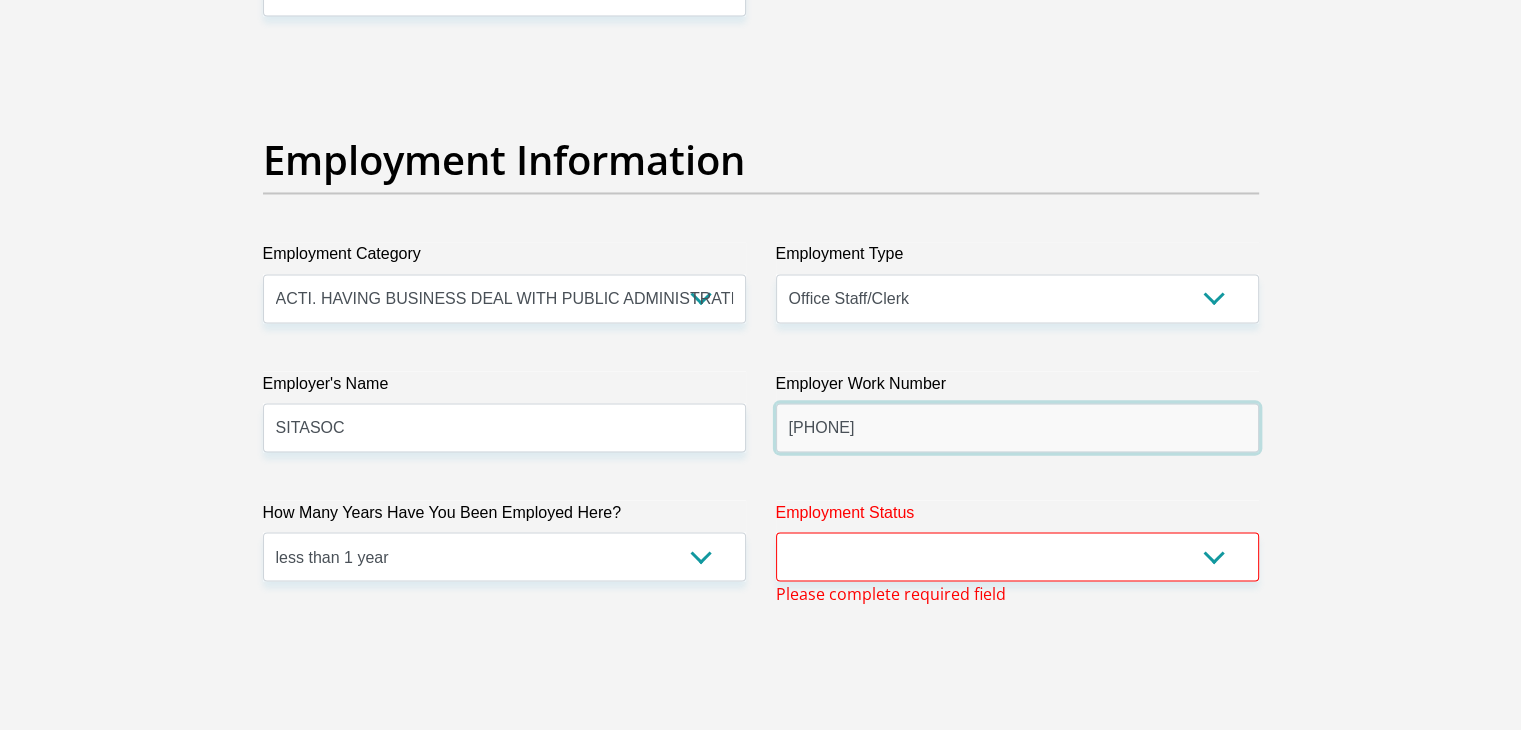 type on "[PHONE]" 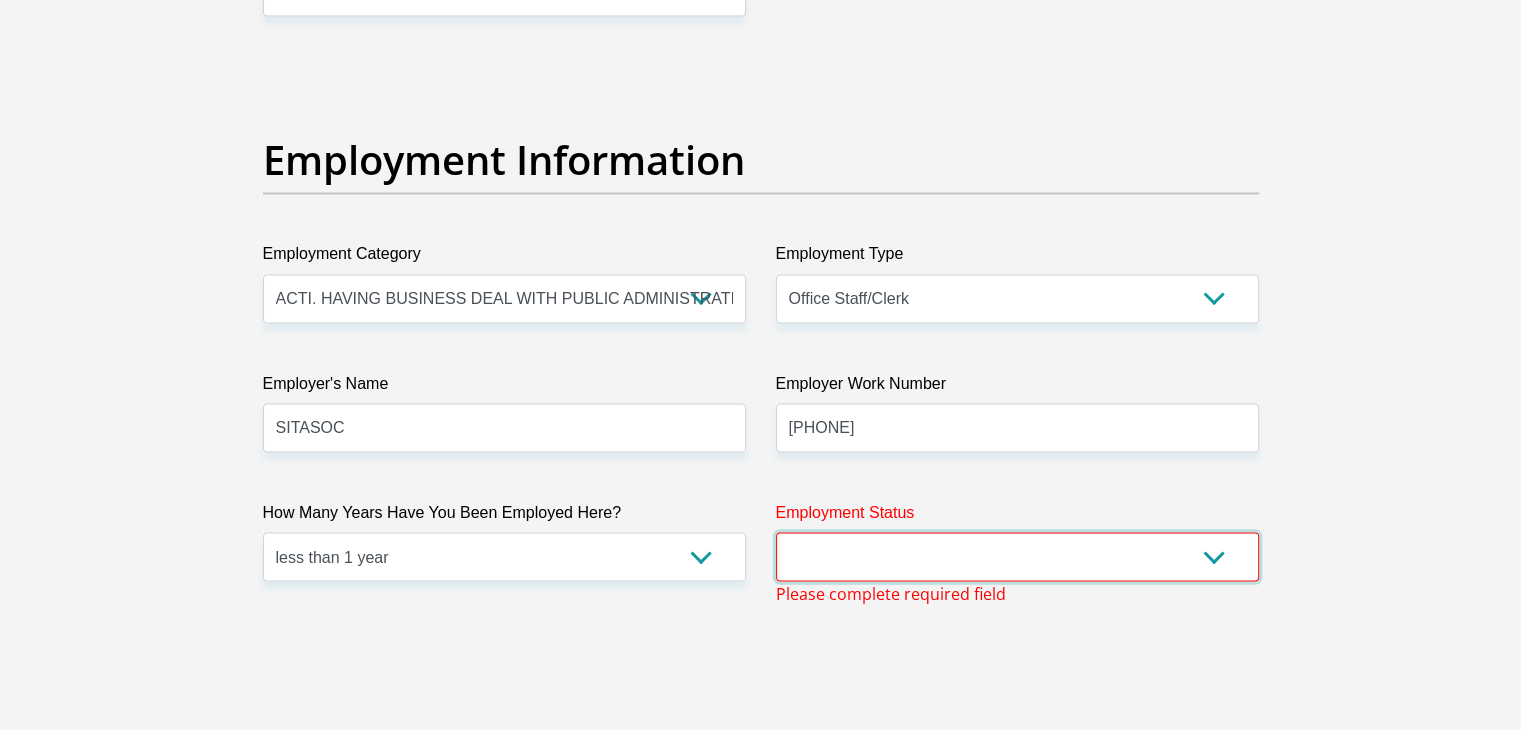click on "Permanent/Full-time
Part-time/Casual
Contract Worker
Self-Employed
Housewife
Retired
Student
Medically Boarded
Disability
Unemployed" at bounding box center (1017, 556) 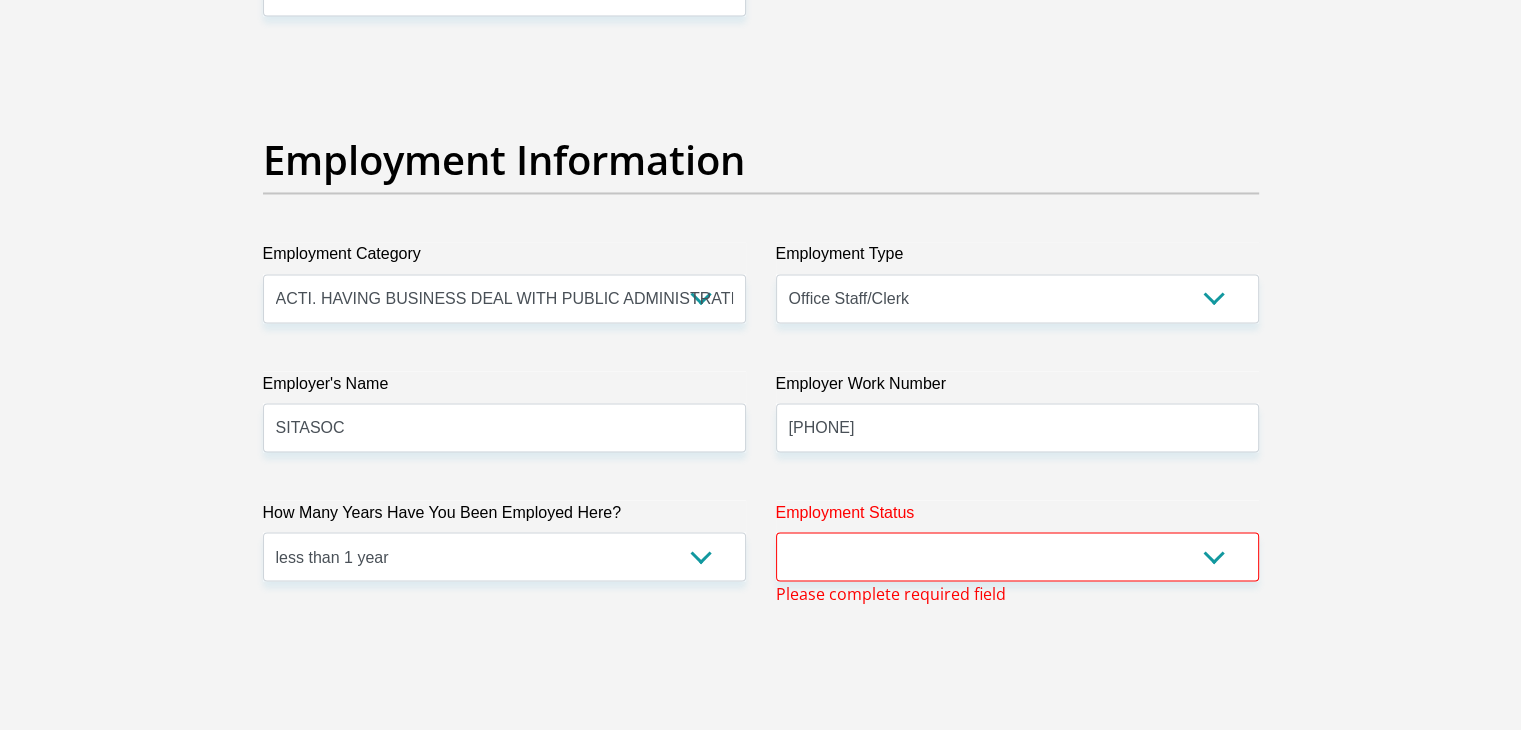 click on "Please input valid ID number
Race
Black
Coloured
Indian
White
Other
Contact Number
[PHONE]
Please input valid contact number
Nationality
South Africa
Afghanistan
Aland Islands  Albania  Chad" at bounding box center [761, 114] 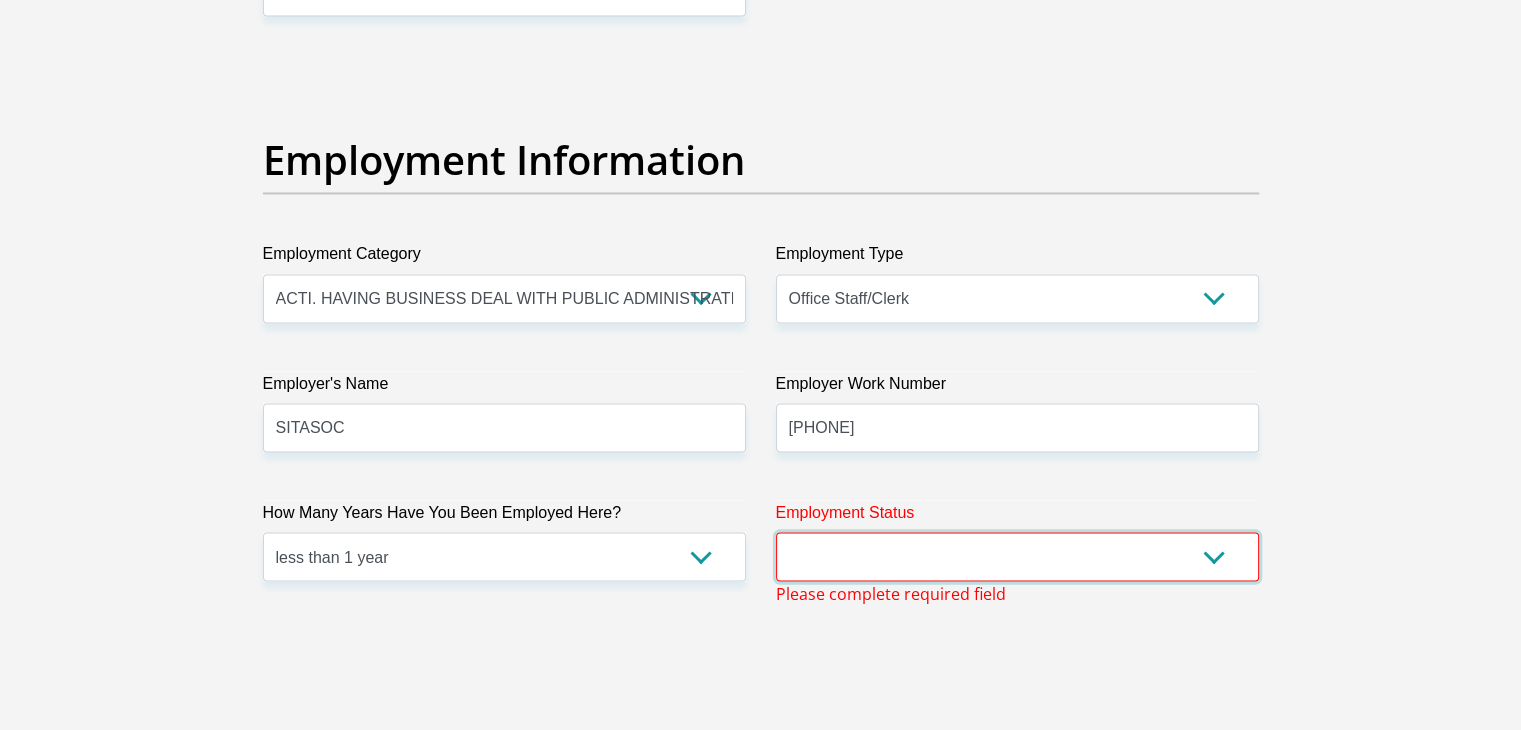click on "Permanent/Full-time
Part-time/Casual
Contract Worker
Self-Employed
Housewife
Retired
Student
Medically Boarded
Disability
Unemployed" at bounding box center [1017, 556] 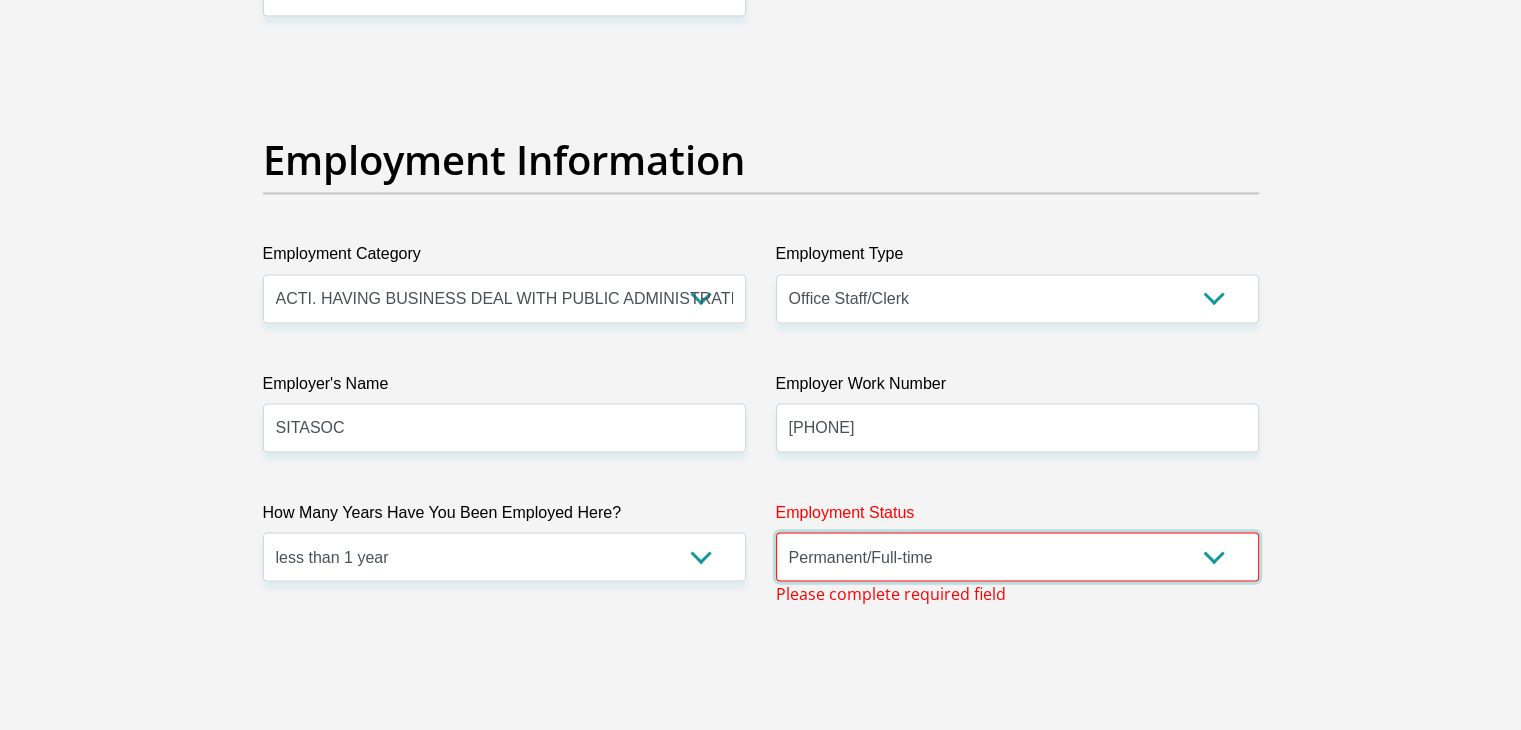 click on "Permanent/Full-time
Part-time/Casual
Contract Worker
Self-Employed
Housewife
Retired
Student
Medically Boarded
Disability
Unemployed" at bounding box center (1017, 556) 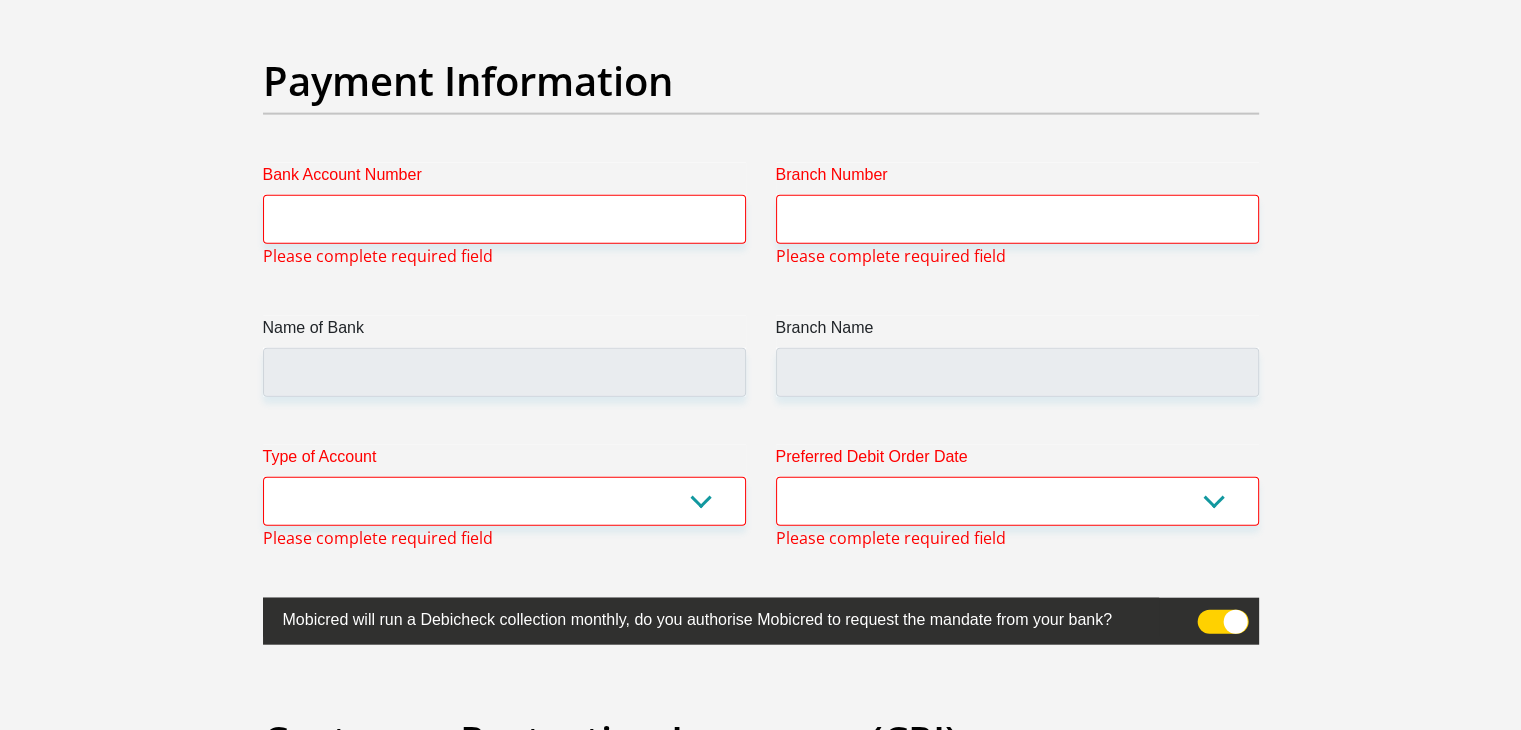 scroll, scrollTop: 4611, scrollLeft: 0, axis: vertical 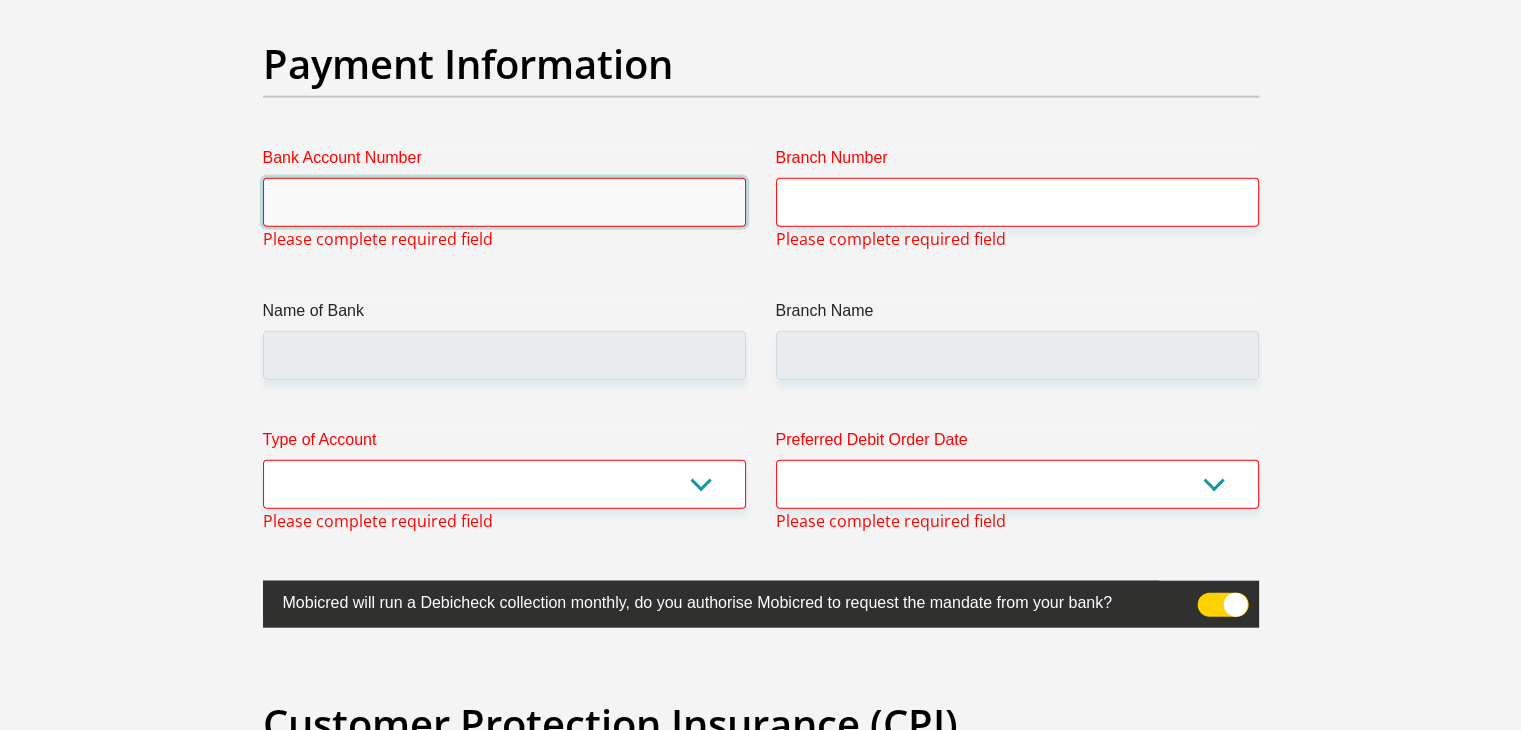 click on "Bank Account Number" at bounding box center (504, 202) 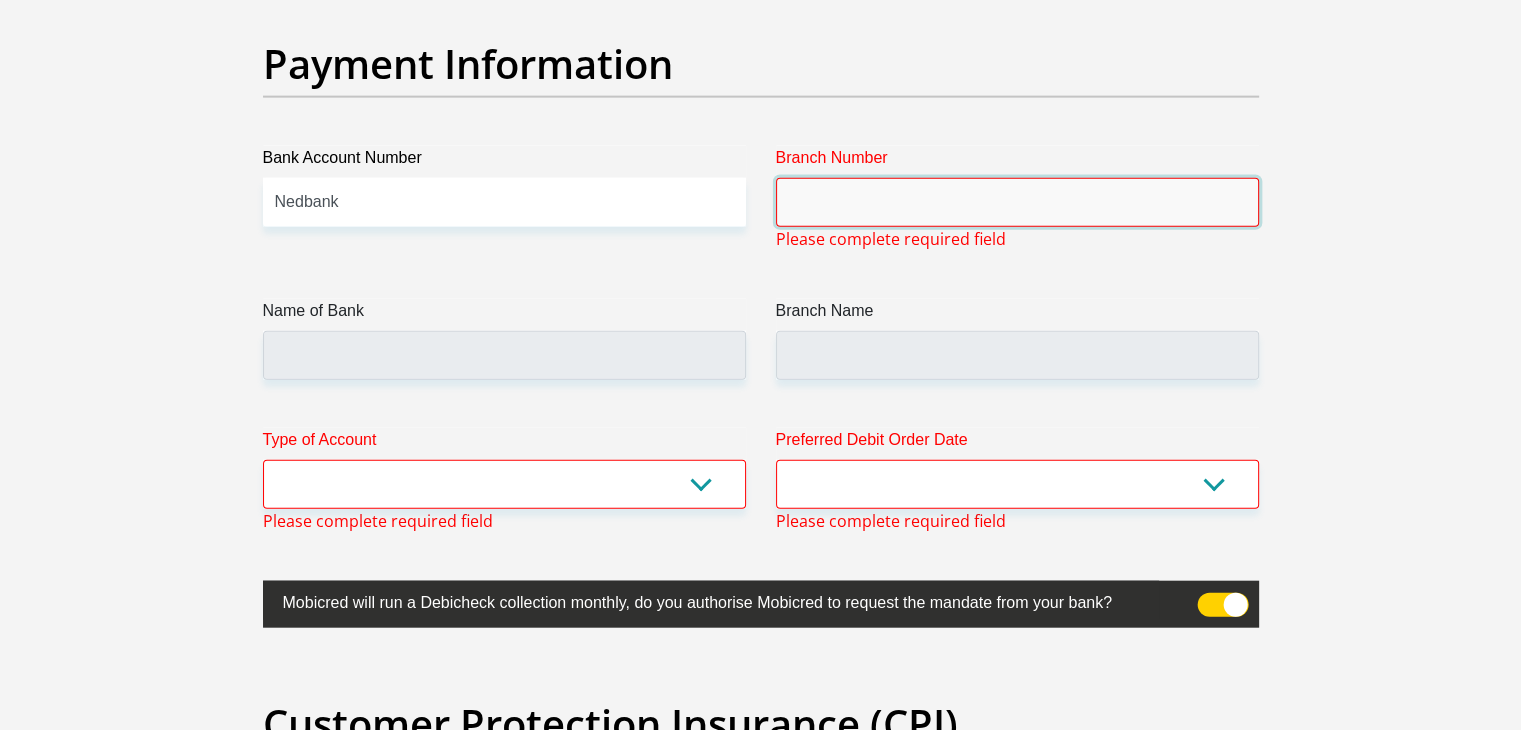 click on "Branch Number" at bounding box center (1017, 202) 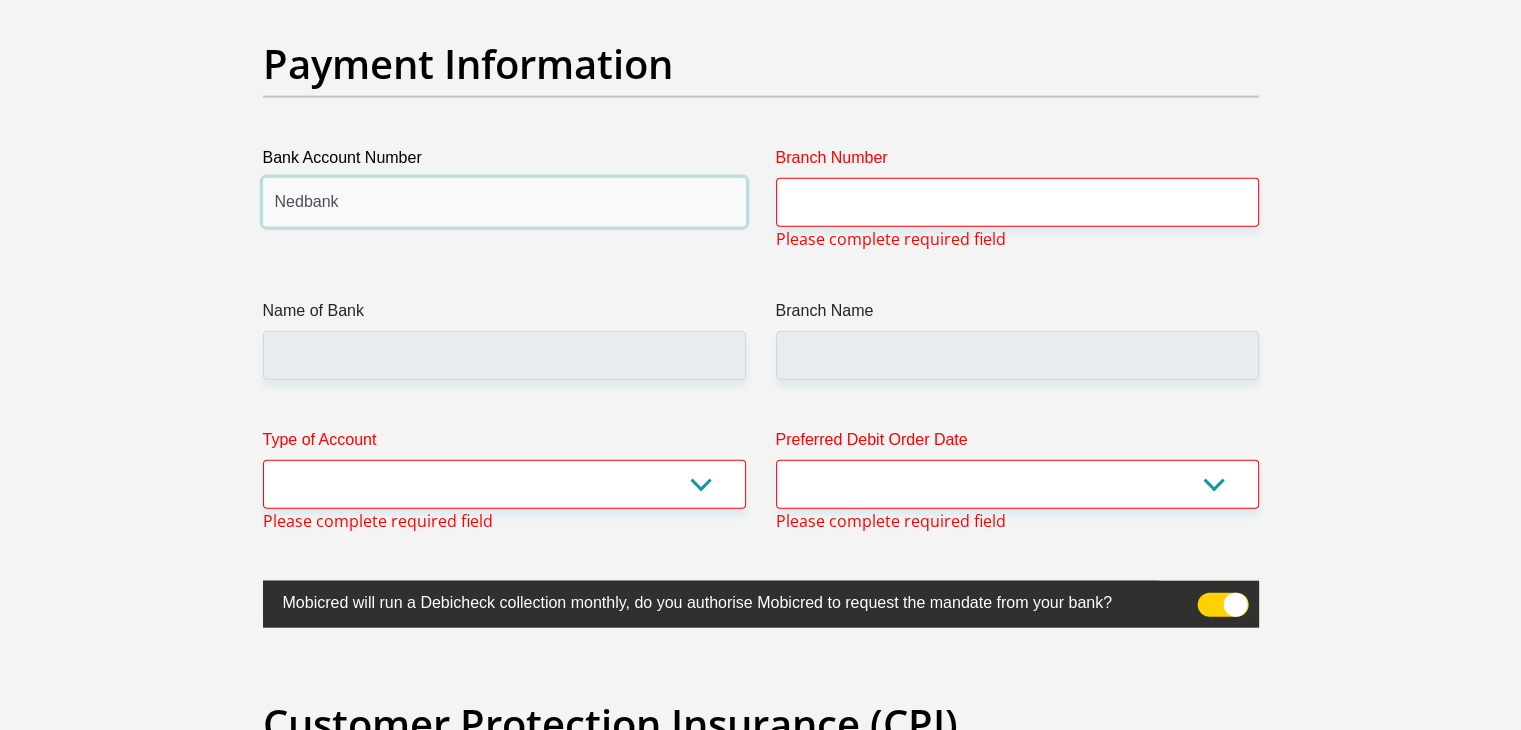 click on "Nedbank" at bounding box center [504, 202] 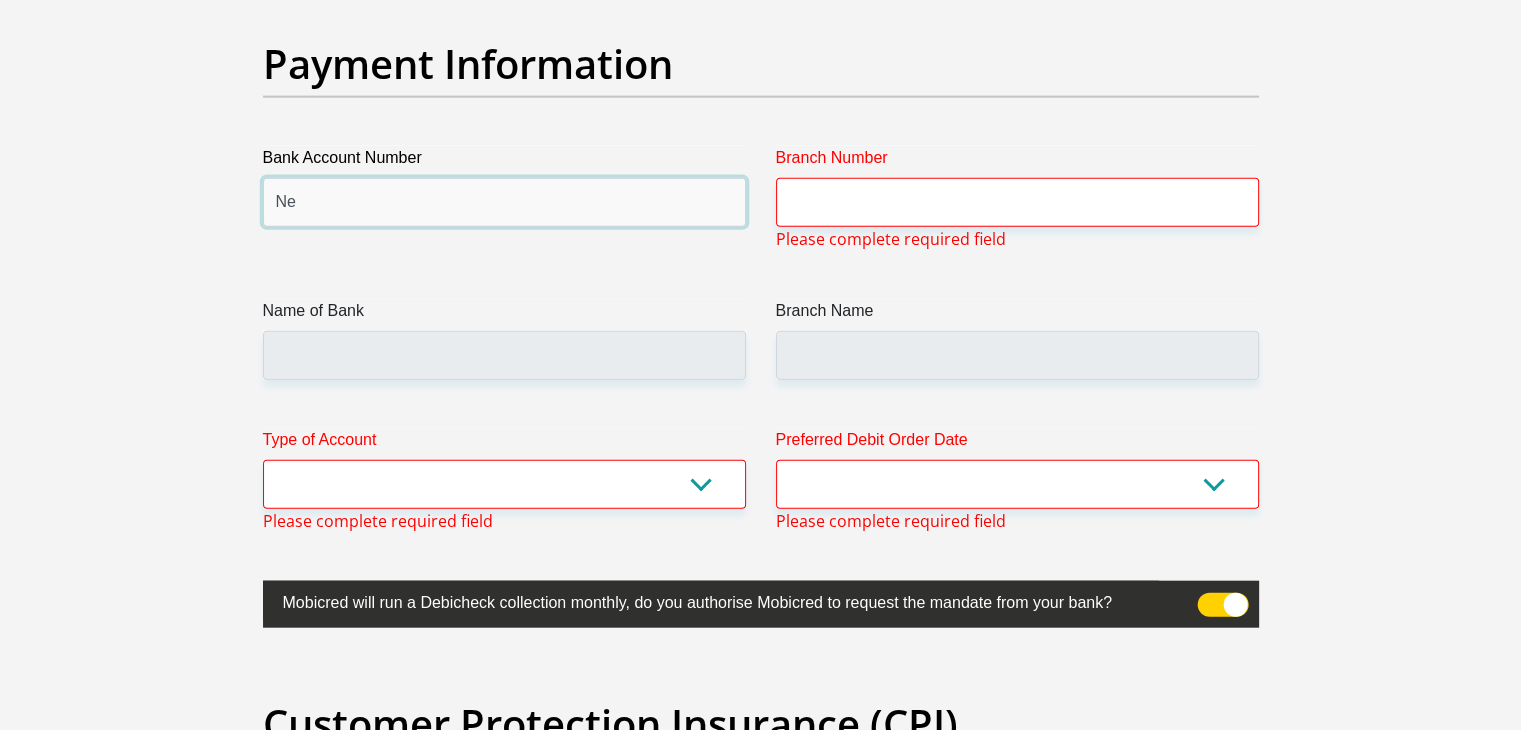 type on "N" 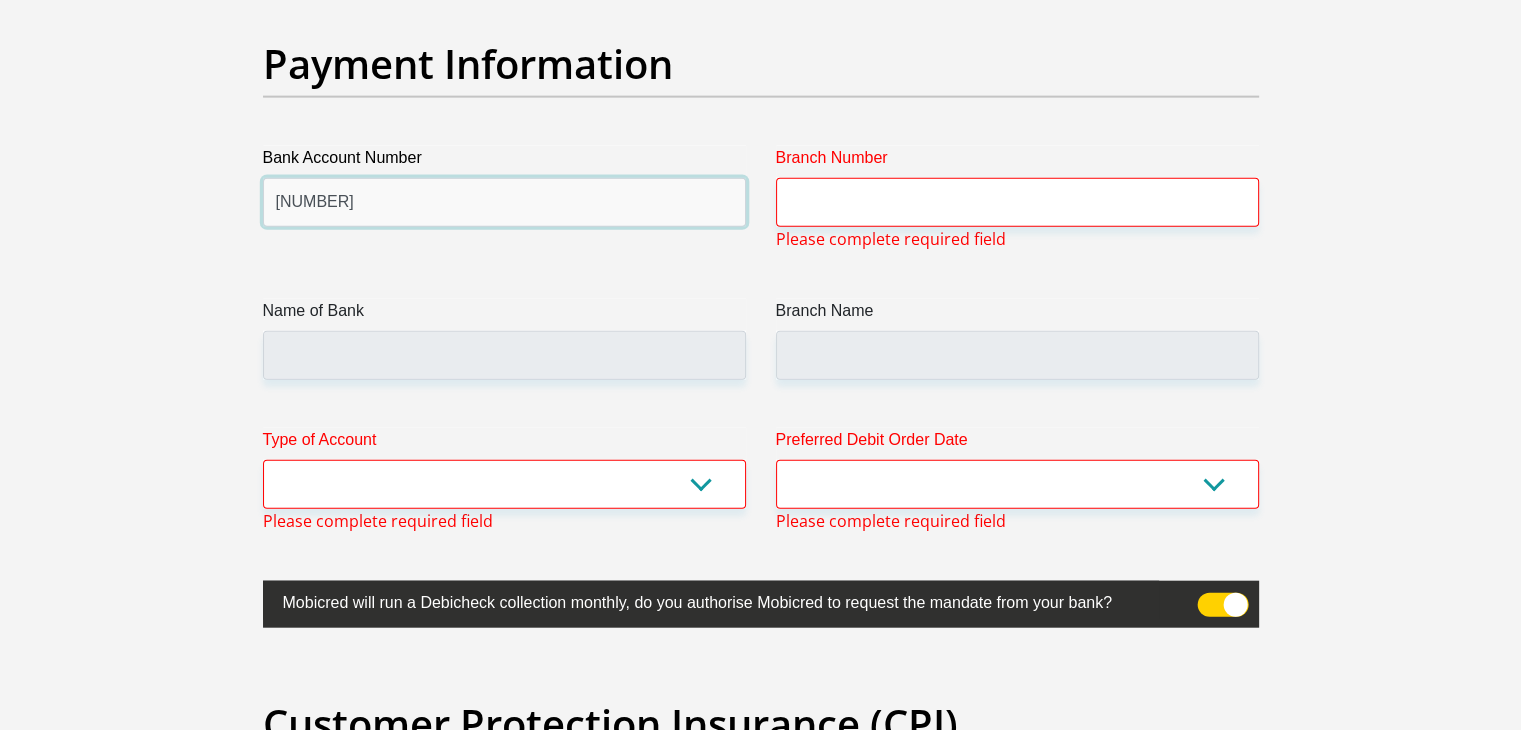 type on "[NUMBER]" 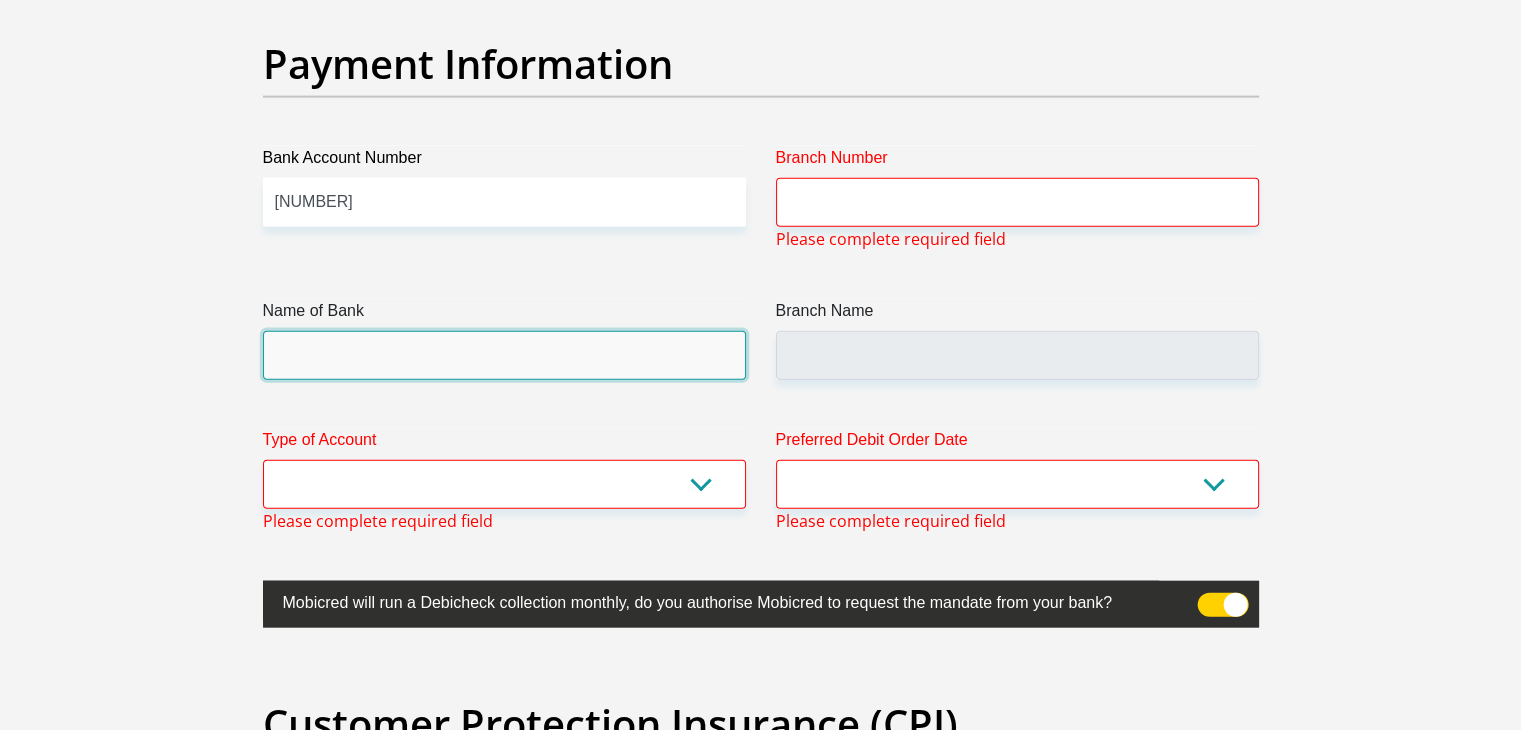 click on "Name of Bank" at bounding box center [504, 355] 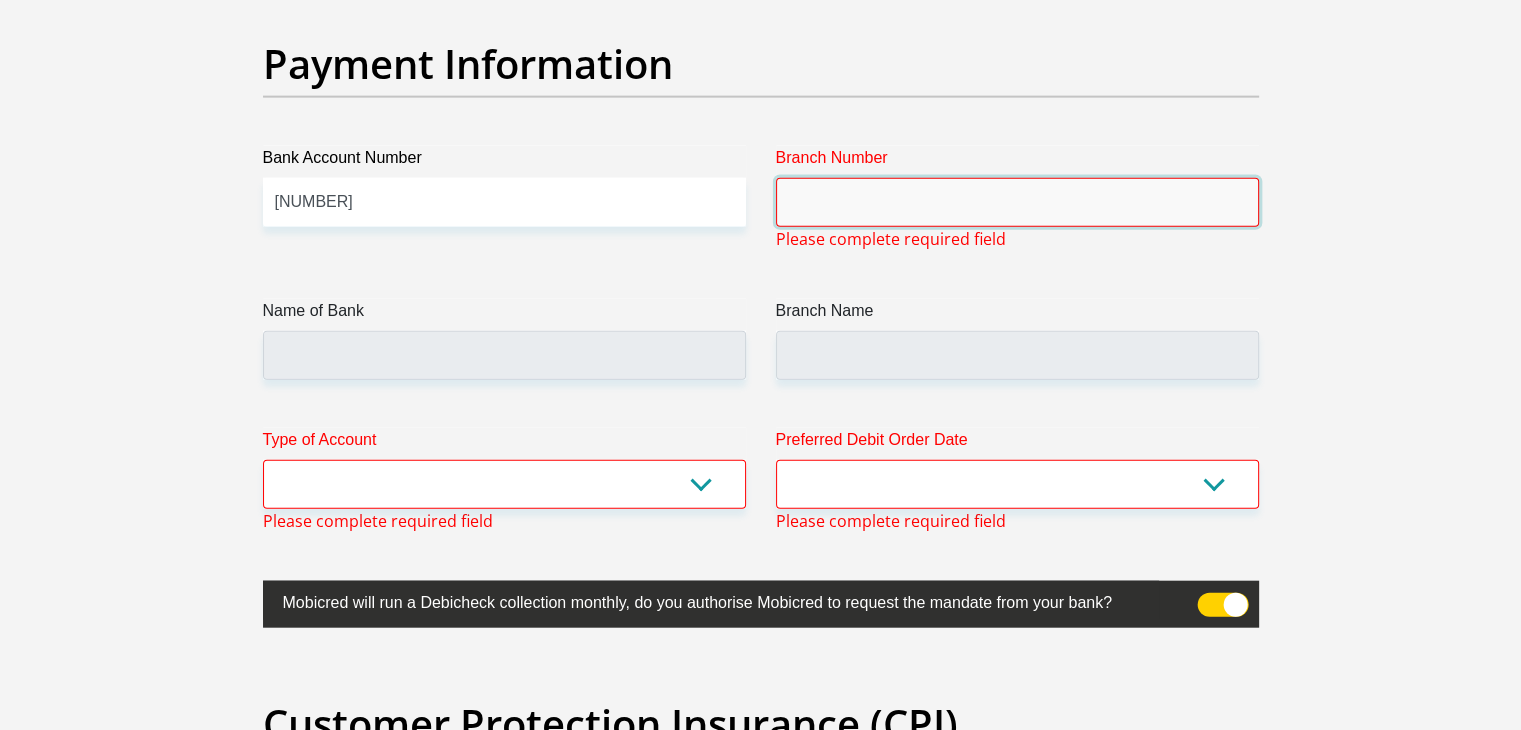 click on "Branch Number" at bounding box center (1017, 202) 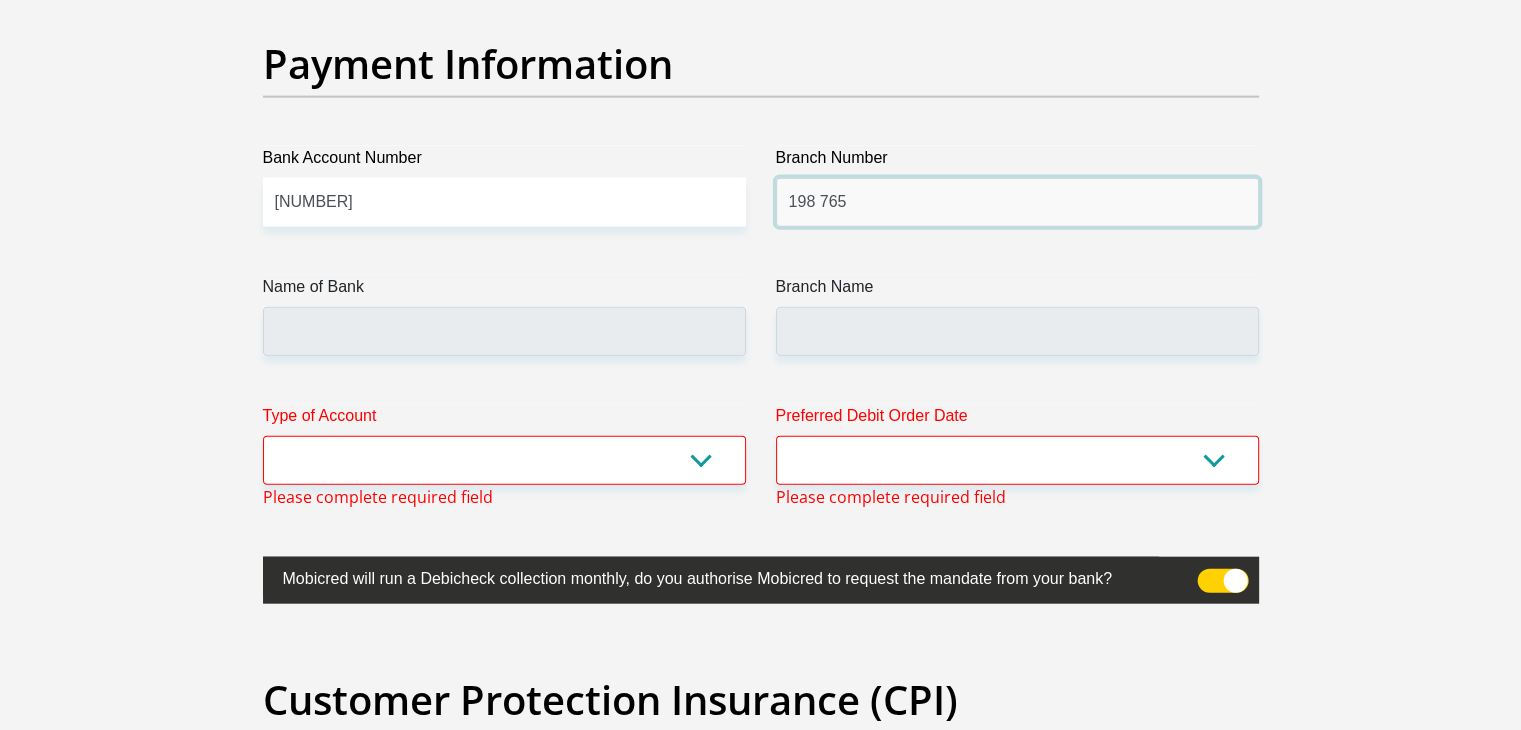 type on "198 765" 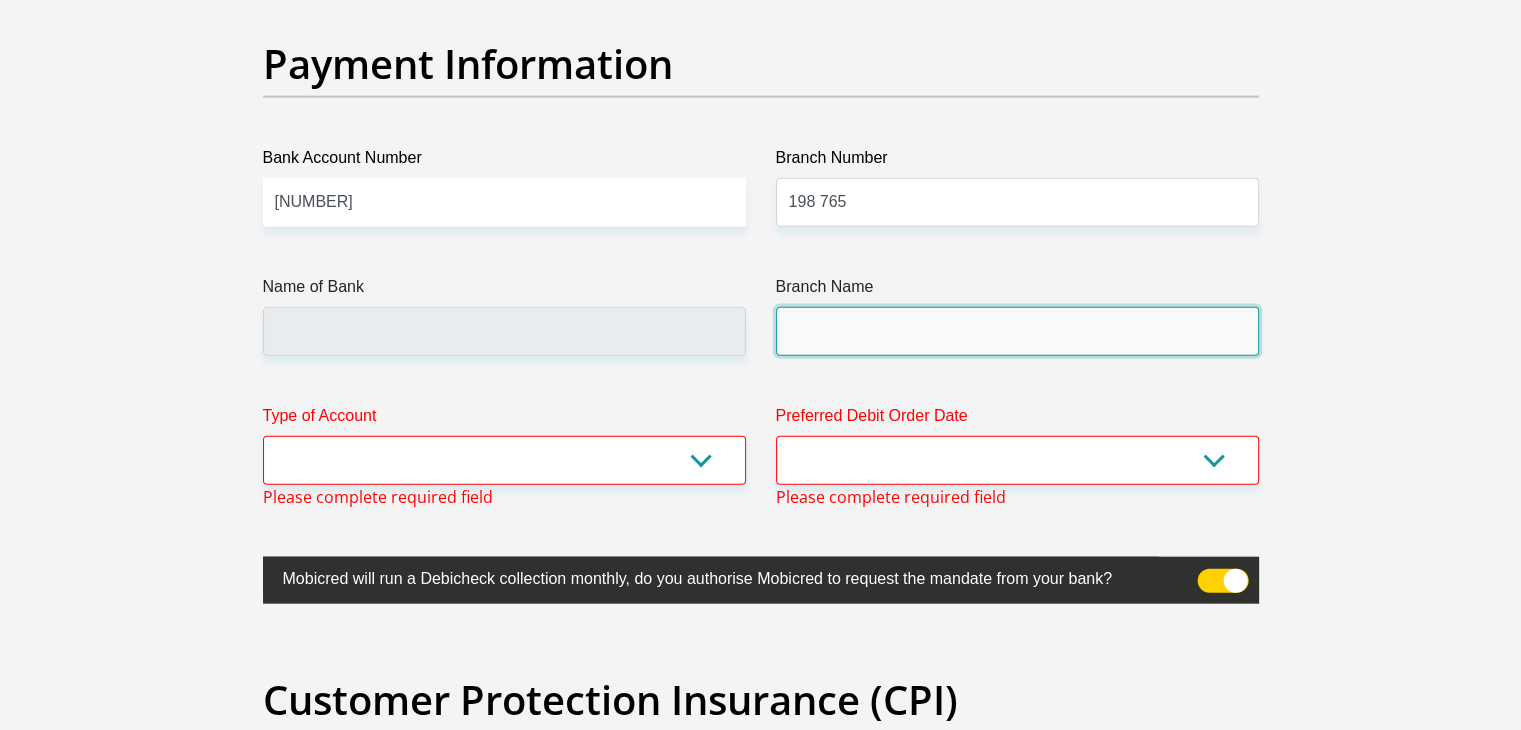 click on "Branch Name" at bounding box center [1017, 331] 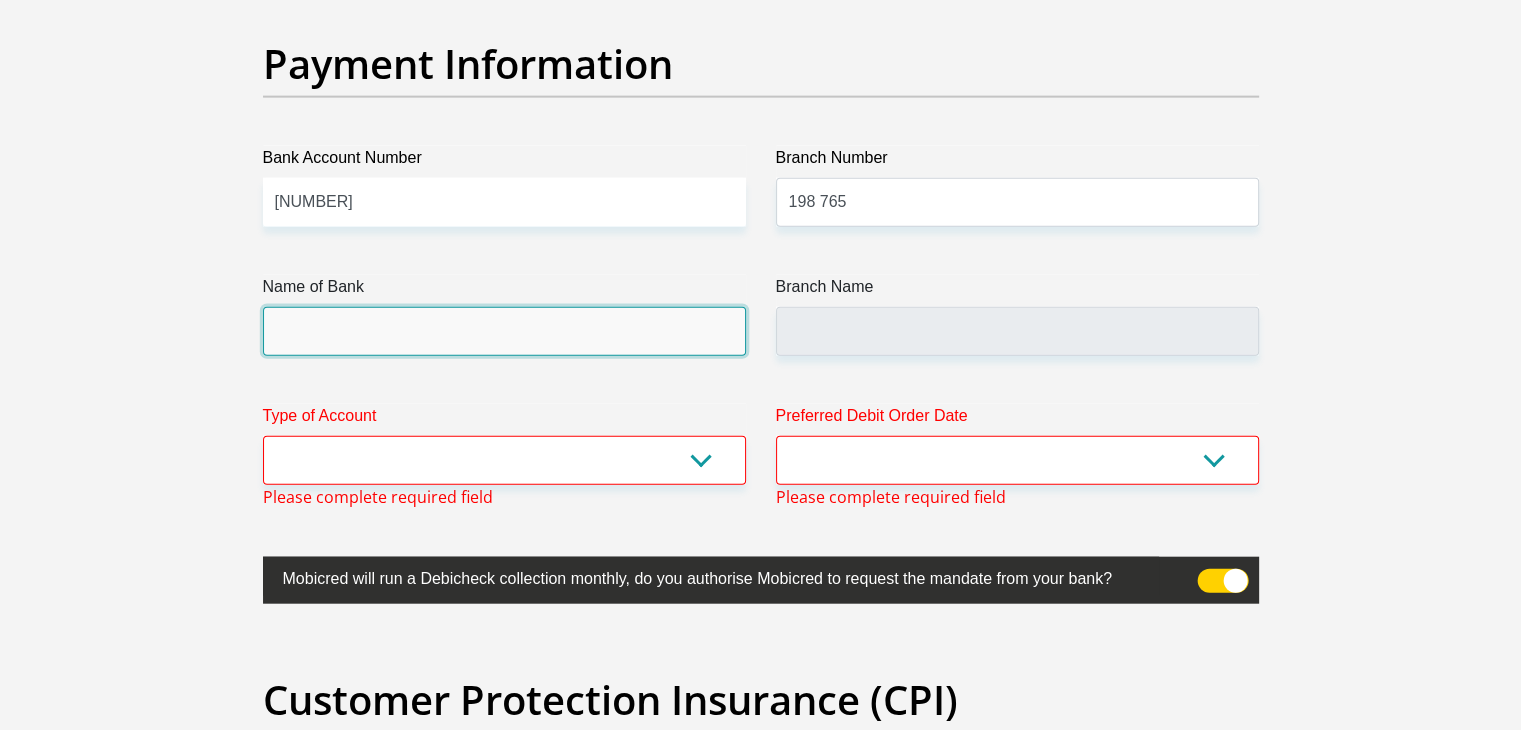 click on "Name of Bank" at bounding box center (504, 331) 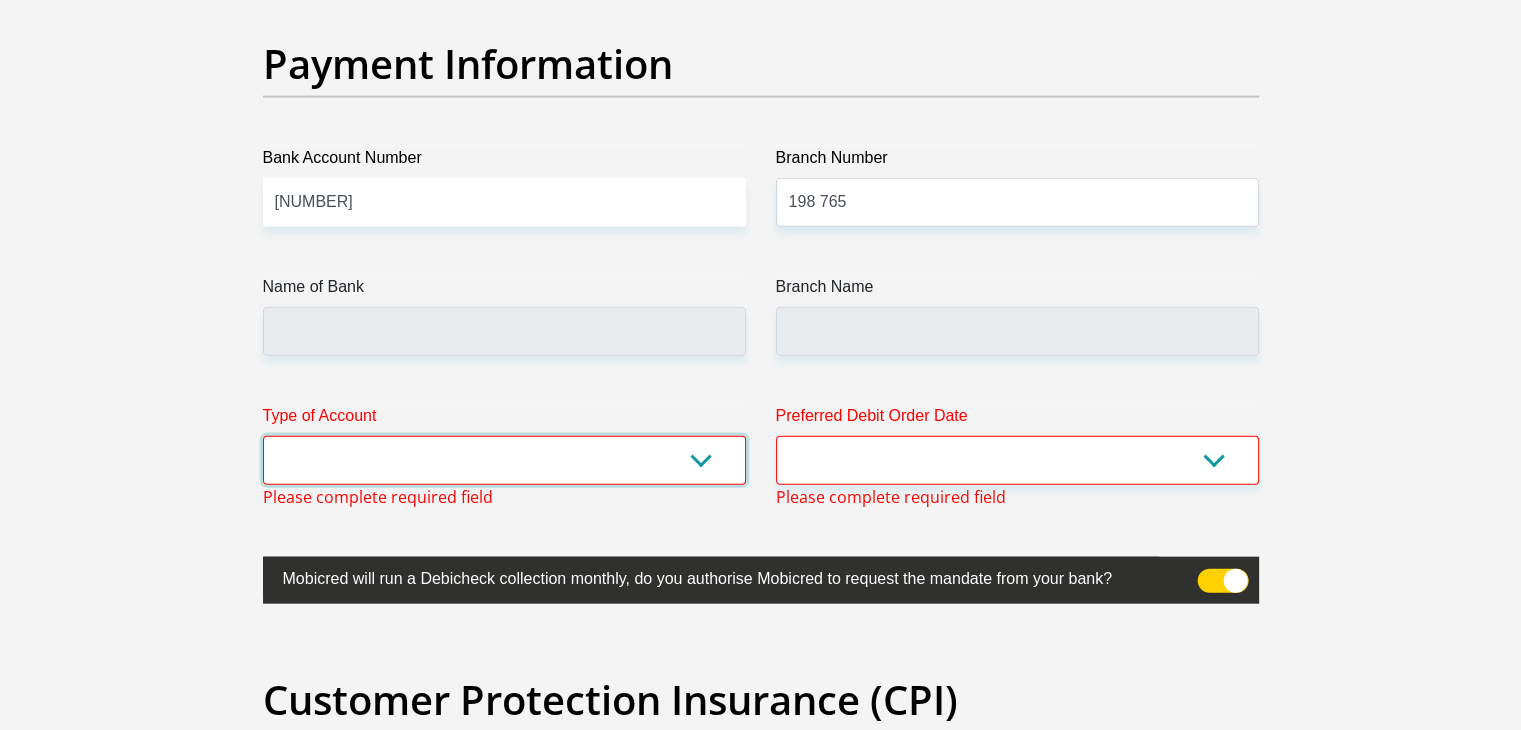 click on "Cheque
Savings" at bounding box center (504, 460) 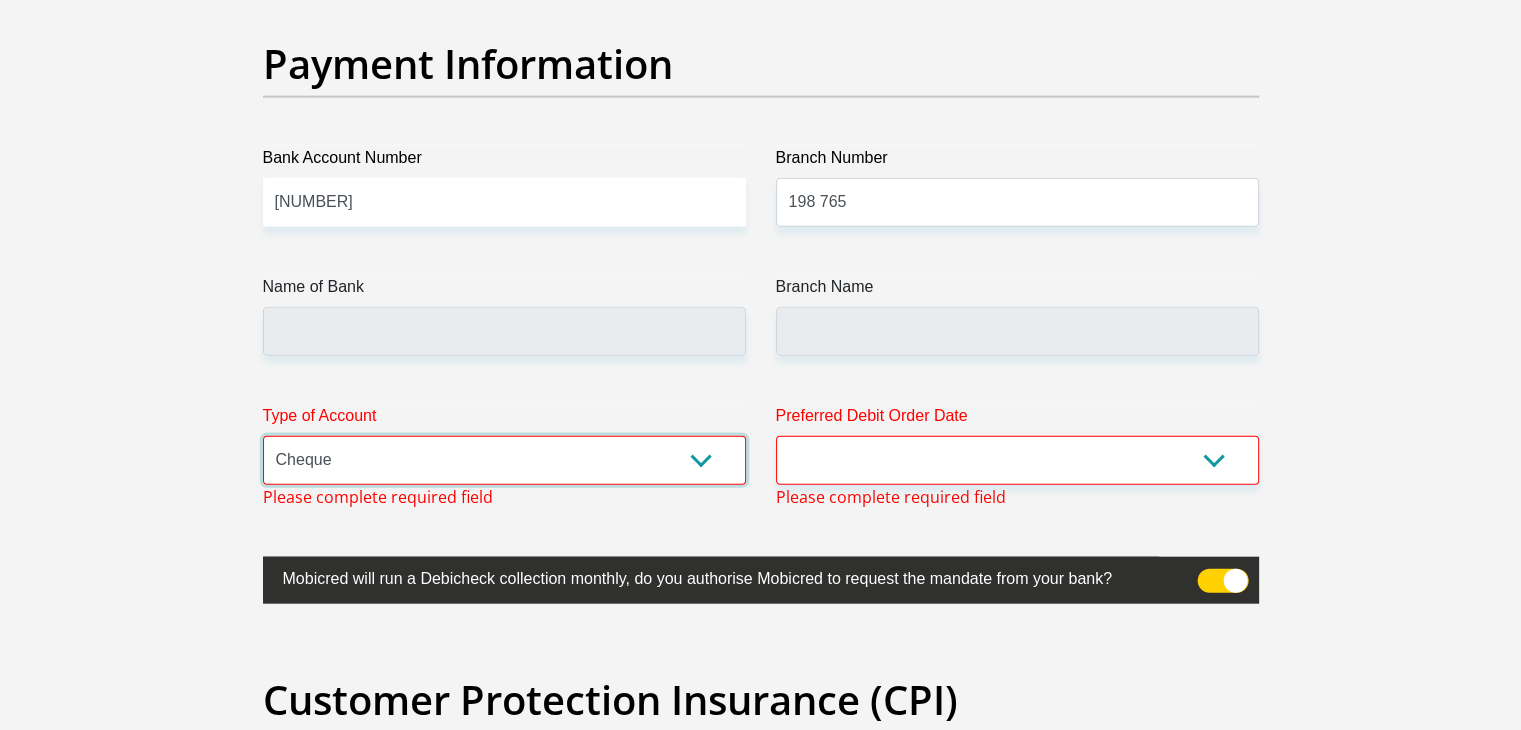 click on "Cheque
Savings" at bounding box center (504, 460) 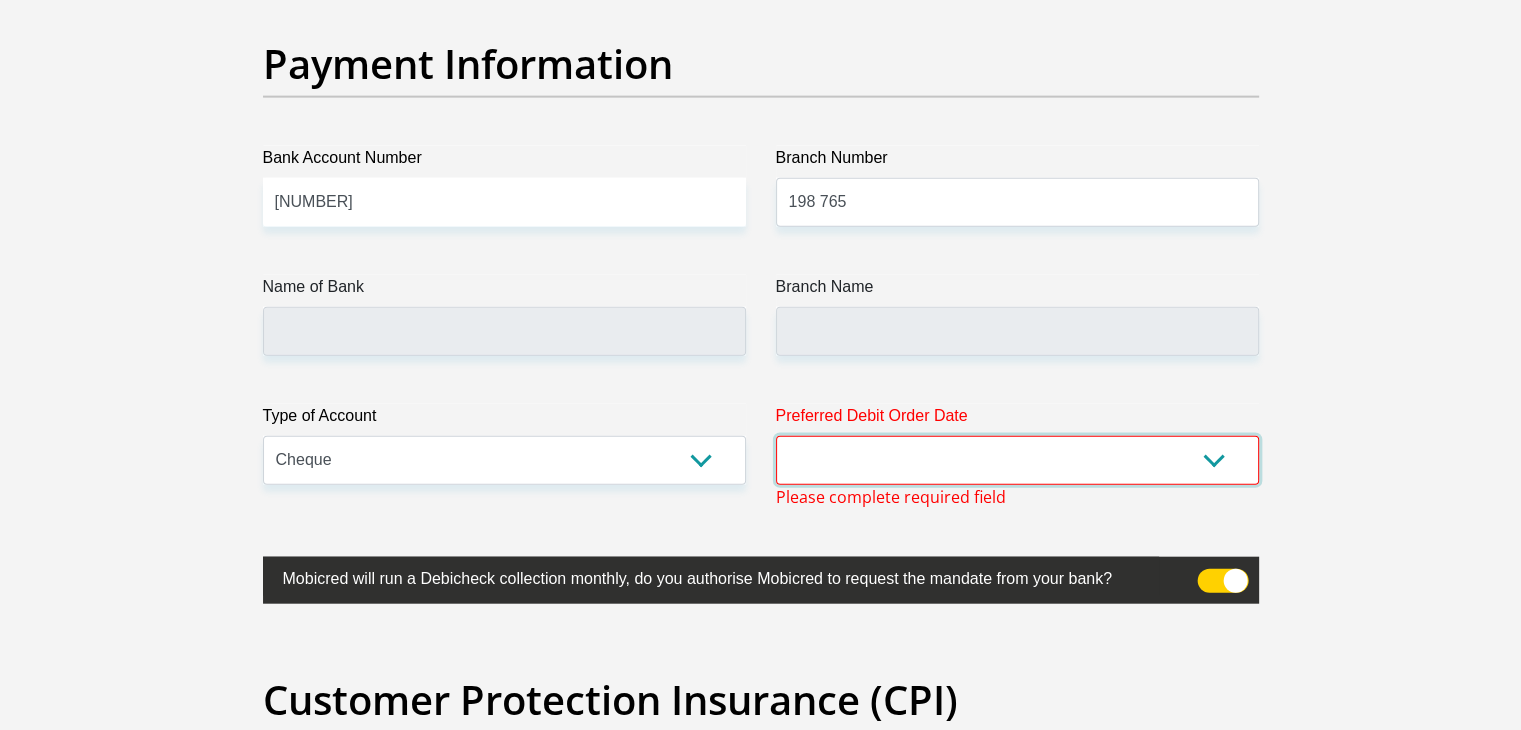click on "1st
2nd
3rd
4th
5th
7th
18th
19th
20th
21st
22nd
23rd
24th
25th
26th
27th
28th
29th
30th" at bounding box center (1017, 460) 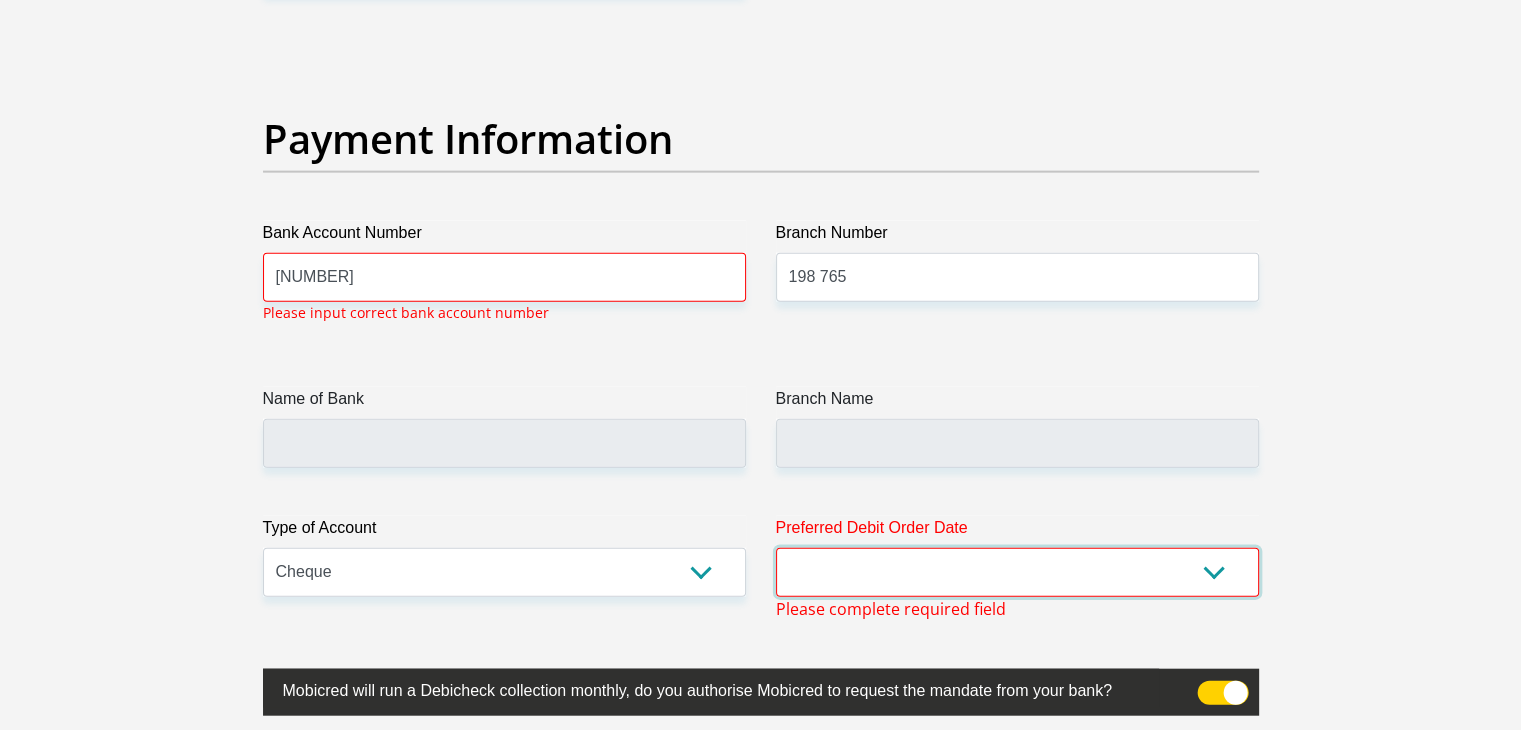 scroll, scrollTop: 4535, scrollLeft: 0, axis: vertical 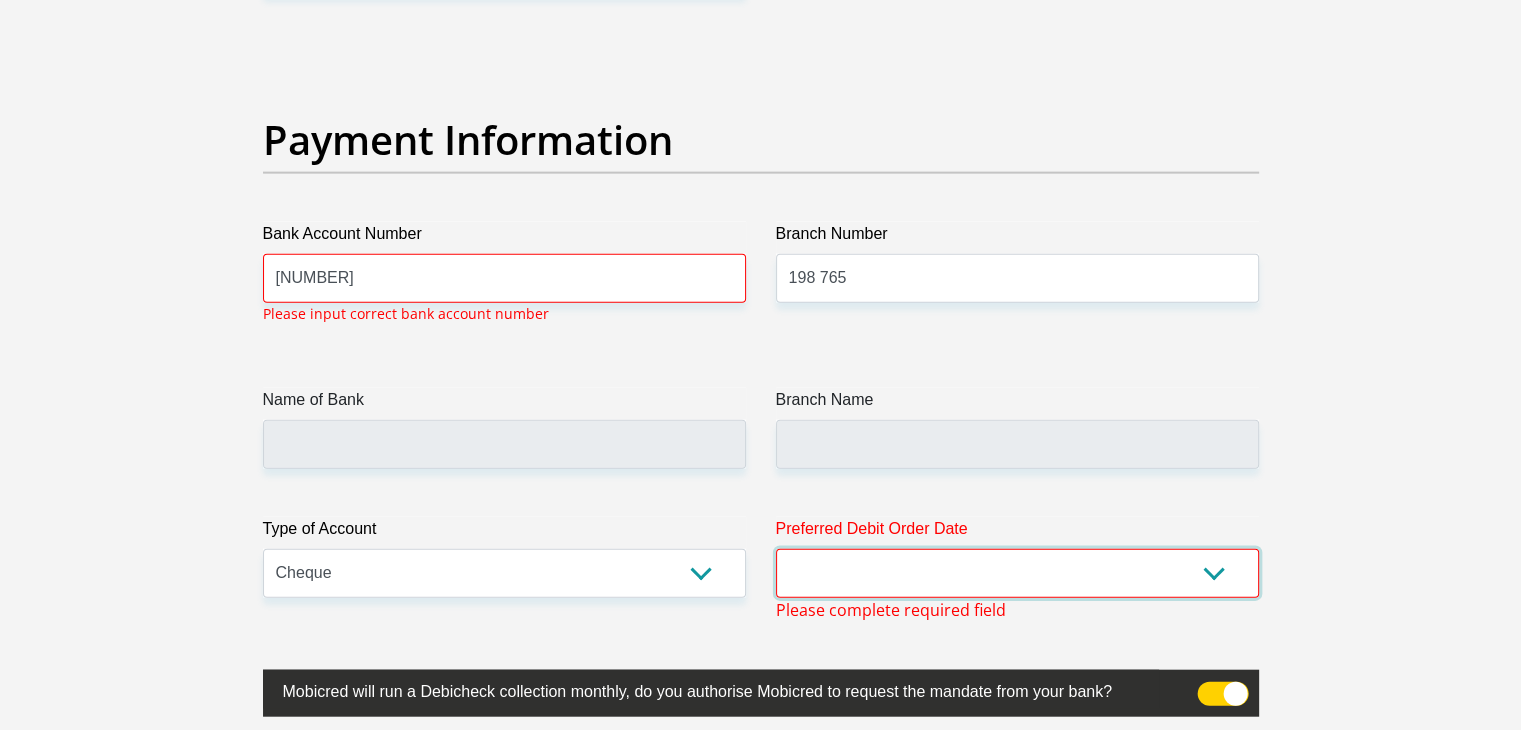 select on "25" 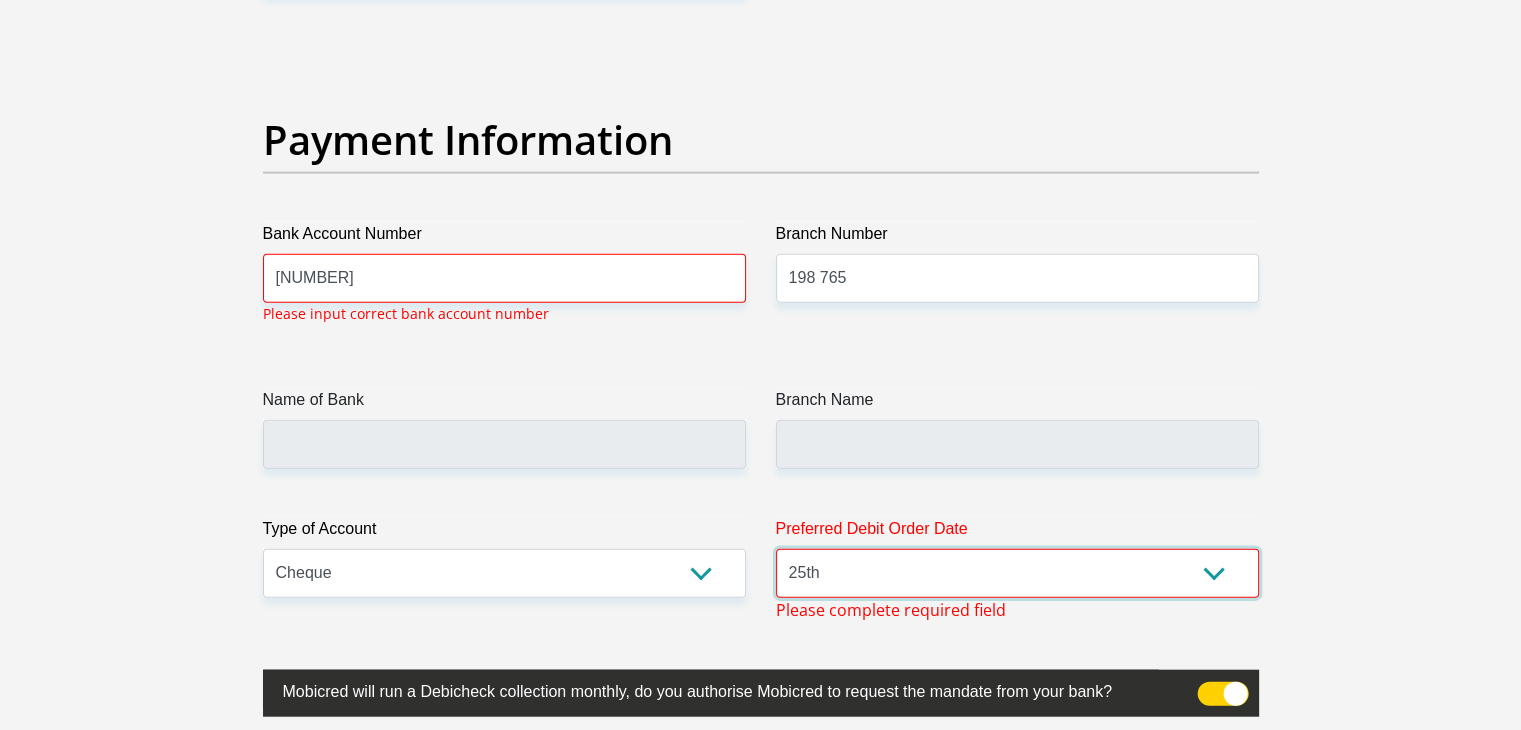 click on "1st
2nd
3rd
4th
5th
7th
18th
19th
20th
21st
22nd
23rd
24th
25th
26th
27th
28th
29th
30th" at bounding box center [1017, 573] 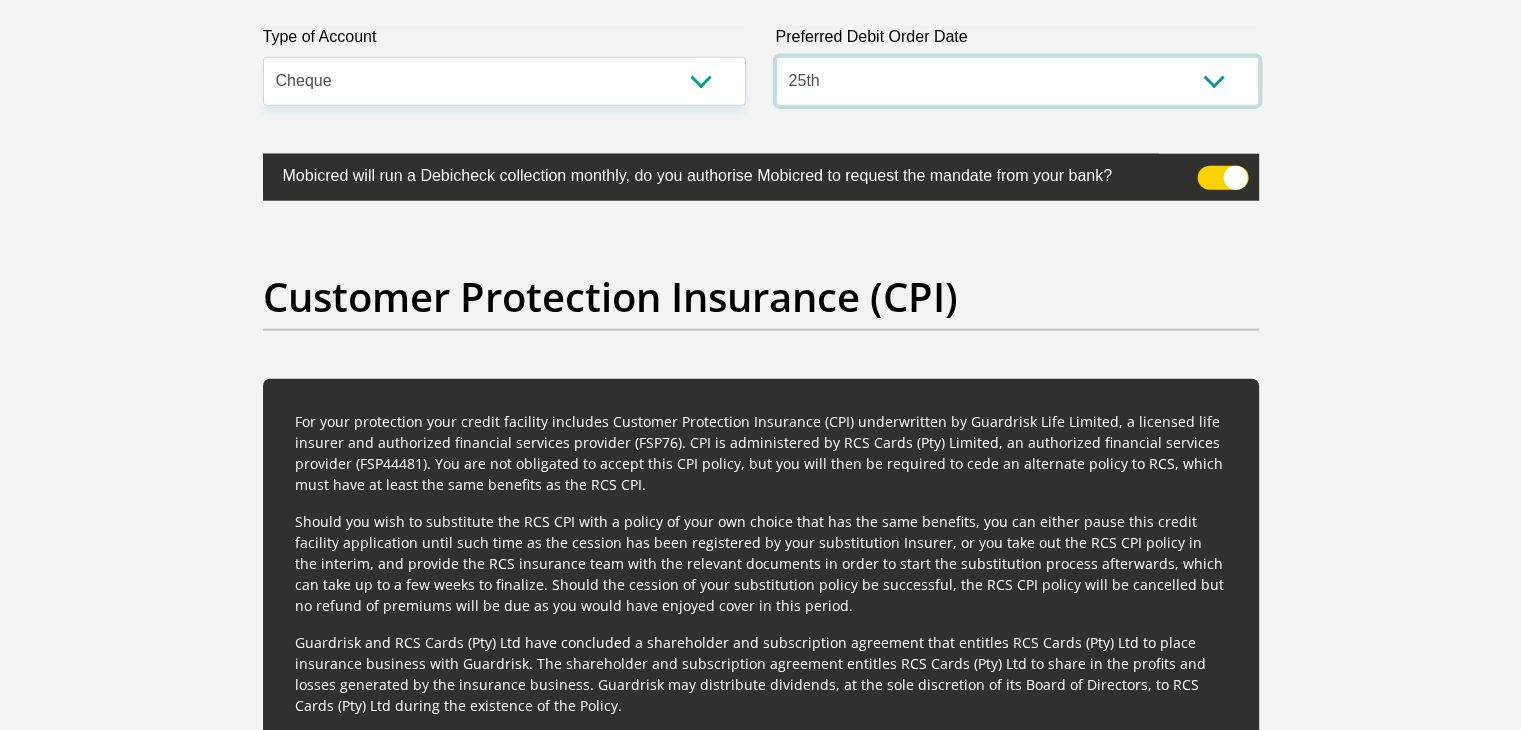 scroll, scrollTop: 5010, scrollLeft: 0, axis: vertical 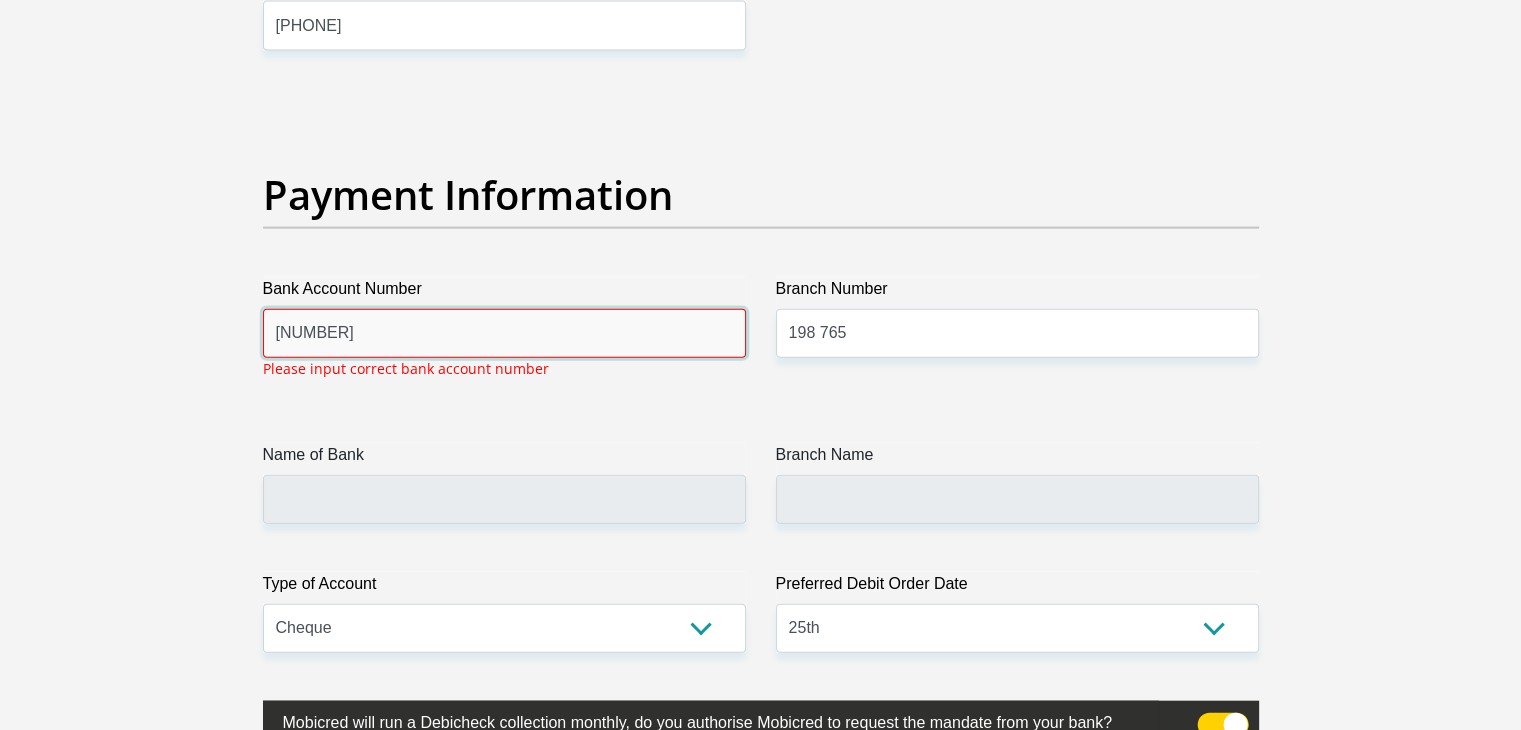 click on "[NUMBER]" at bounding box center (504, 333) 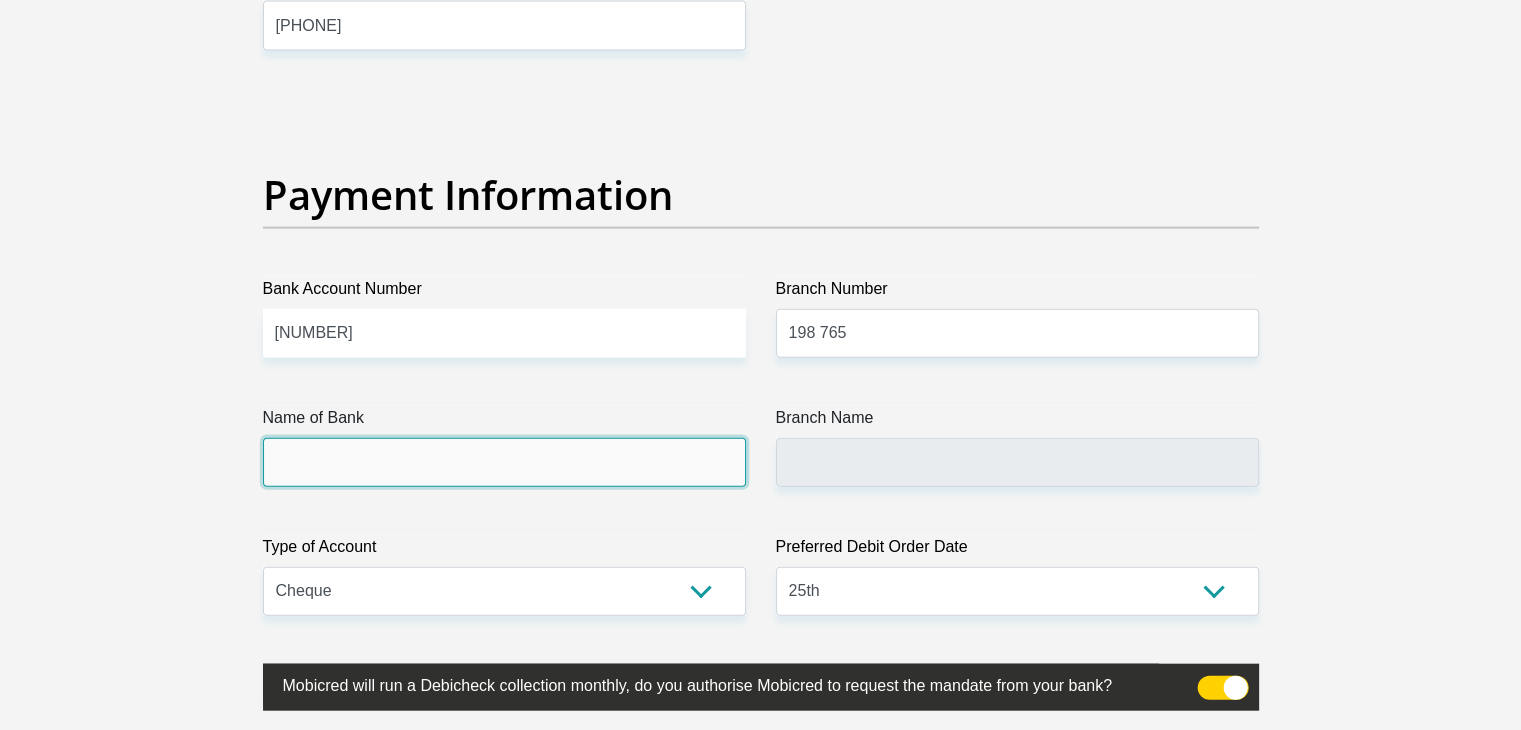 click on "Please input valid ID number
Race
Black
Coloured
Indian
White
Other
Contact Number
[PHONE]
Please input valid contact number
Nationality
South Africa
Afghanistan
Aland Islands  Albania  Chad" at bounding box center (761, -889) 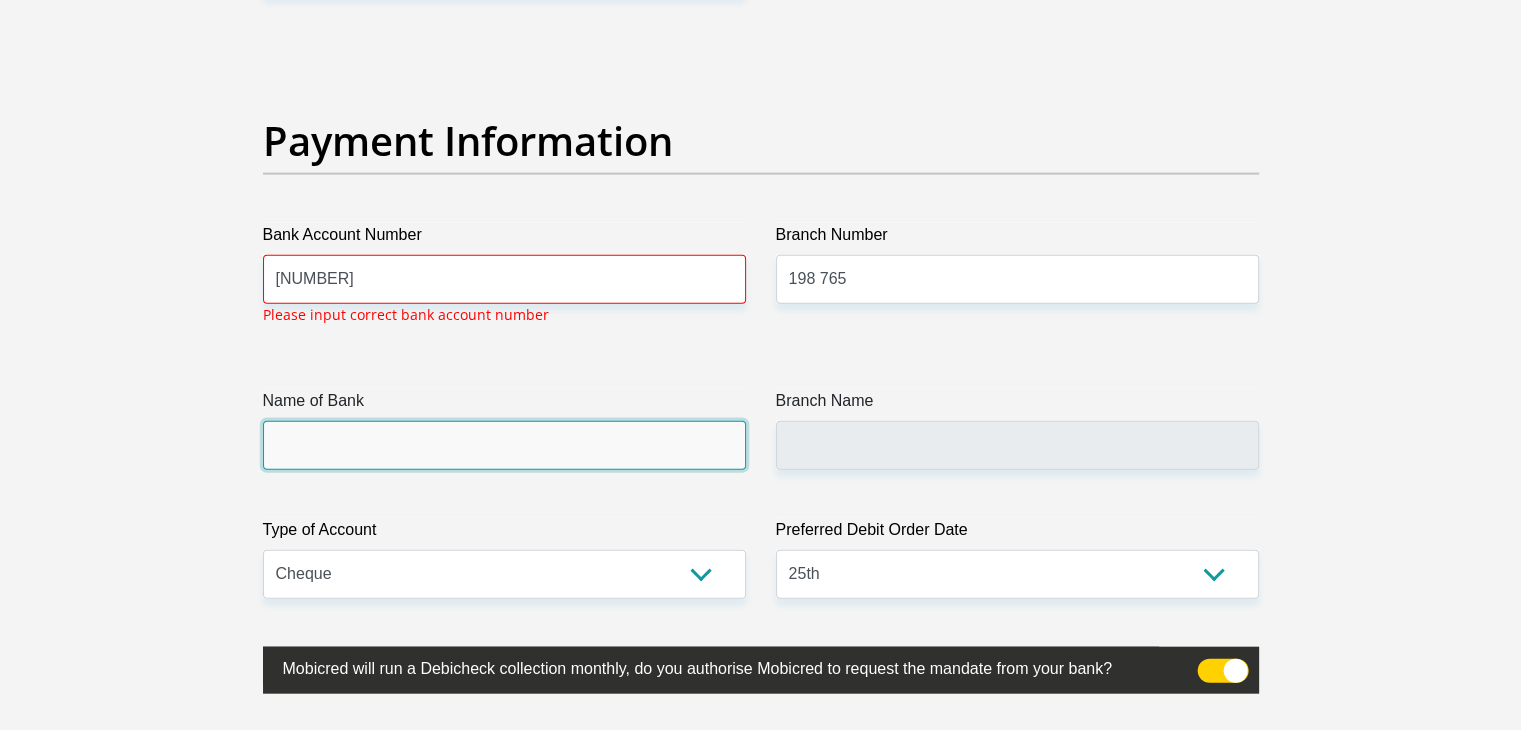 scroll, scrollTop: 4535, scrollLeft: 0, axis: vertical 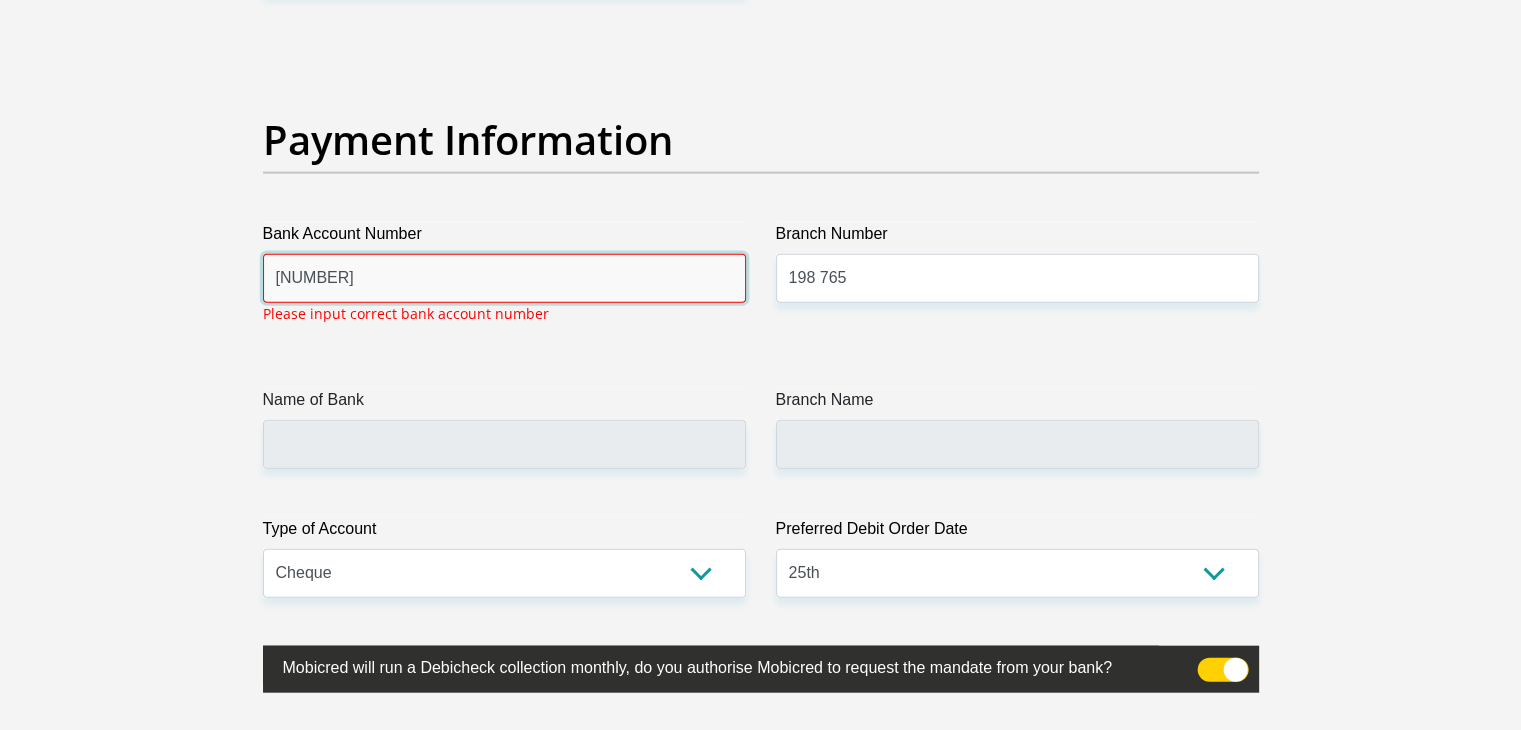 click on "[NUMBER]" at bounding box center [504, 278] 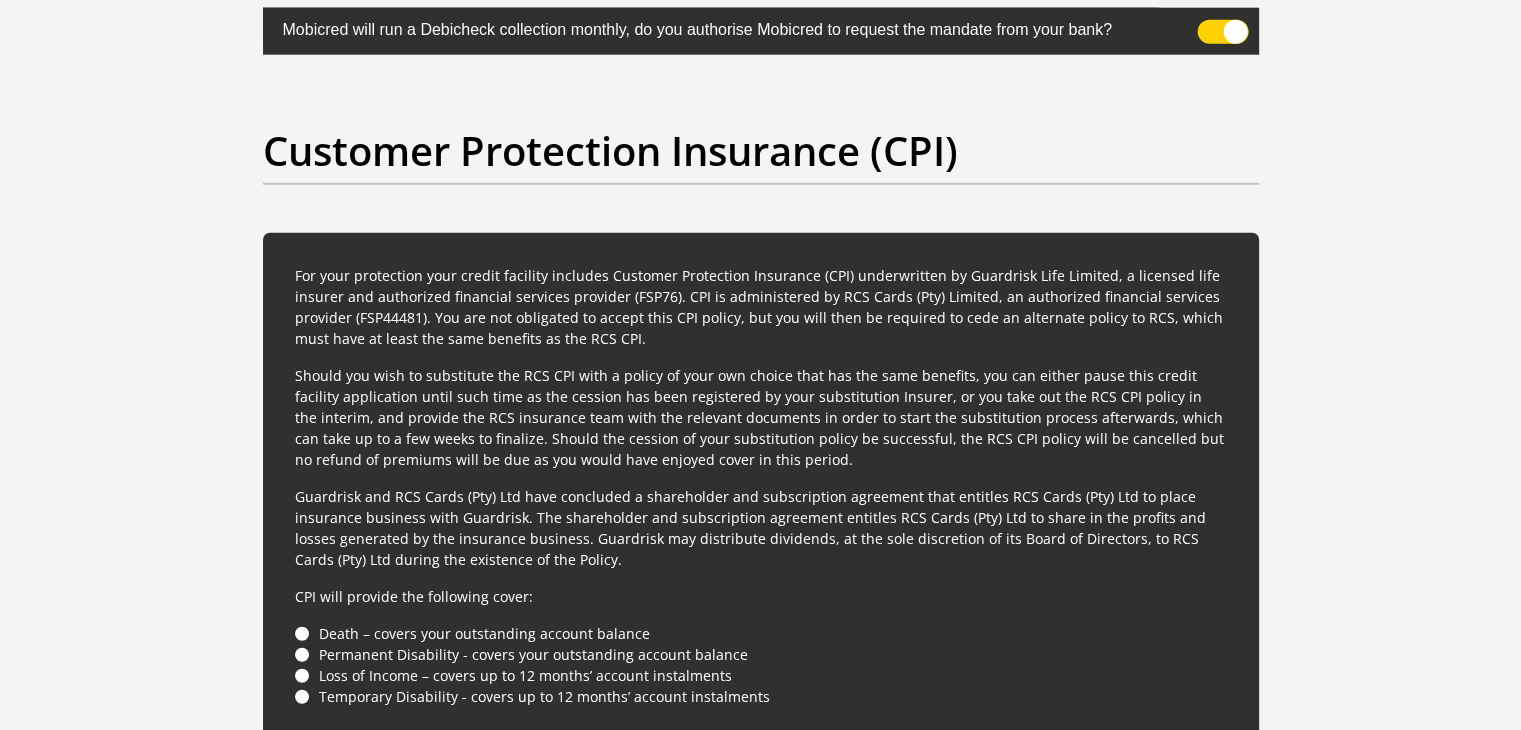 click on "Please input valid ID number
Race
Black
Coloured
Indian
White
Other
Contact Number
[PHONE]
Please input valid contact number
Albania" at bounding box center [760, -1539] 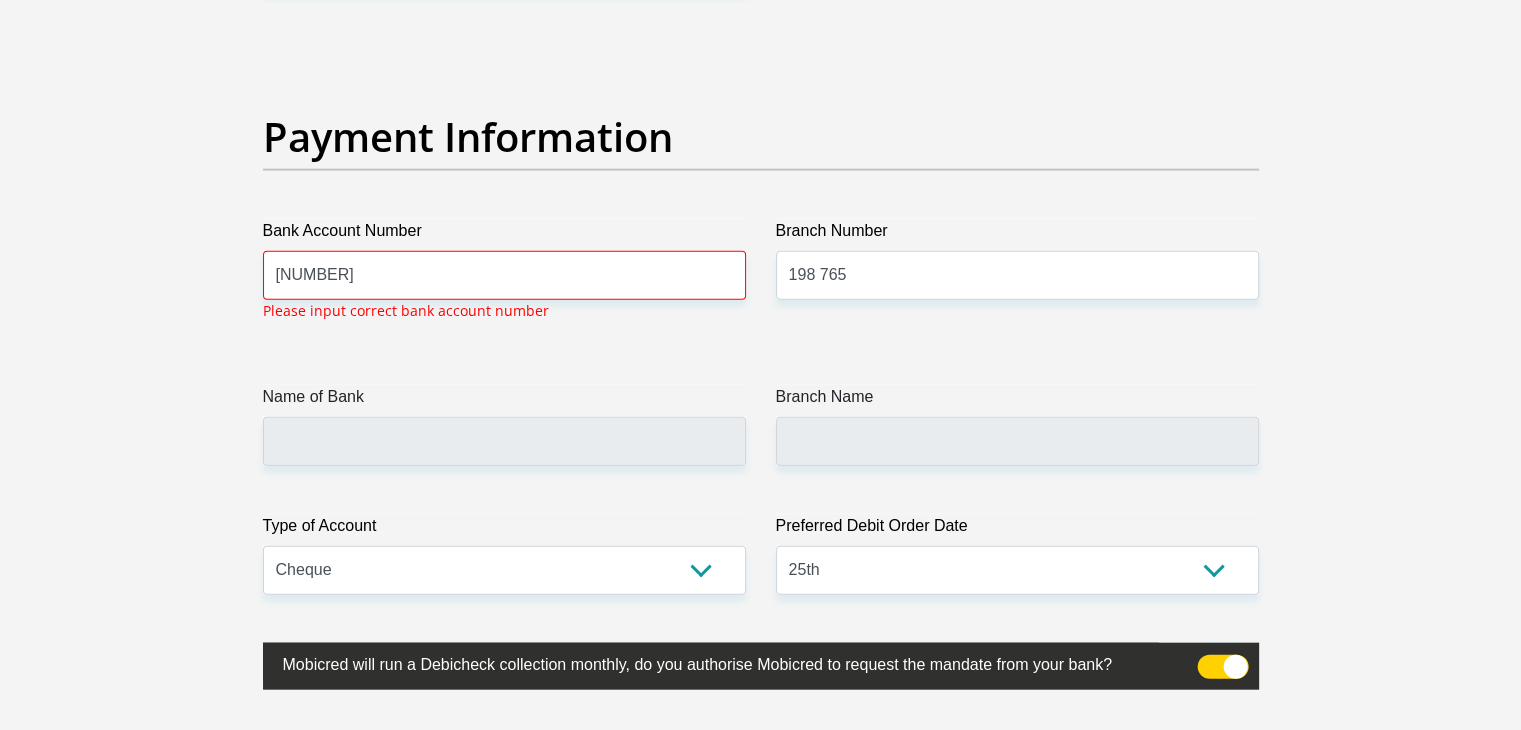 scroll, scrollTop: 4535, scrollLeft: 0, axis: vertical 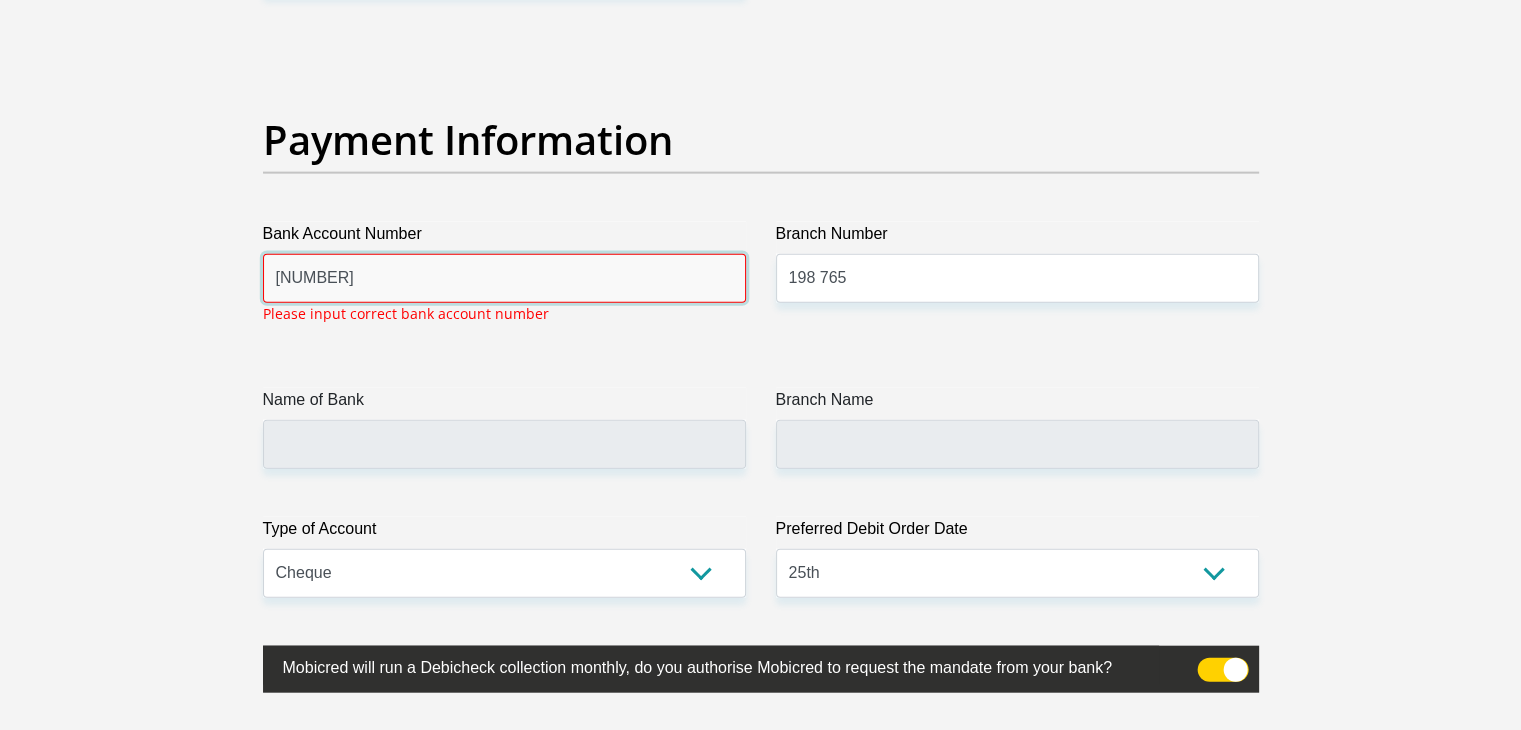 click on "[NUMBER]" at bounding box center [504, 278] 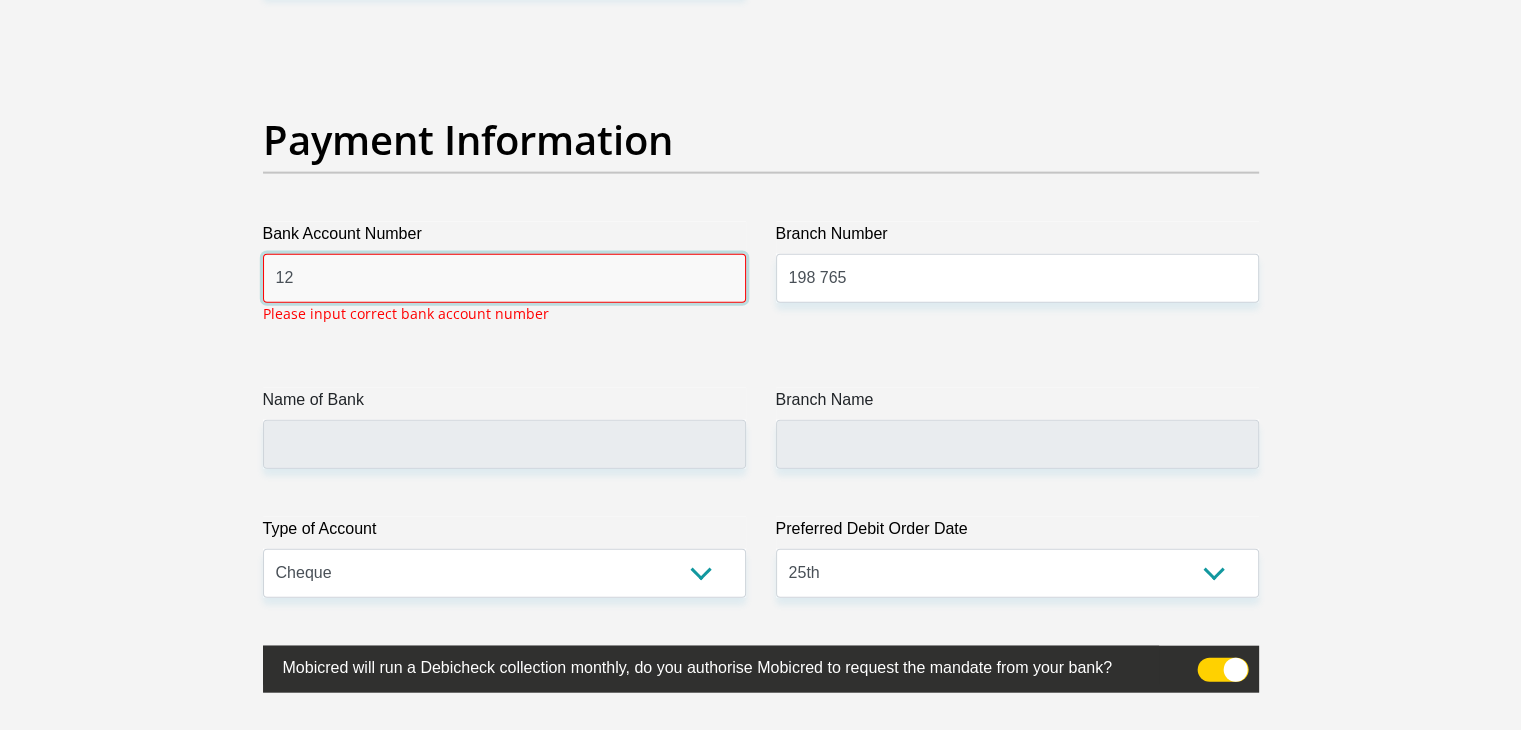 type on "1" 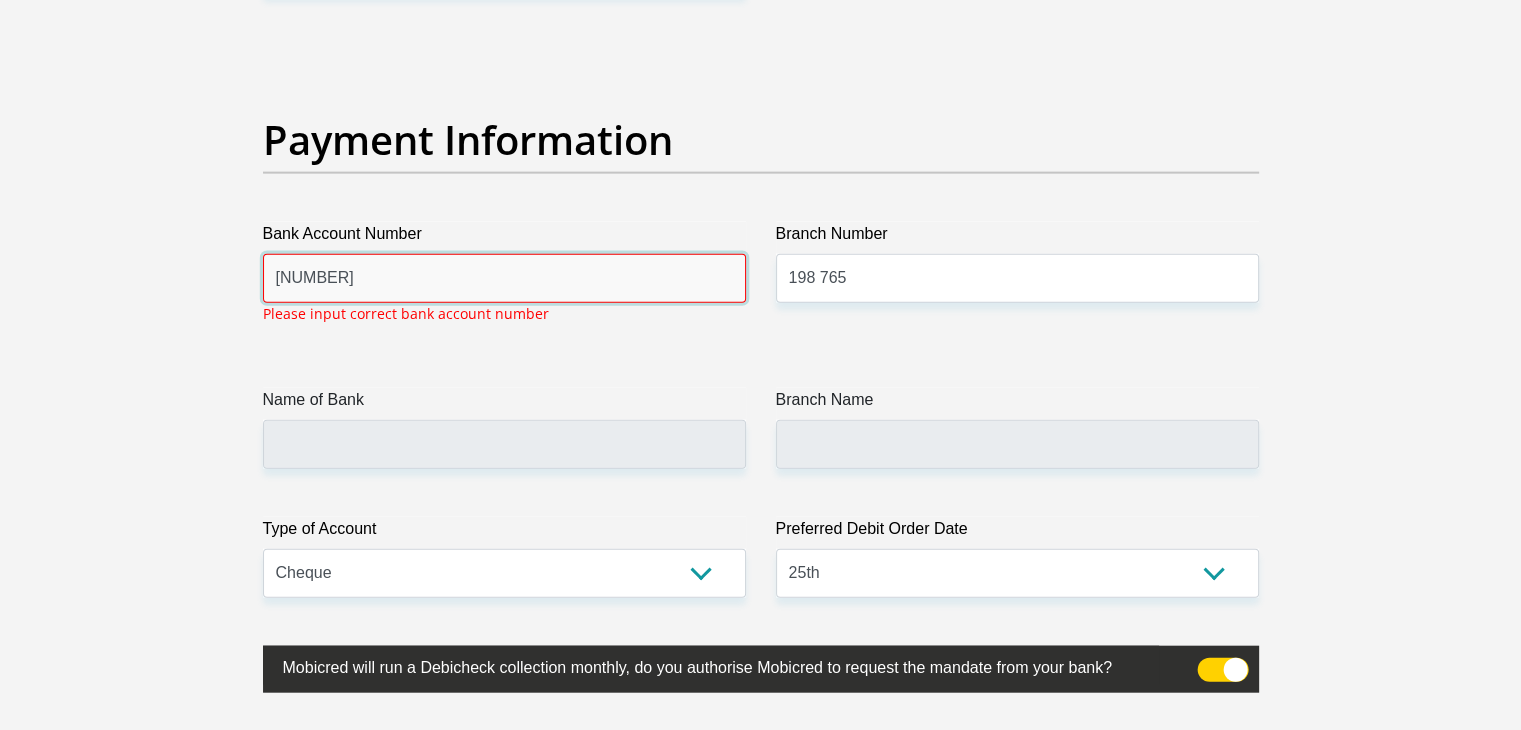 scroll, scrollTop: 5173, scrollLeft: 0, axis: vertical 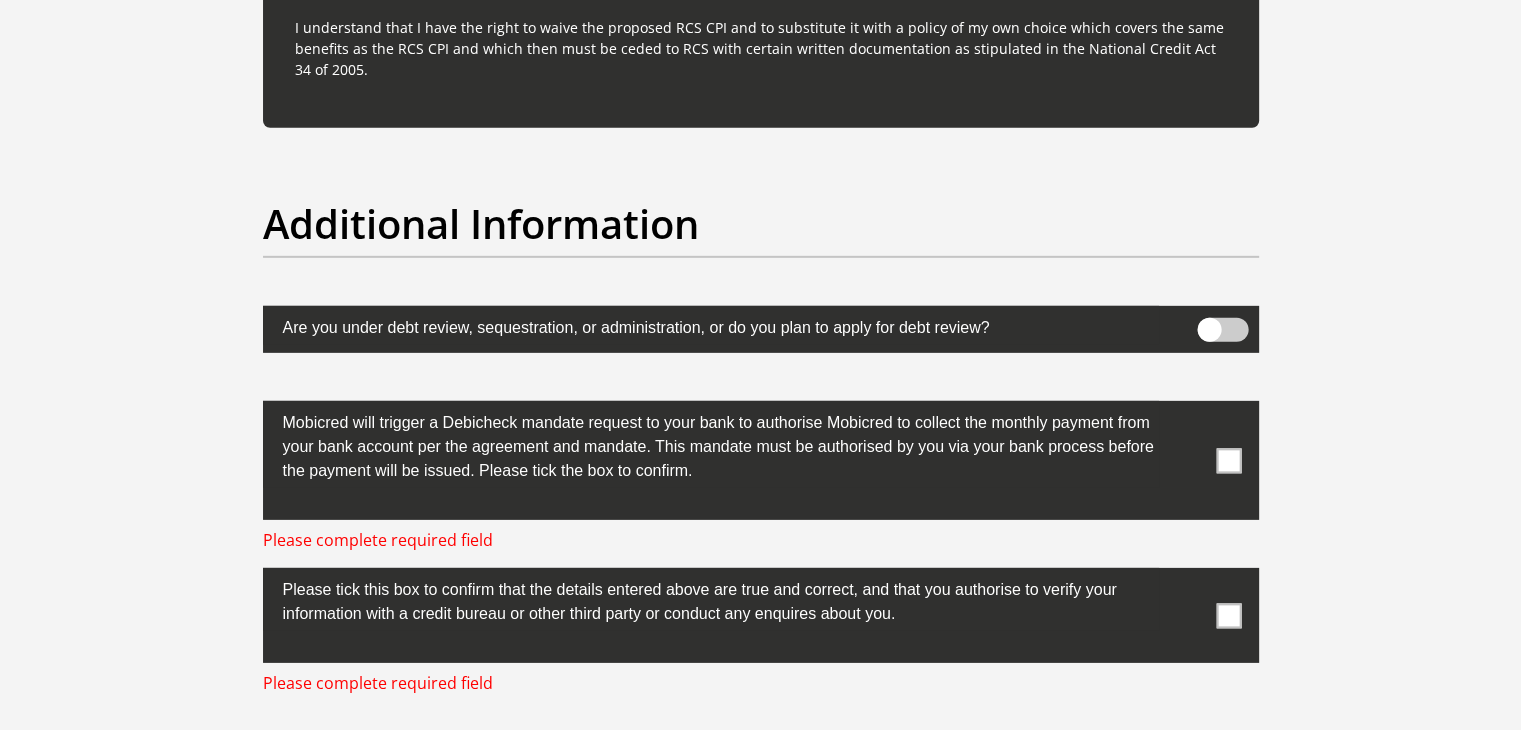 click at bounding box center [1228, 460] 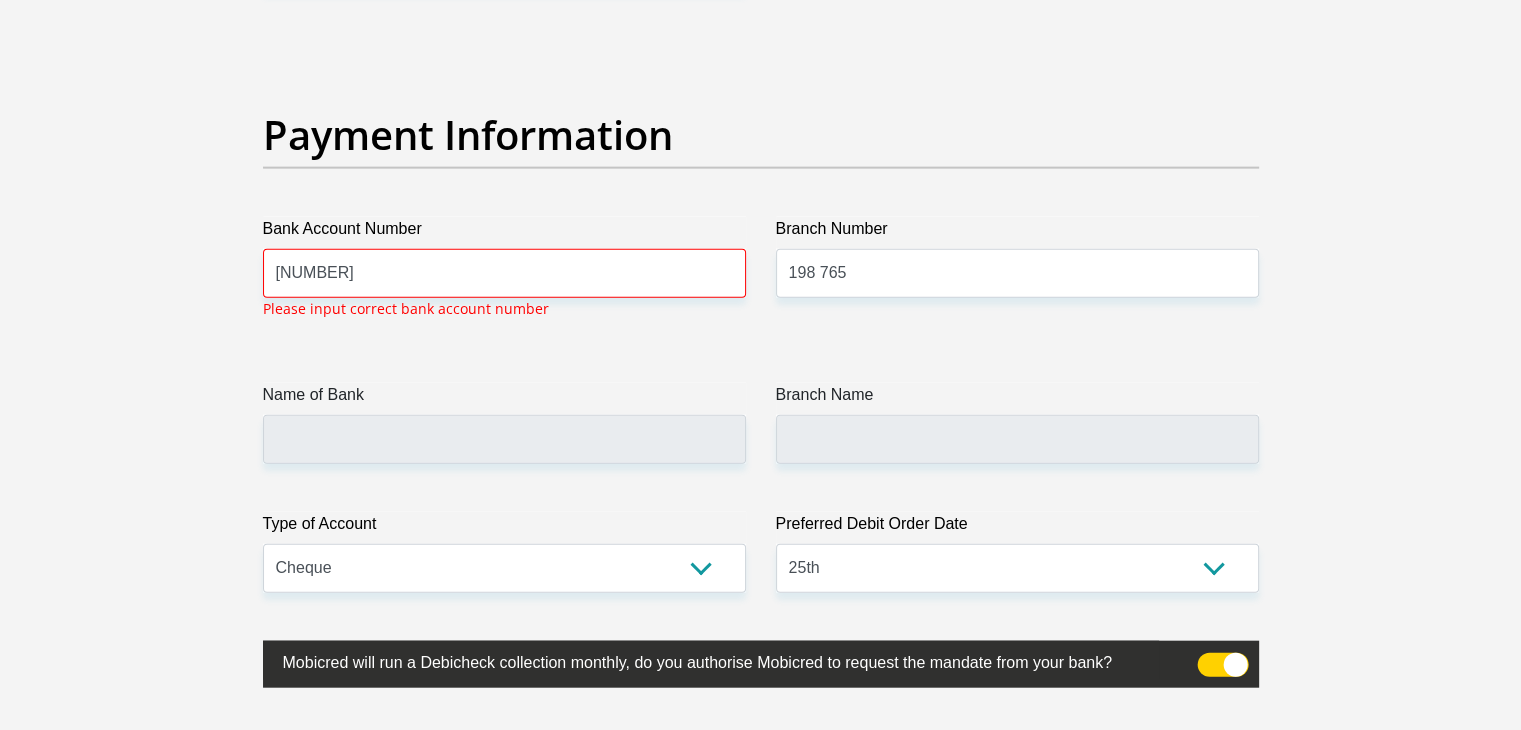 scroll, scrollTop: 4535, scrollLeft: 0, axis: vertical 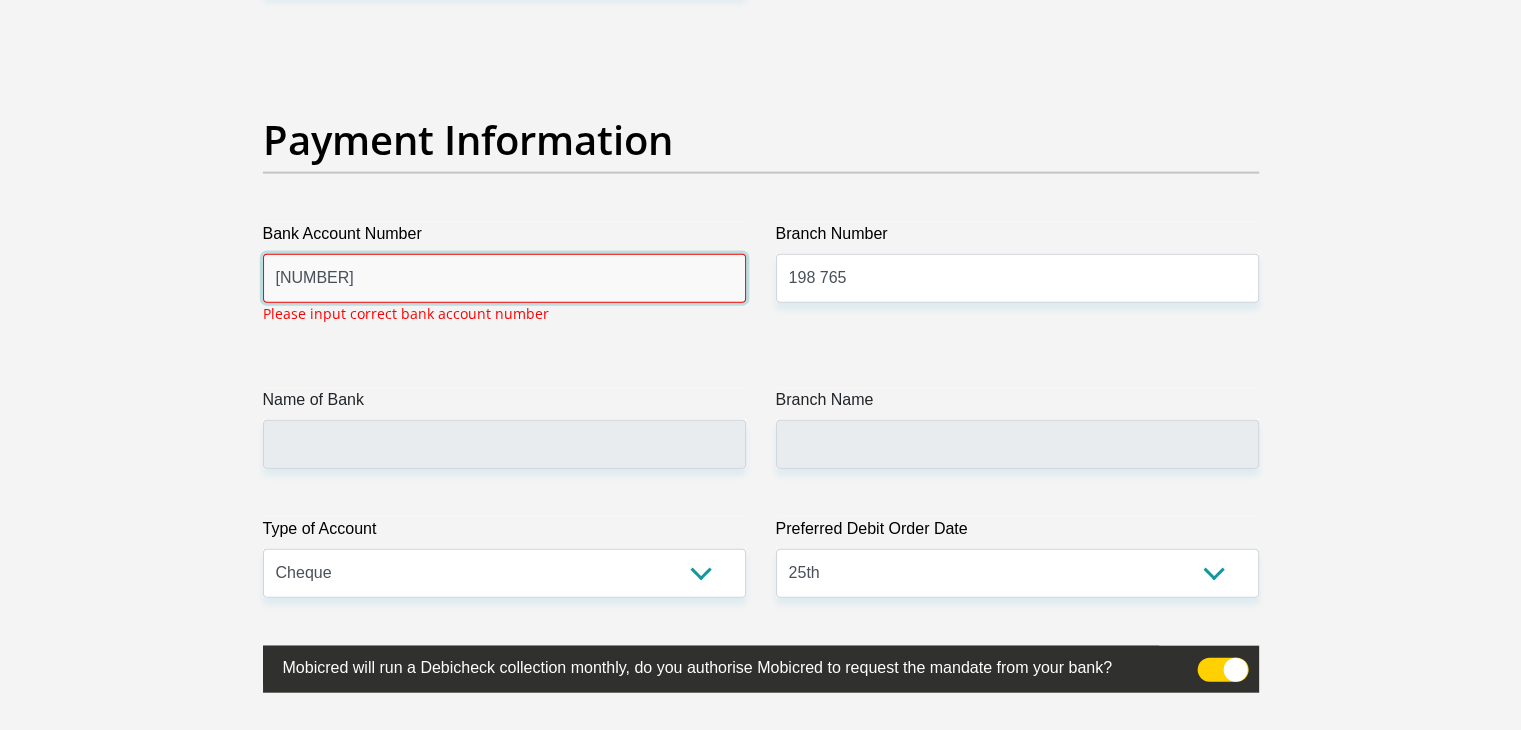 click on "[NUMBER]" at bounding box center (504, 278) 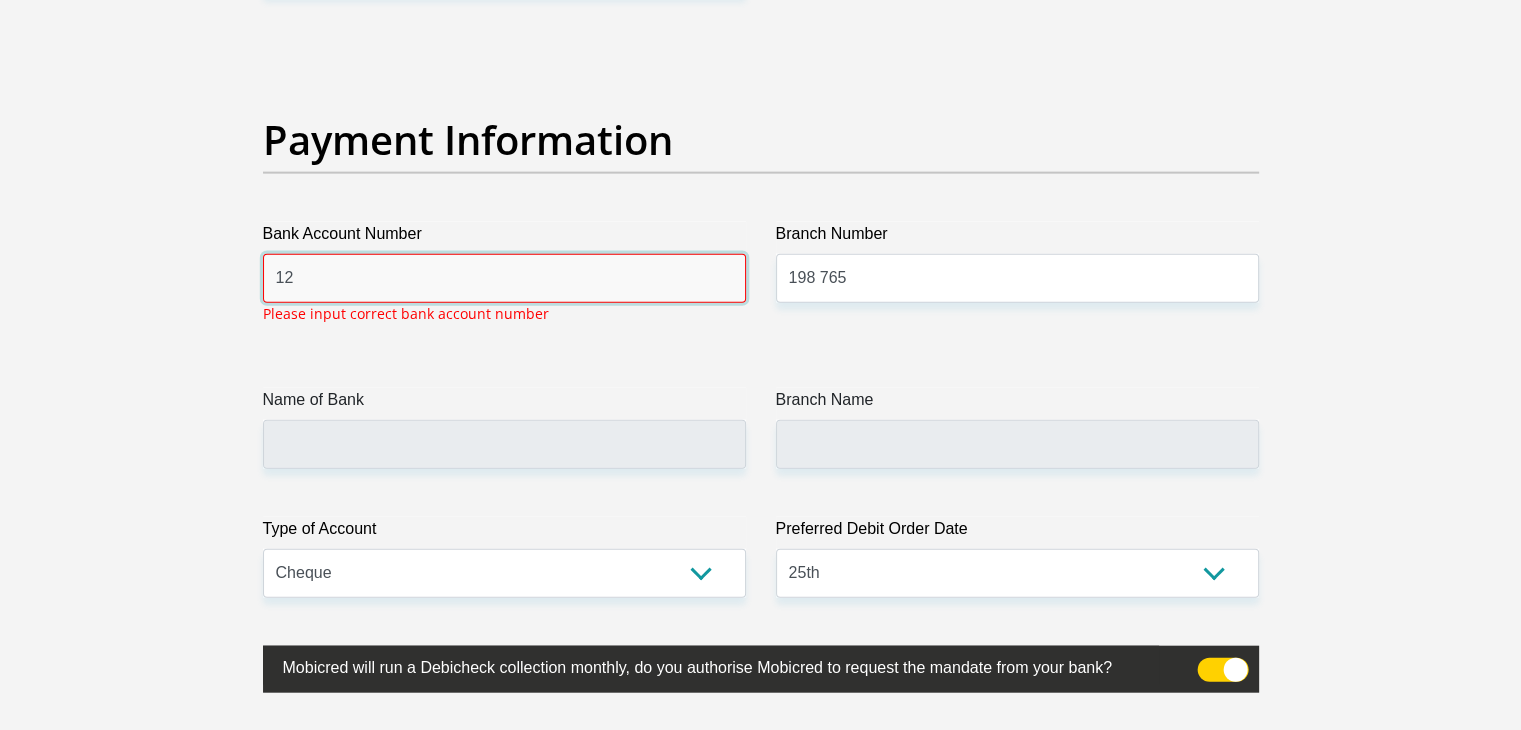 type on "1" 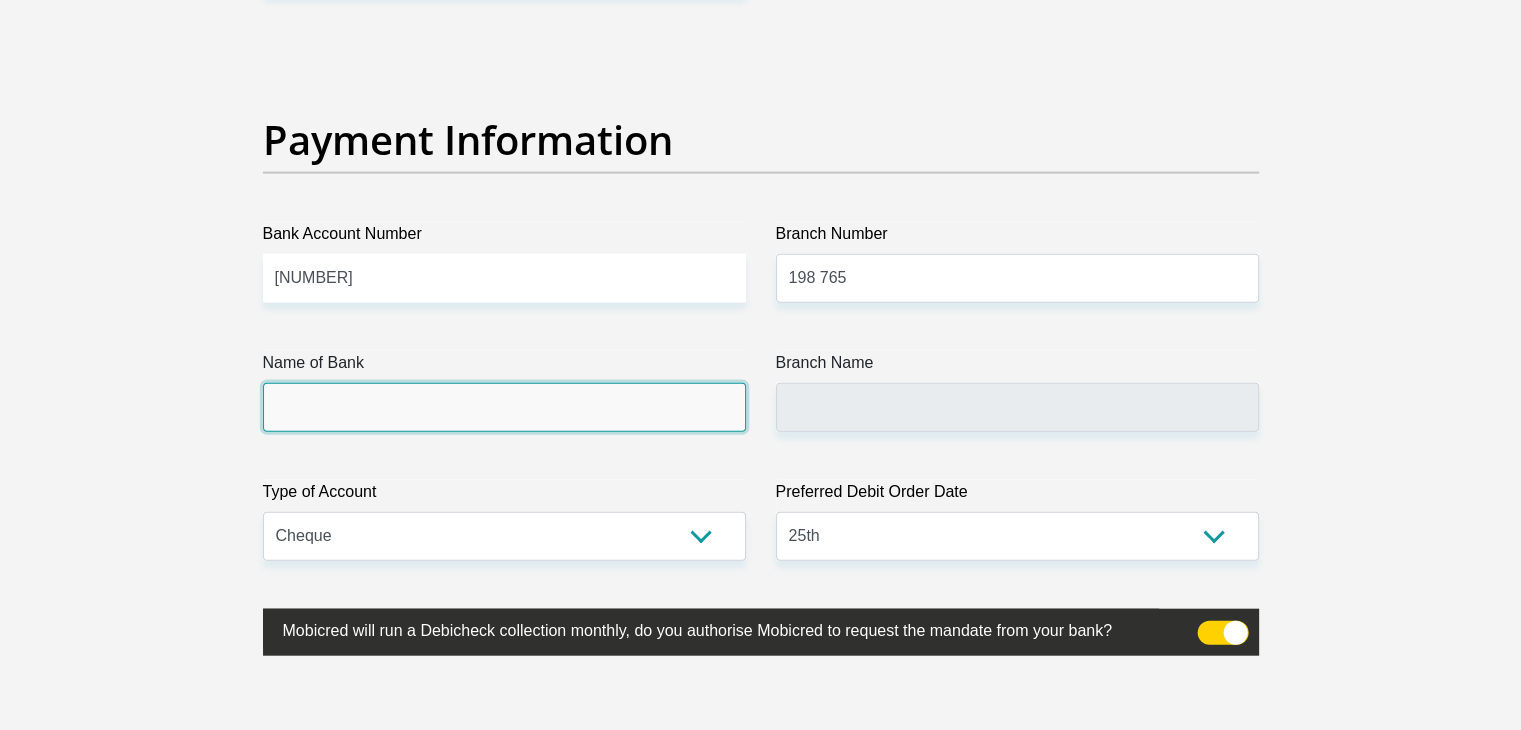 click on "Please input valid ID number
Race
Black
Coloured
Indian
White
Other
Contact Number
[PHONE]
Please input valid contact number
Nationality
South Africa
Afghanistan
Aland Islands  Albania  Chad" at bounding box center (761, -956) 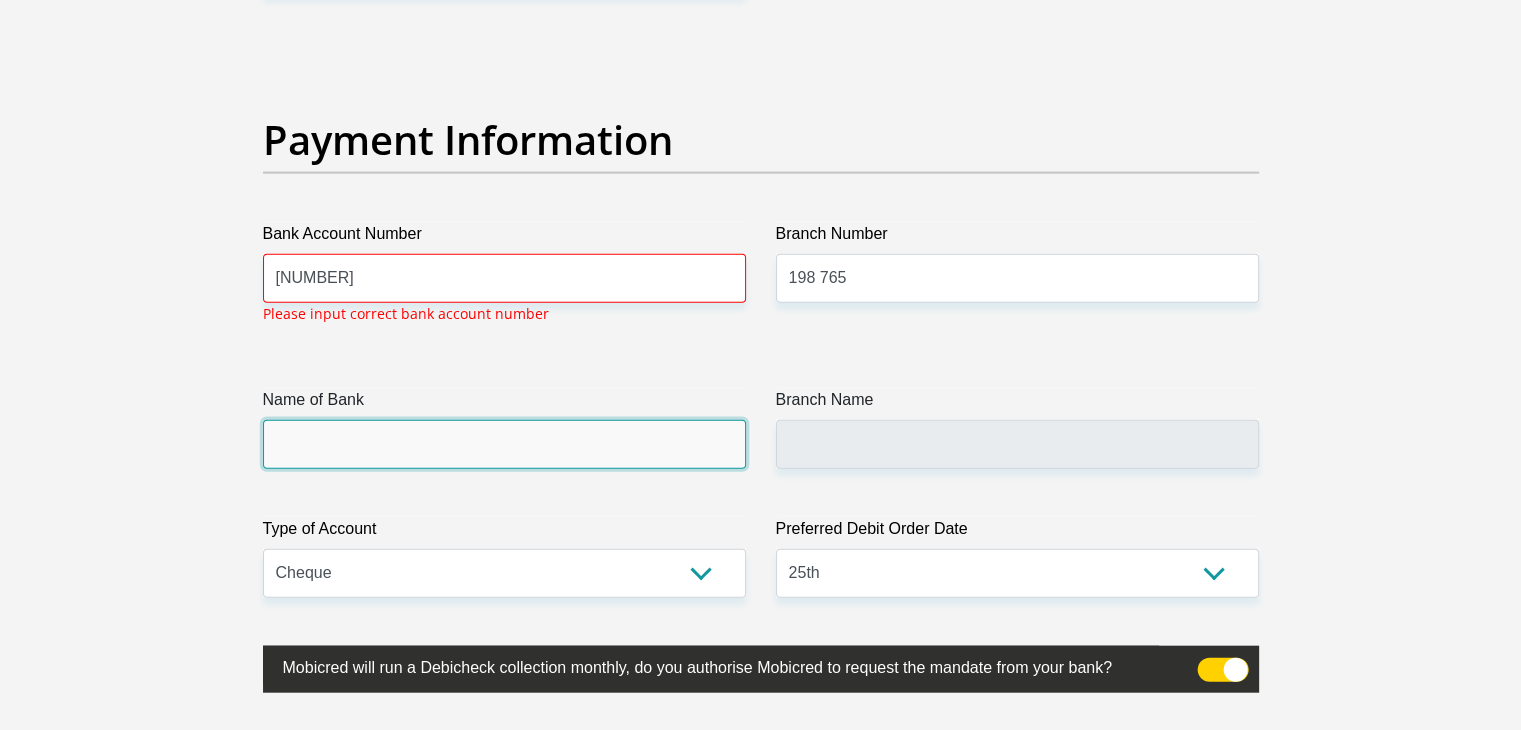 click on "Name of Bank" at bounding box center [504, 444] 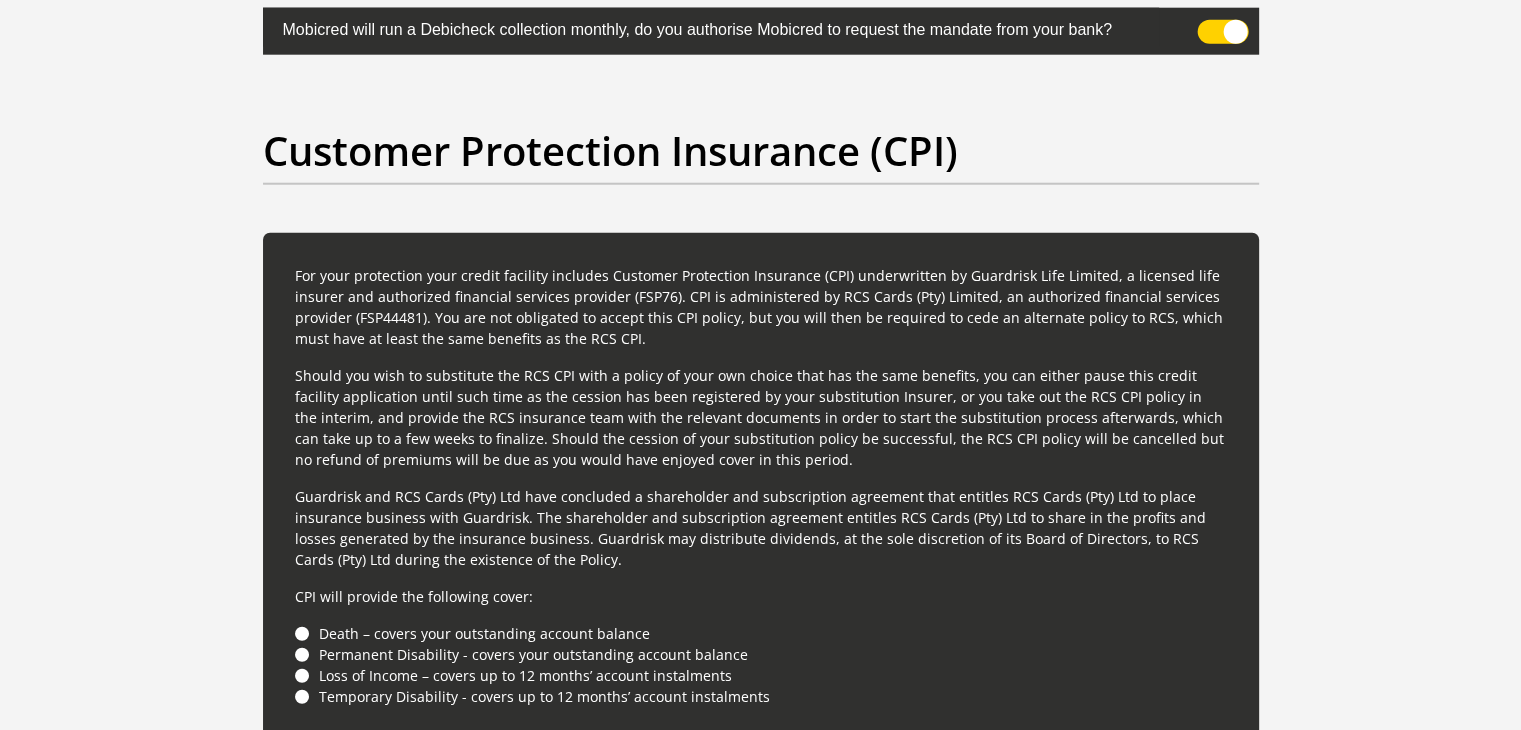 scroll, scrollTop: 5812, scrollLeft: 0, axis: vertical 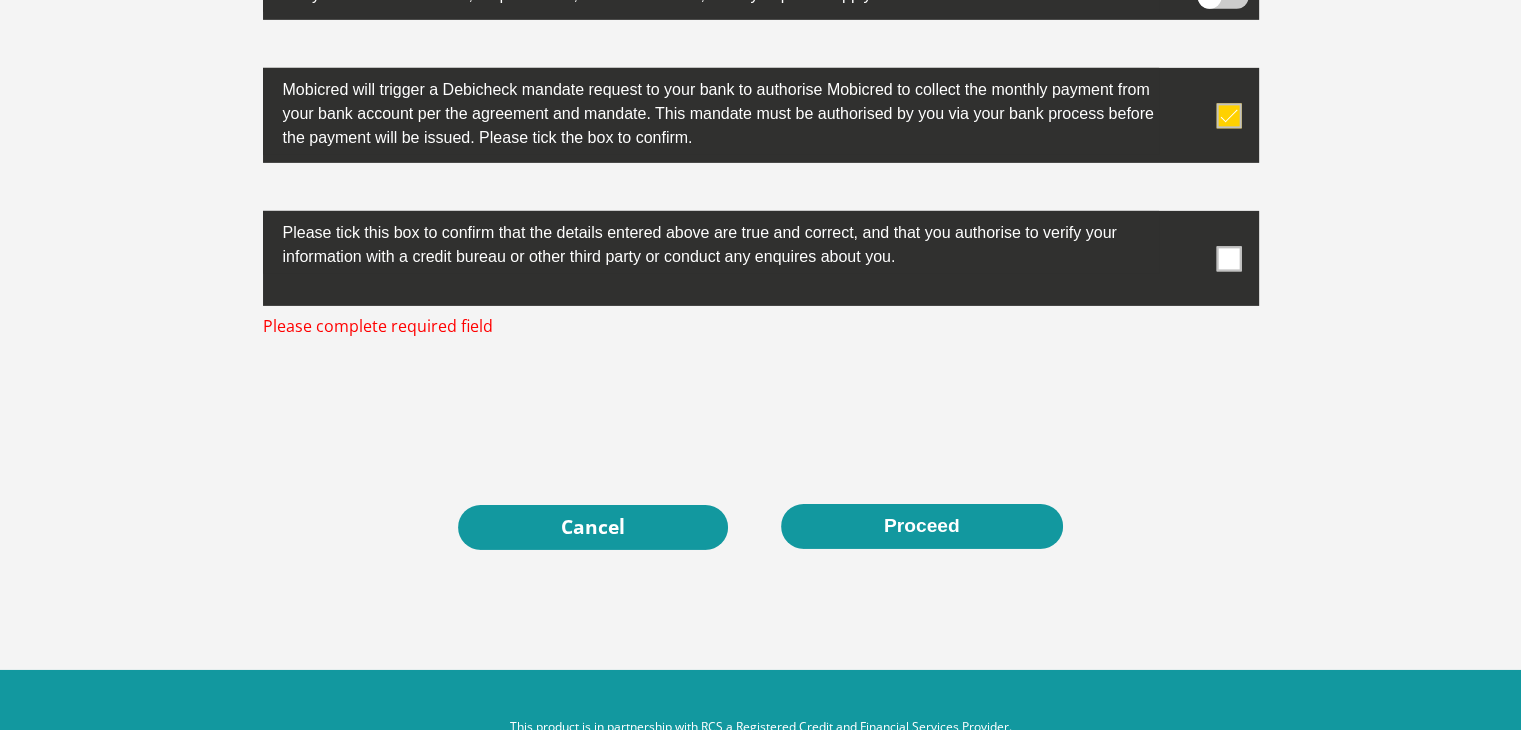 click at bounding box center (1228, 258) 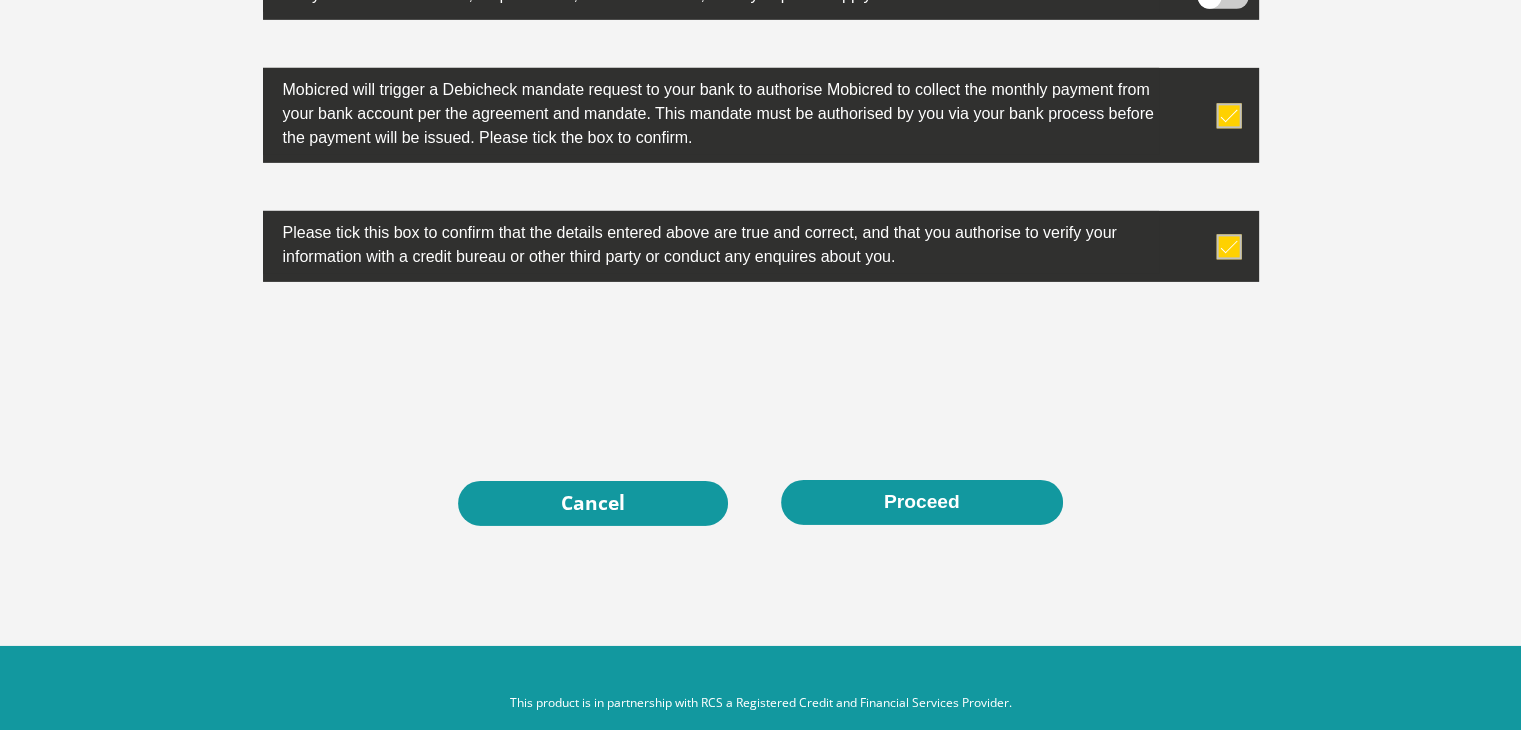 scroll, scrollTop: 5812, scrollLeft: 0, axis: vertical 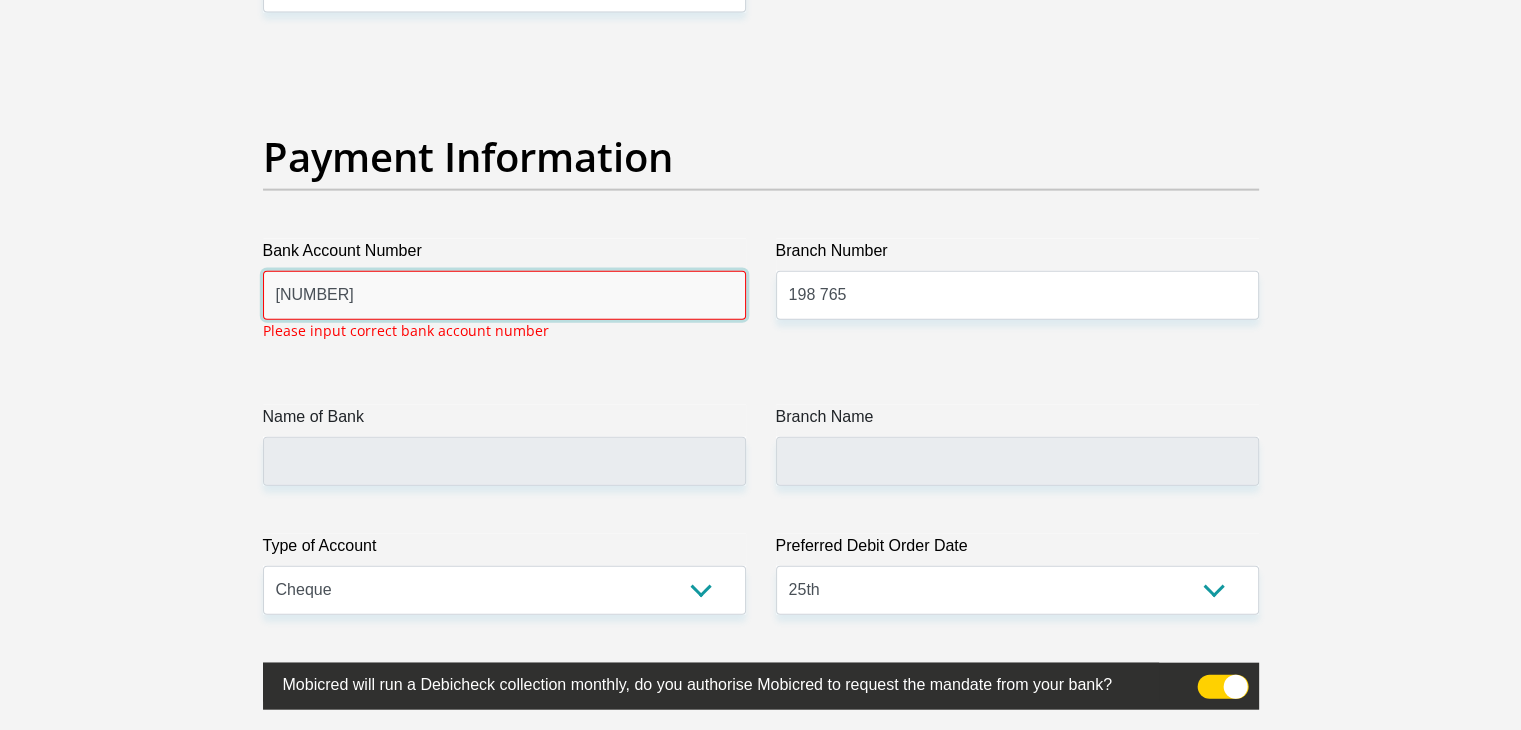 click on "[NUMBER]" at bounding box center [504, 295] 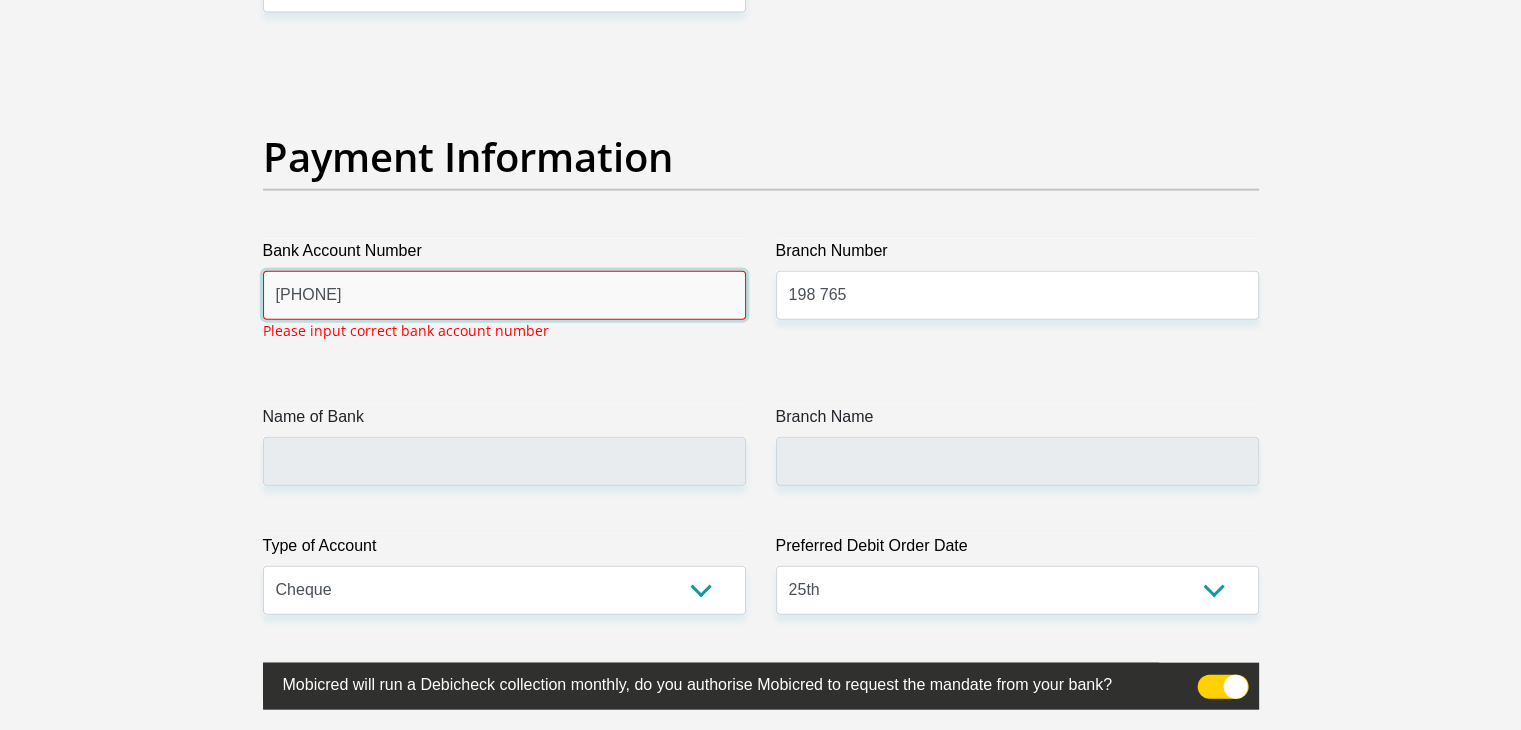 click on "[PHONE]" at bounding box center [504, 295] 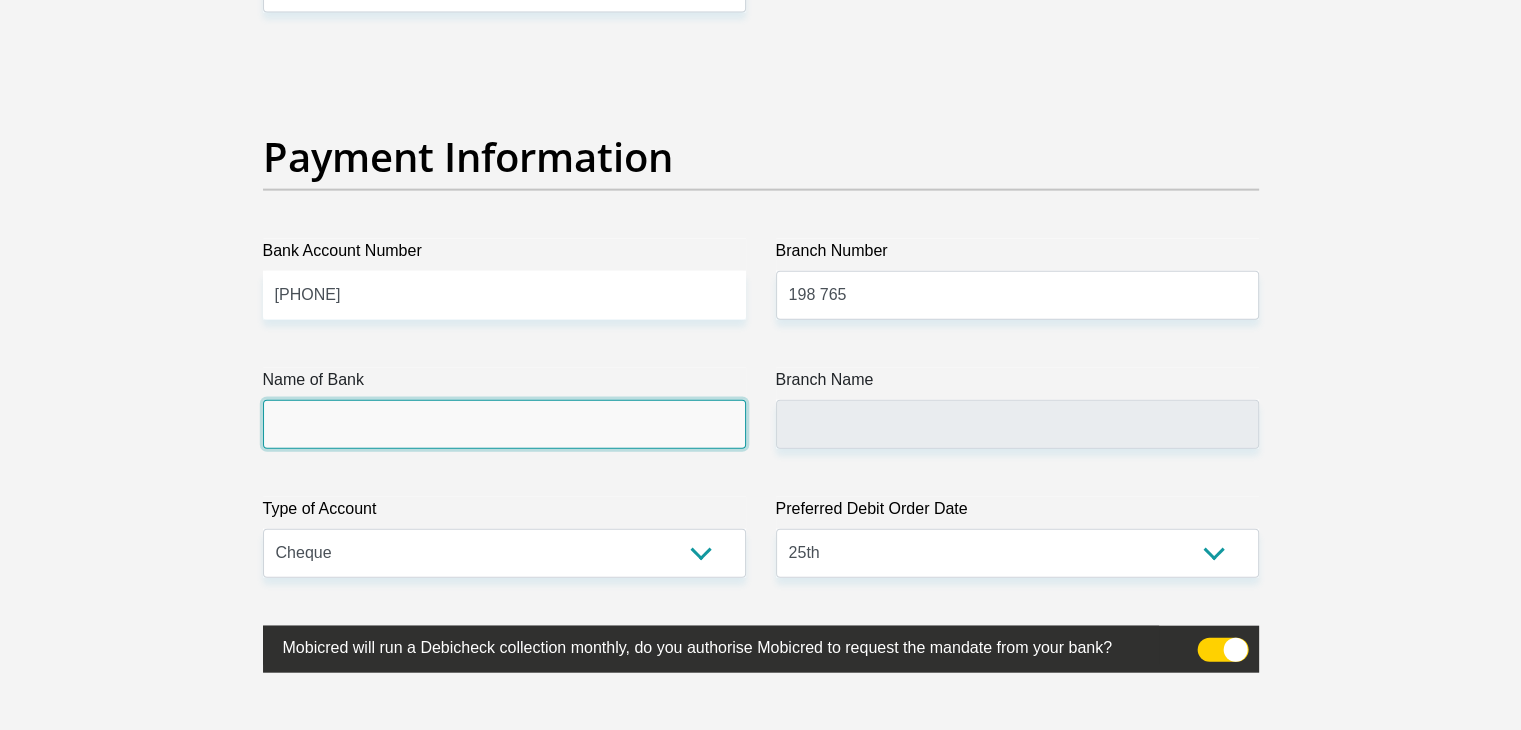 click on "Please input valid ID number
Race
Black
Coloured
Indian
White
Other
Contact Number
[PHONE]
Please input valid contact number
Nationality
South Africa
Afghanistan
Aland Islands  Albania  Chad" at bounding box center (761, -951) 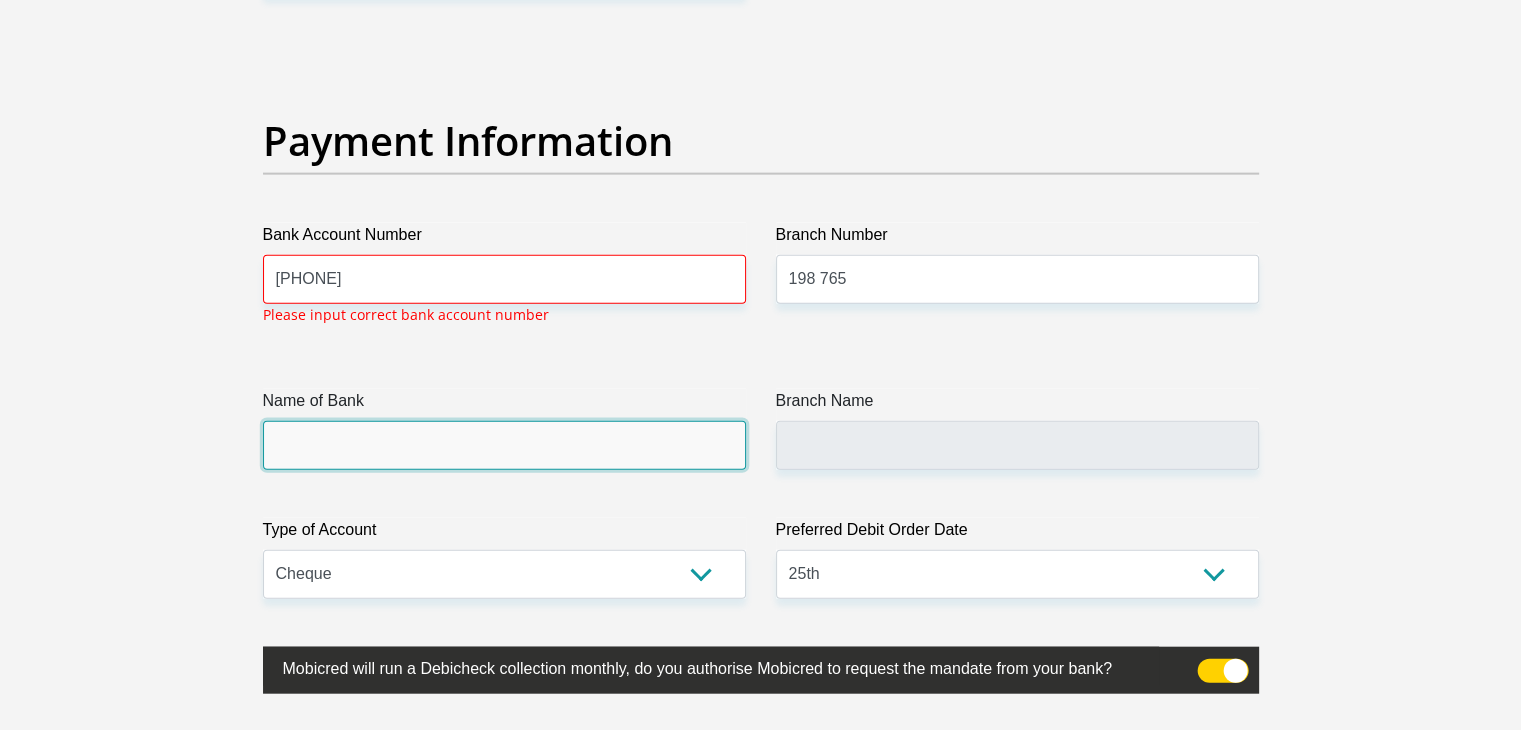 scroll, scrollTop: 4535, scrollLeft: 0, axis: vertical 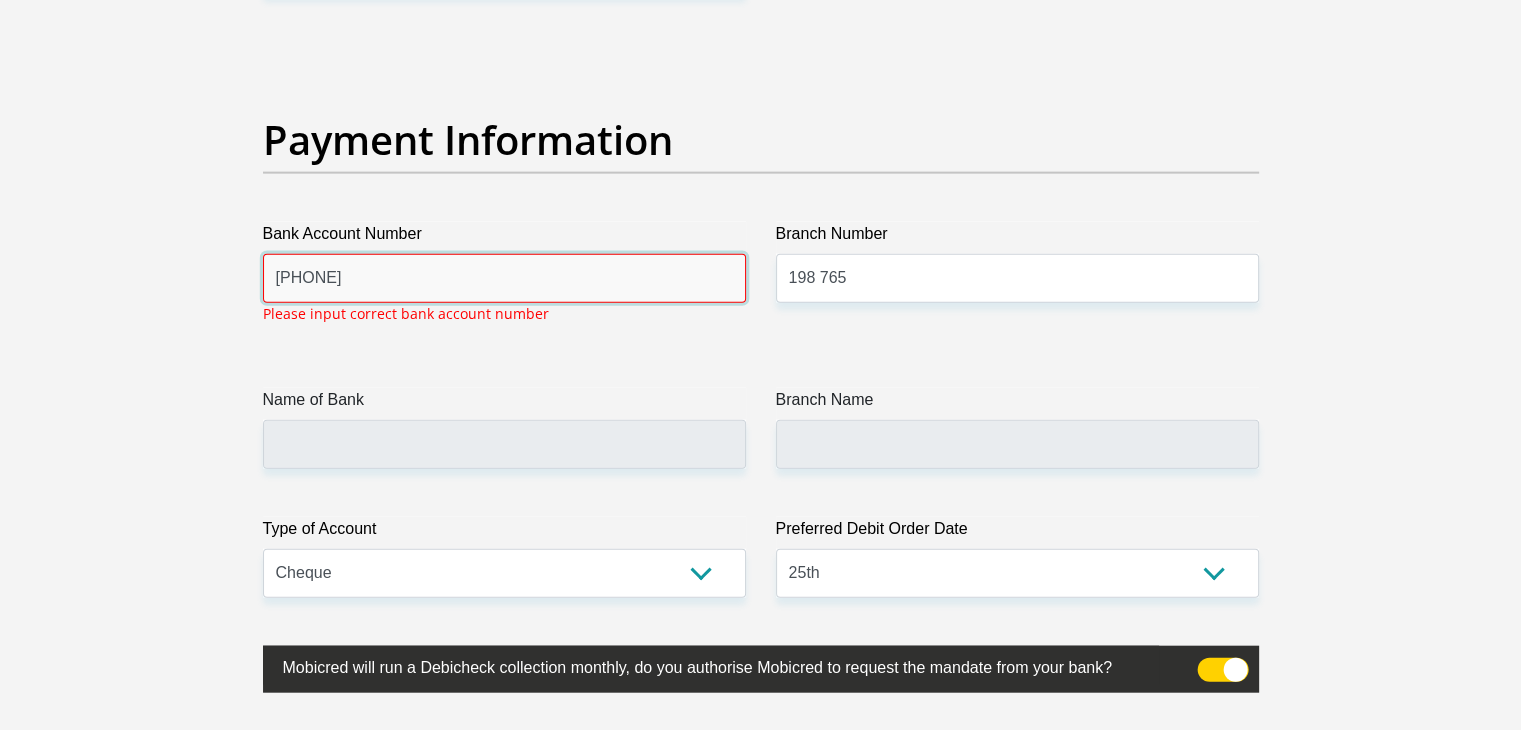 click on "[PHONE]" at bounding box center [504, 278] 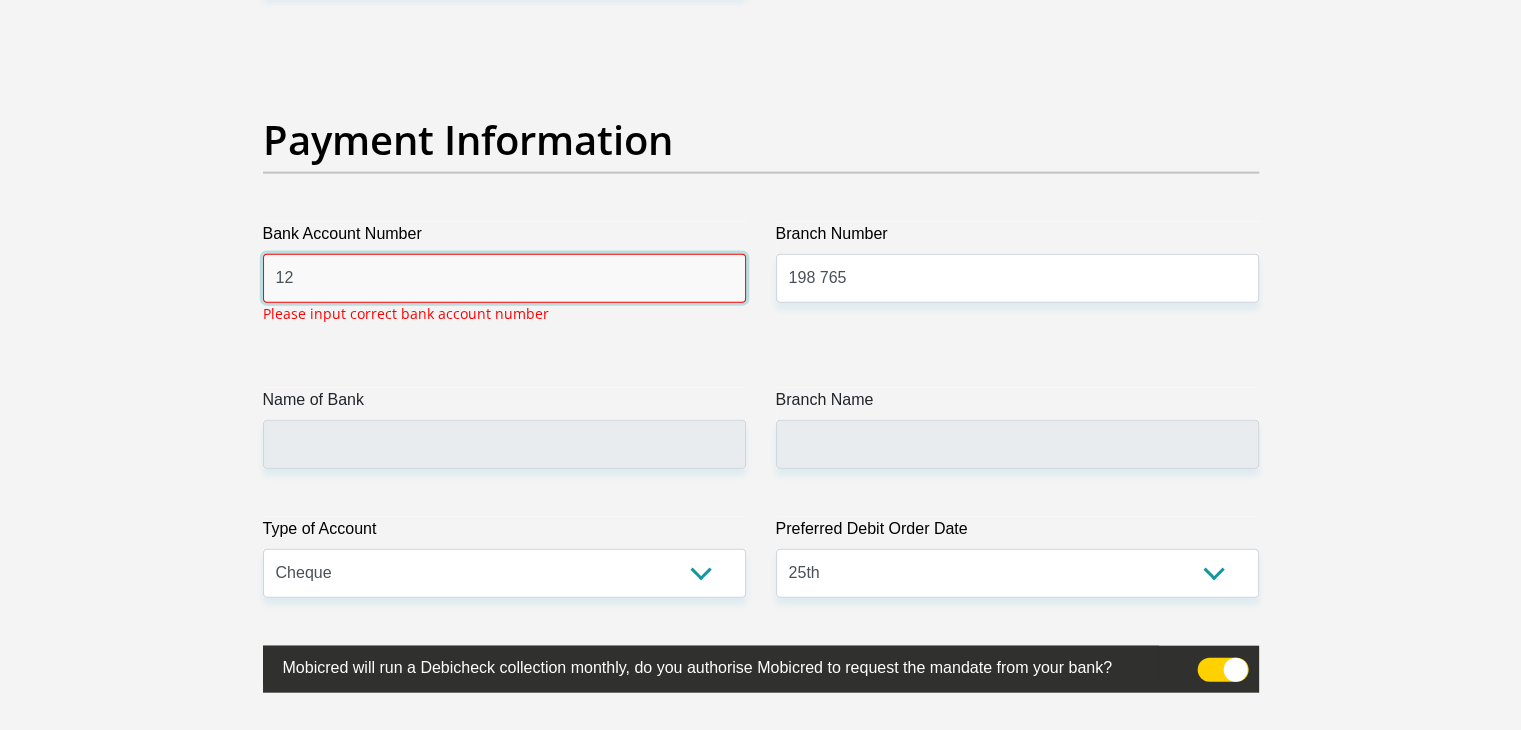 type on "1" 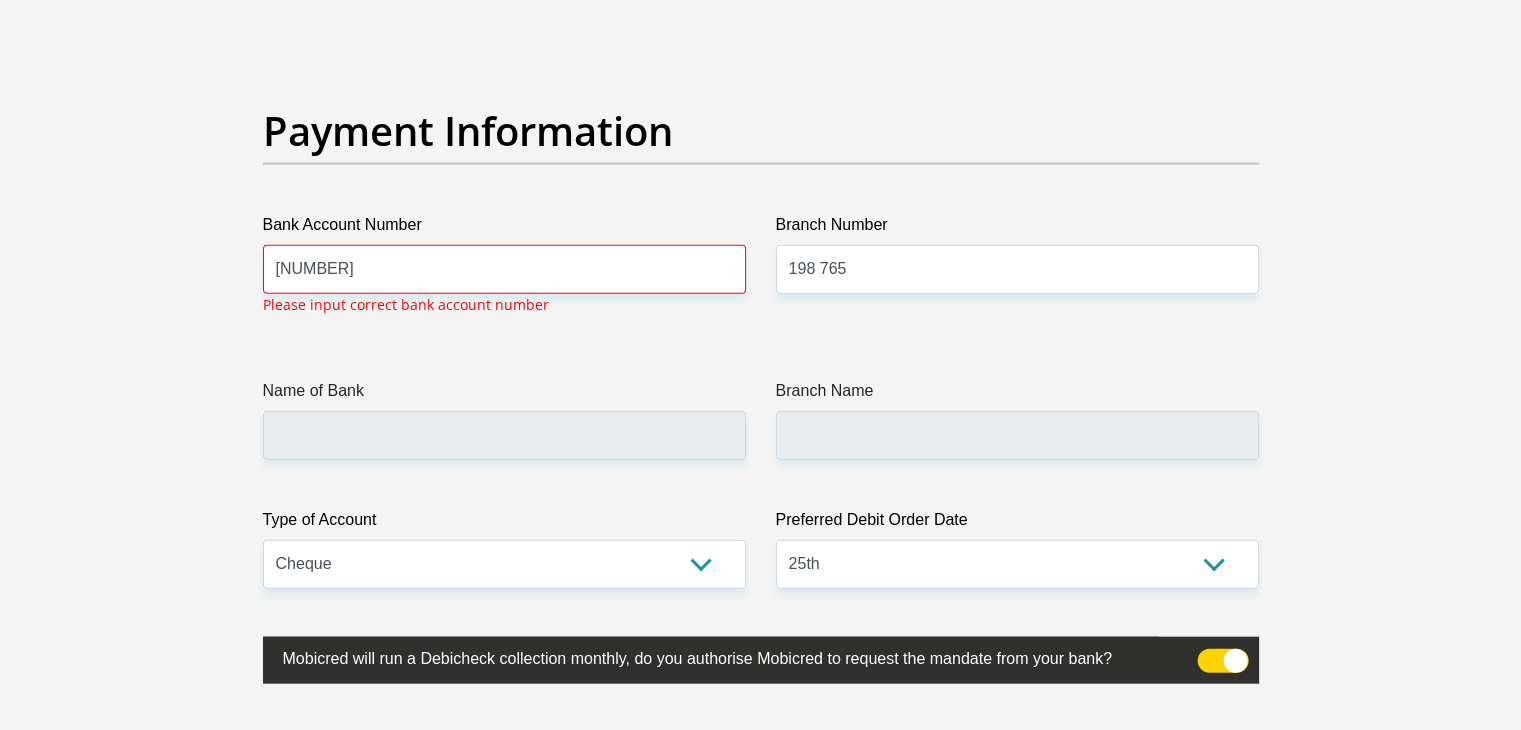 scroll, scrollTop: 4535, scrollLeft: 0, axis: vertical 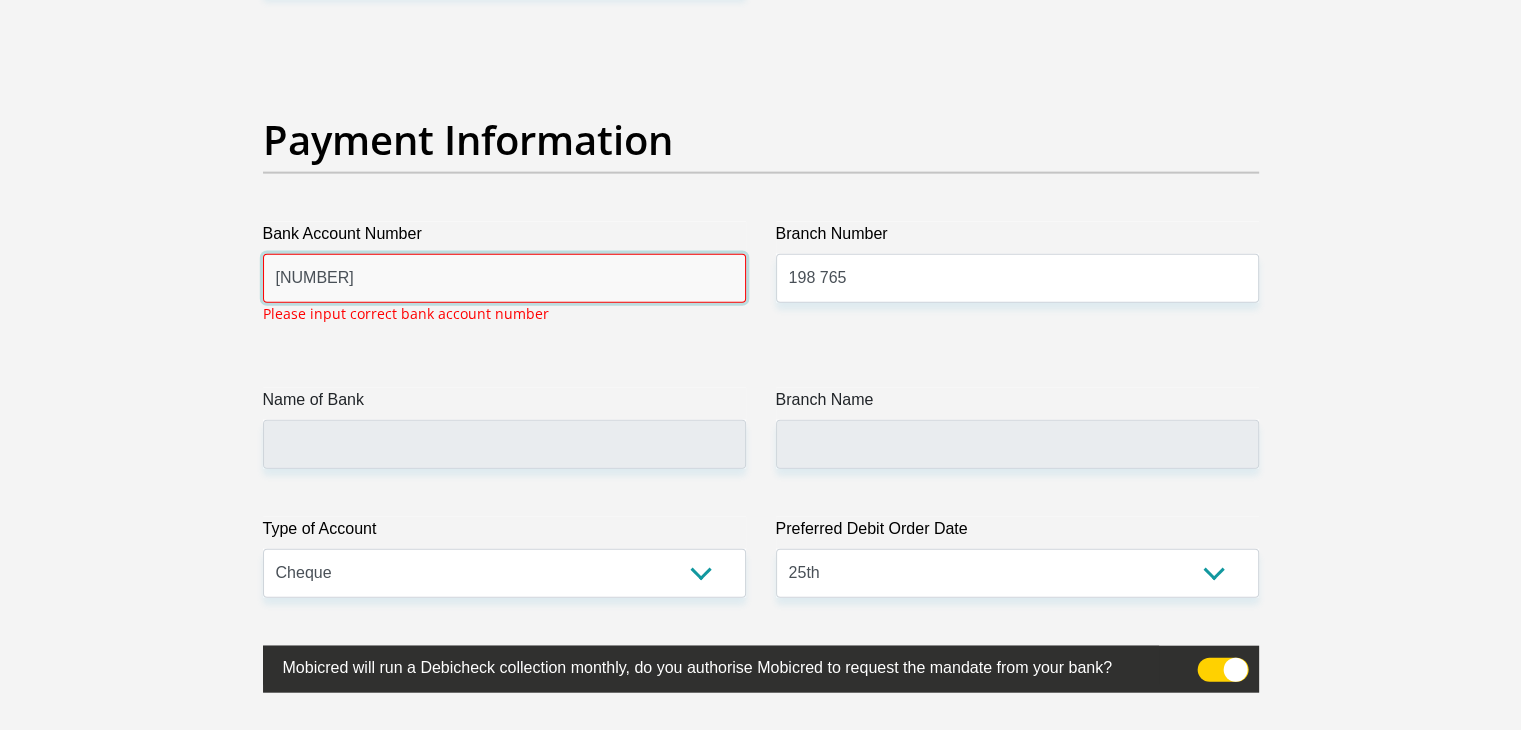 click on "[NUMBER]" at bounding box center [504, 278] 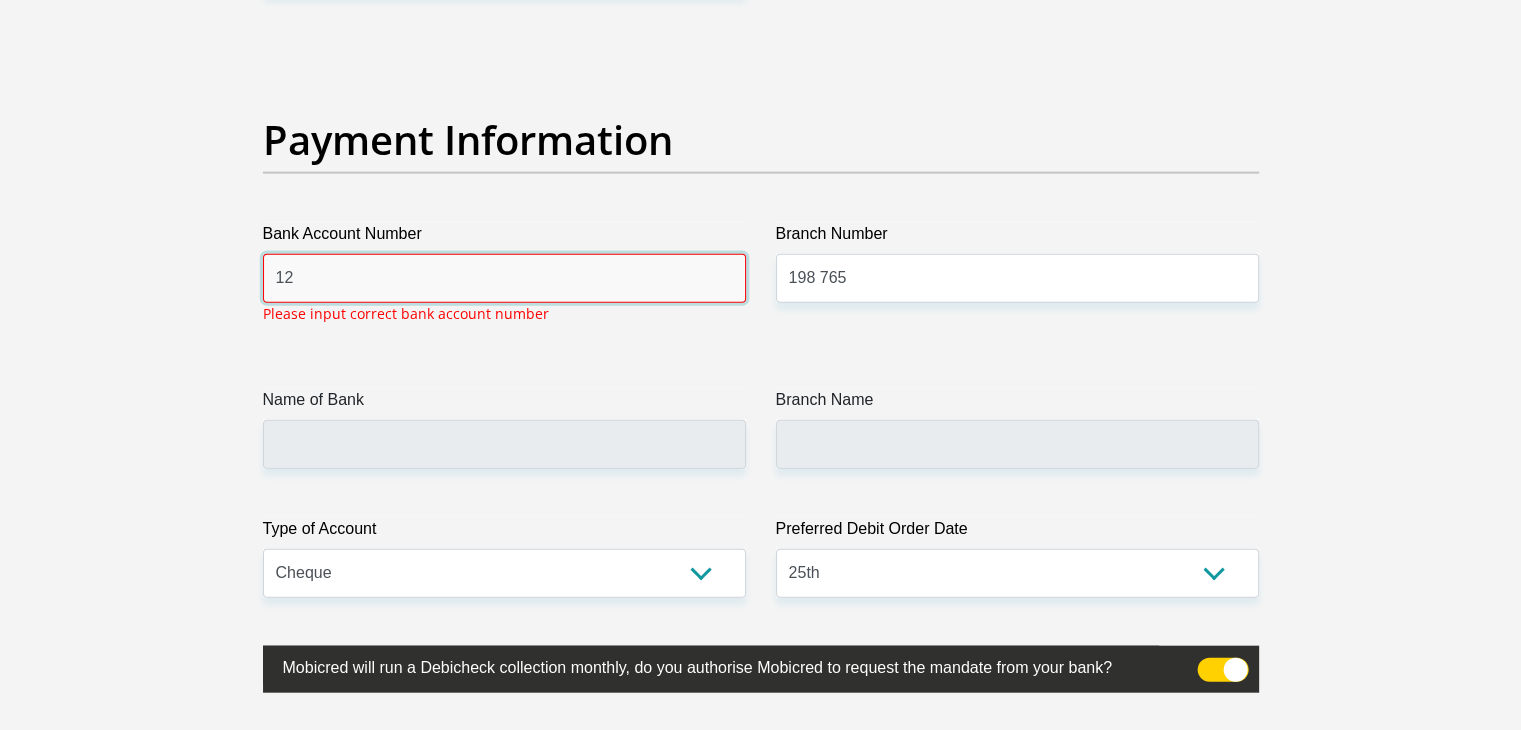 type on "1" 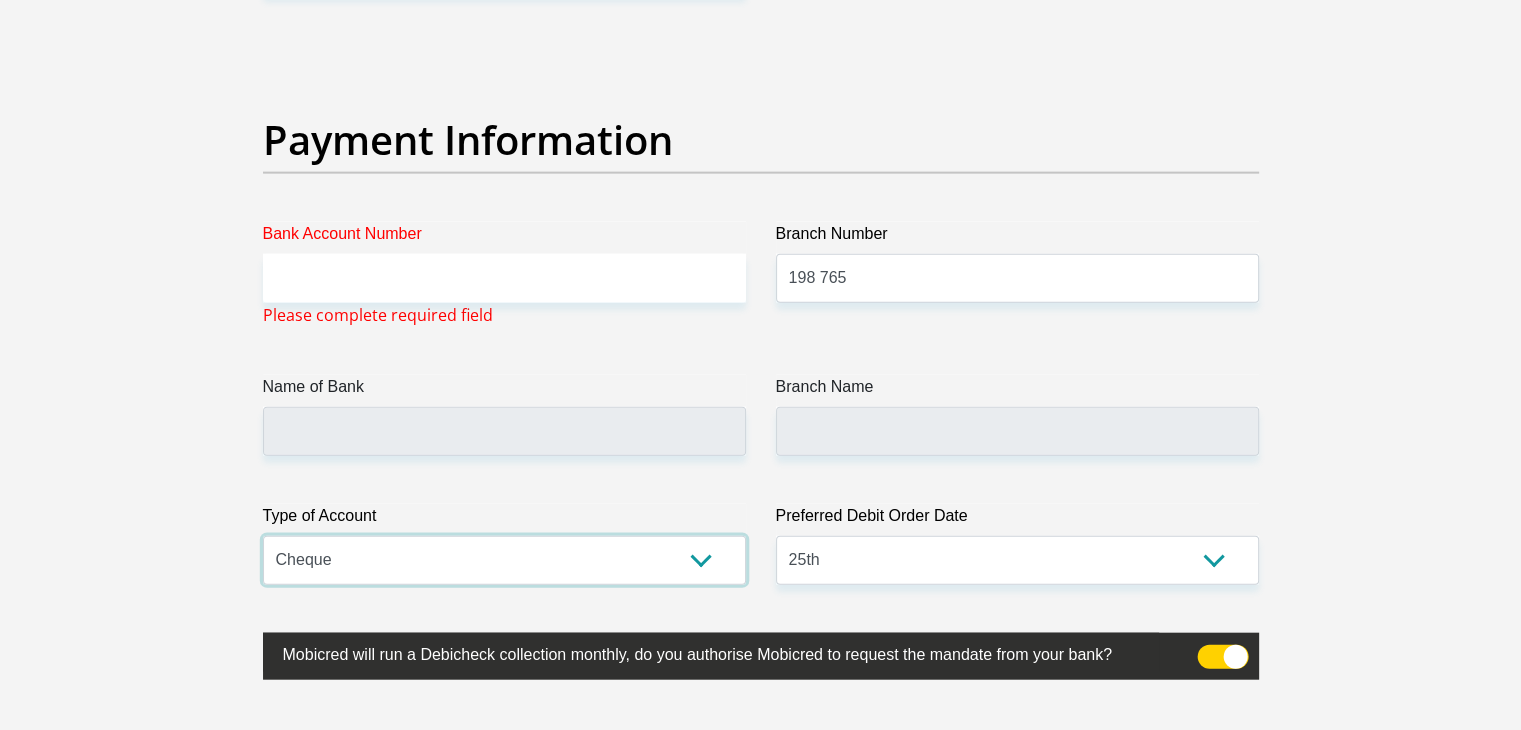 click on "Please input valid ID number
Race
Black
Coloured
Indian
White
Other
Contact Number
[PHONE]
Please input valid contact number
Nationality
South Africa
Afghanistan
Aland Islands  Albania  Chad" at bounding box center [761, -956] 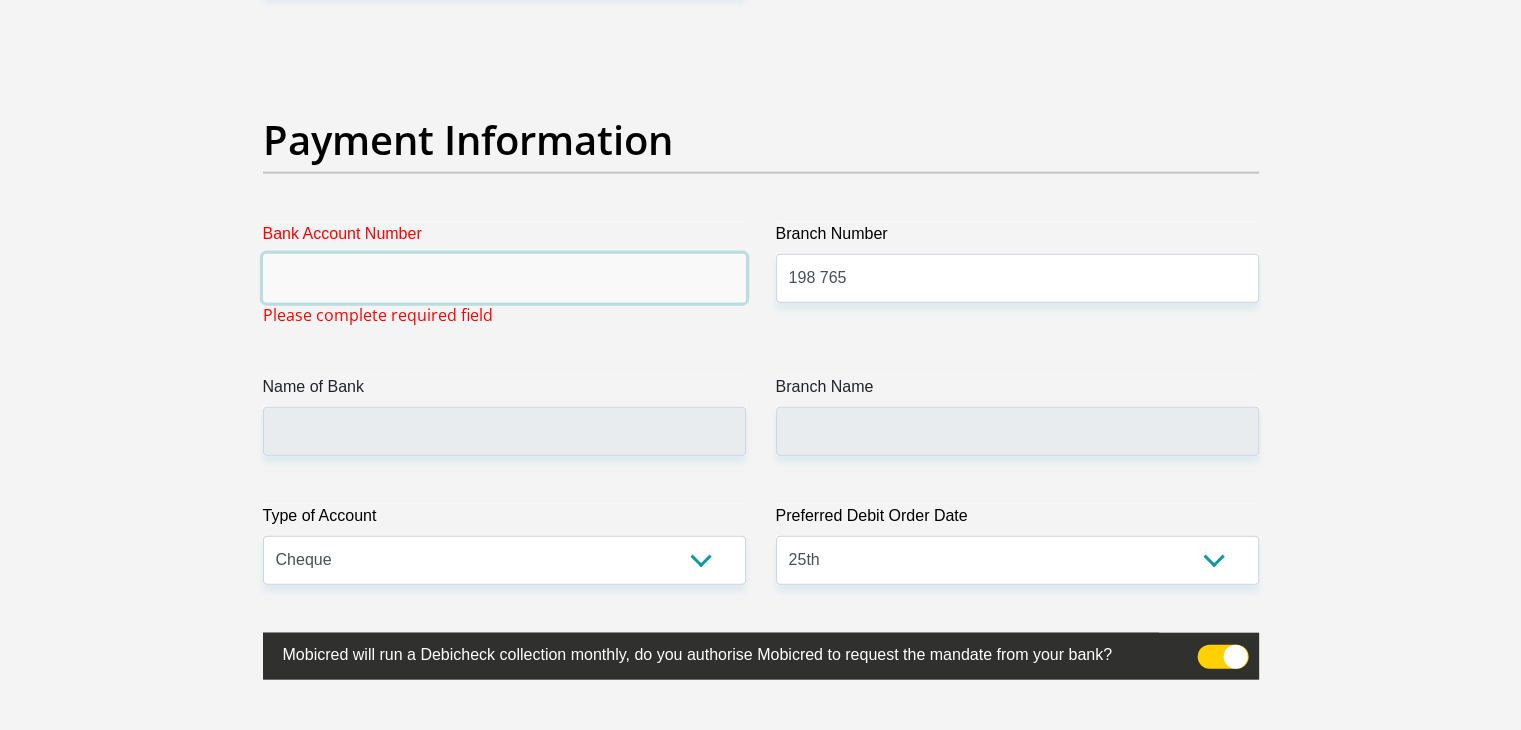 click on "Bank Account Number" at bounding box center [504, 278] 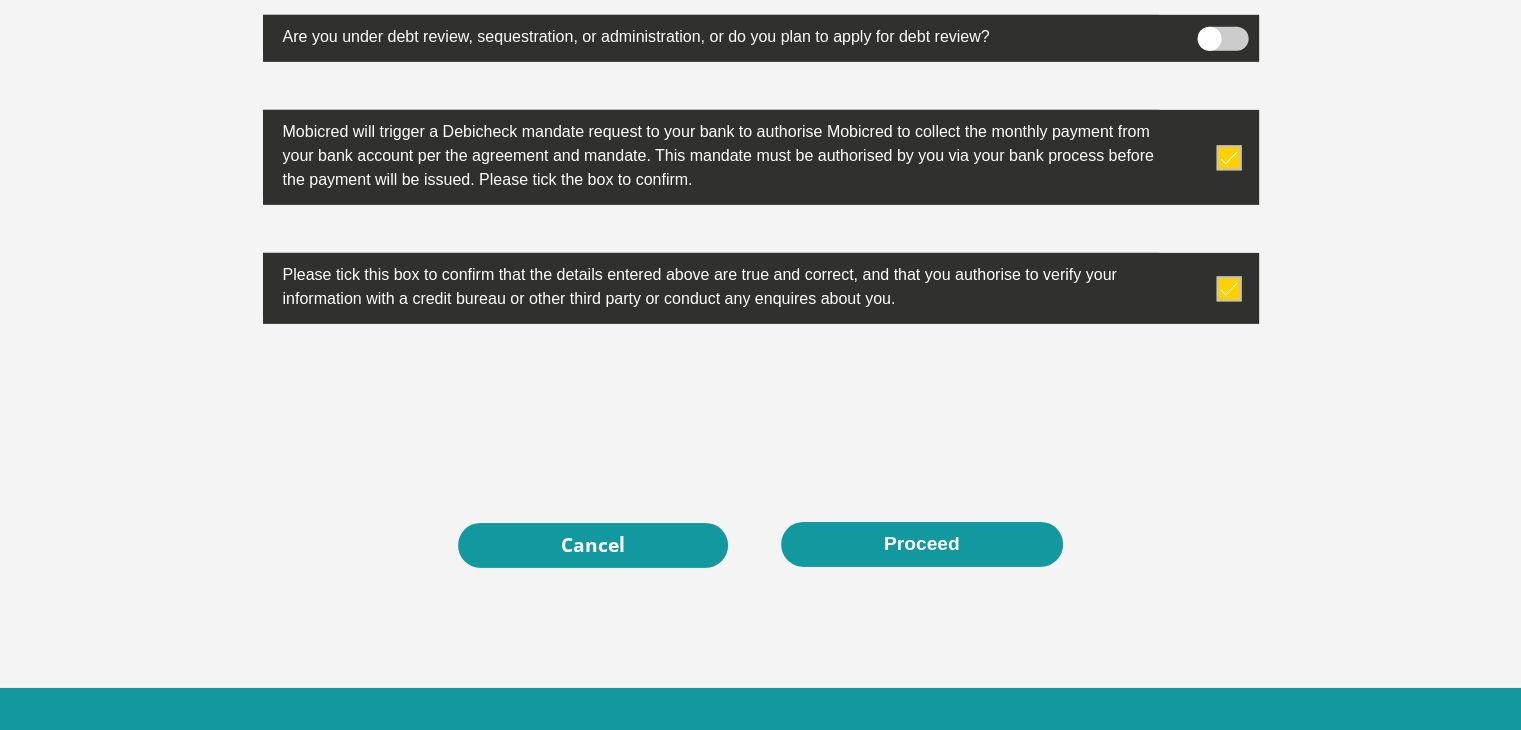 scroll, scrollTop: 6363, scrollLeft: 0, axis: vertical 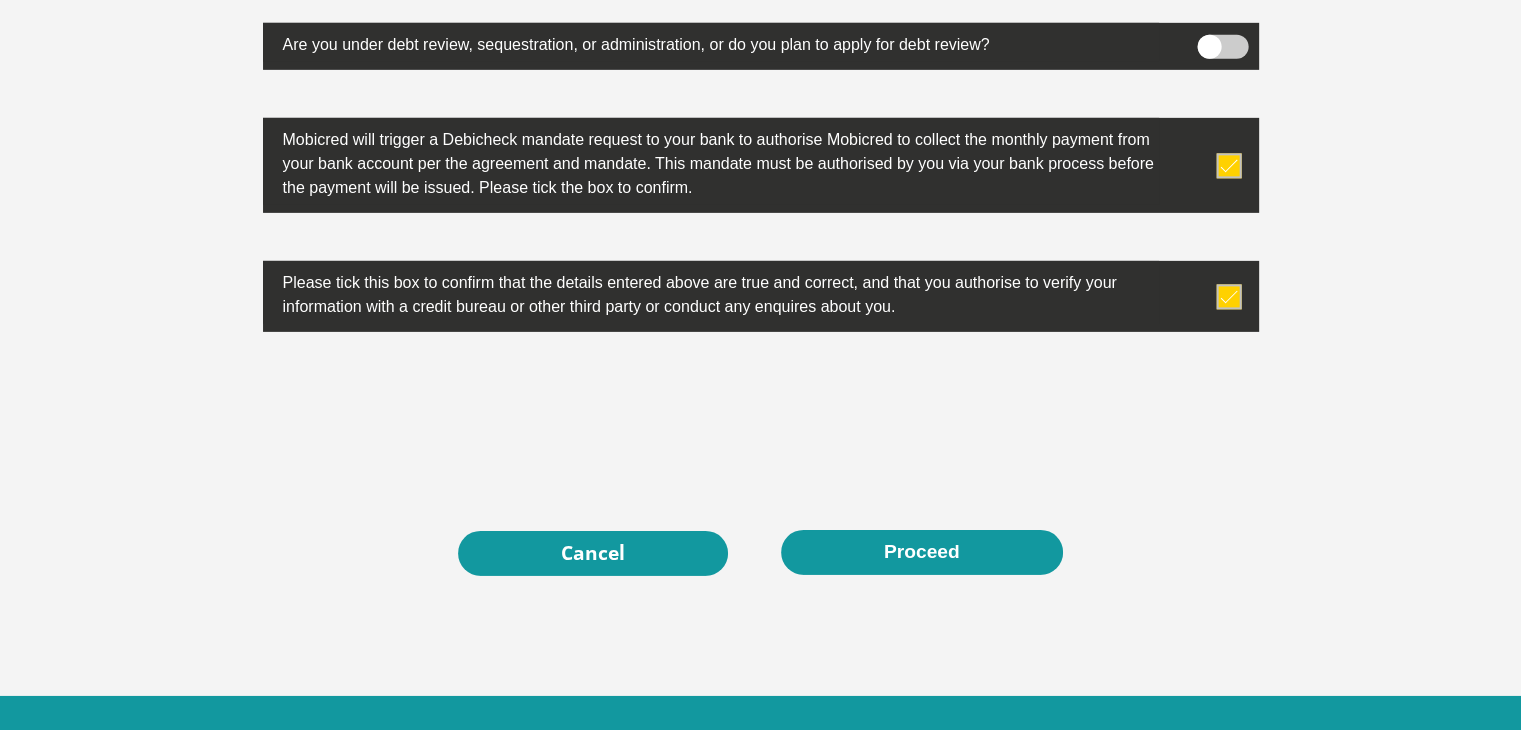 type on "[NUMBER]" 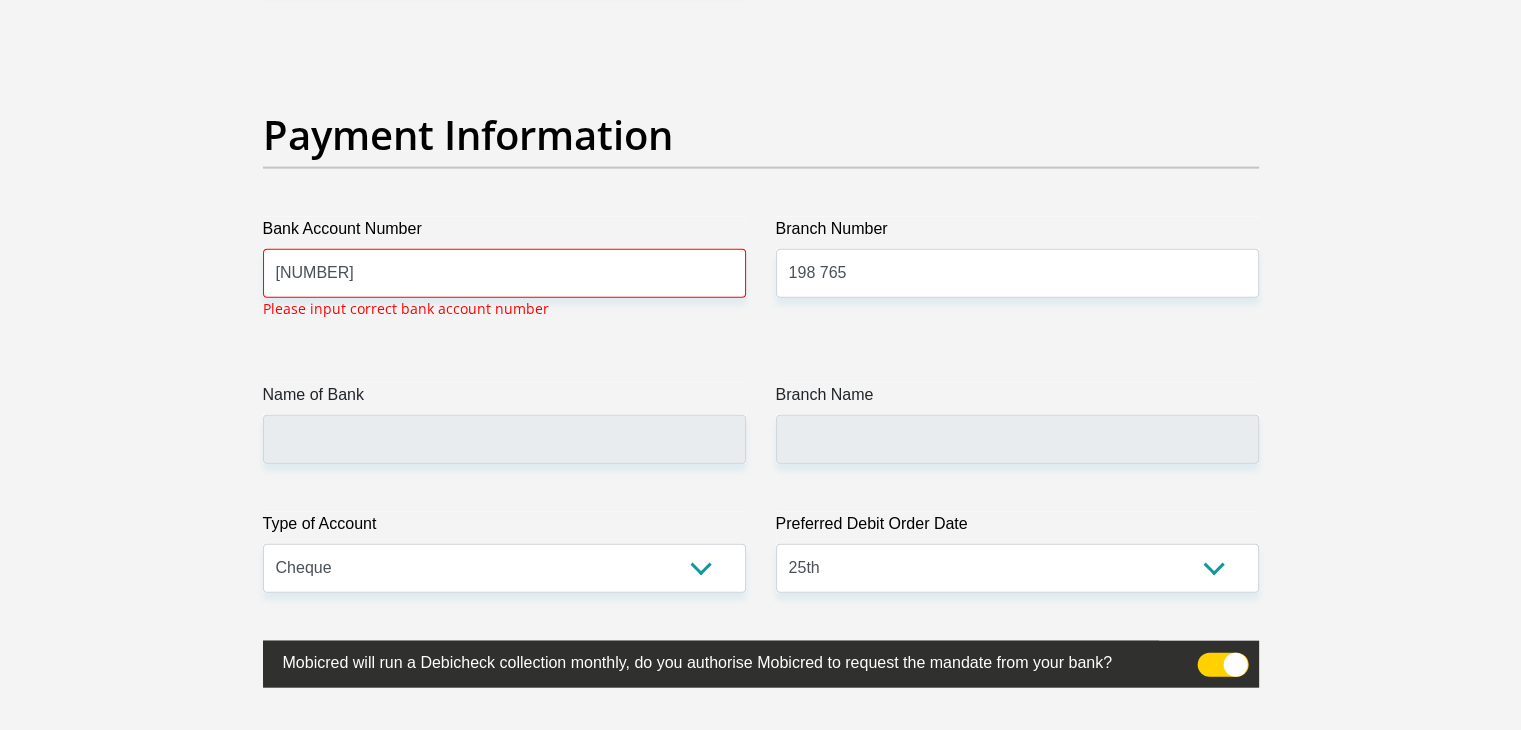 scroll, scrollTop: 4535, scrollLeft: 0, axis: vertical 